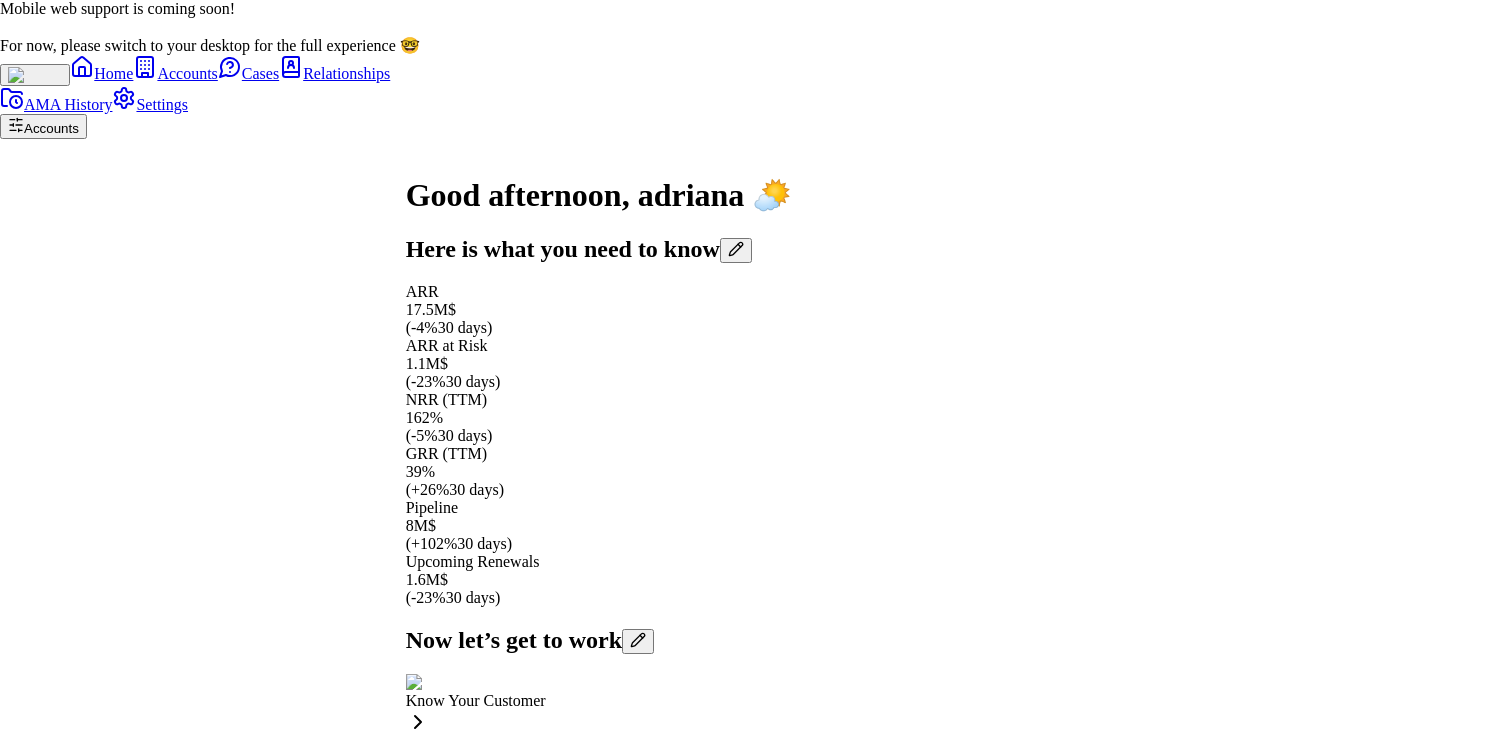 scroll, scrollTop: 0, scrollLeft: 0, axis: both 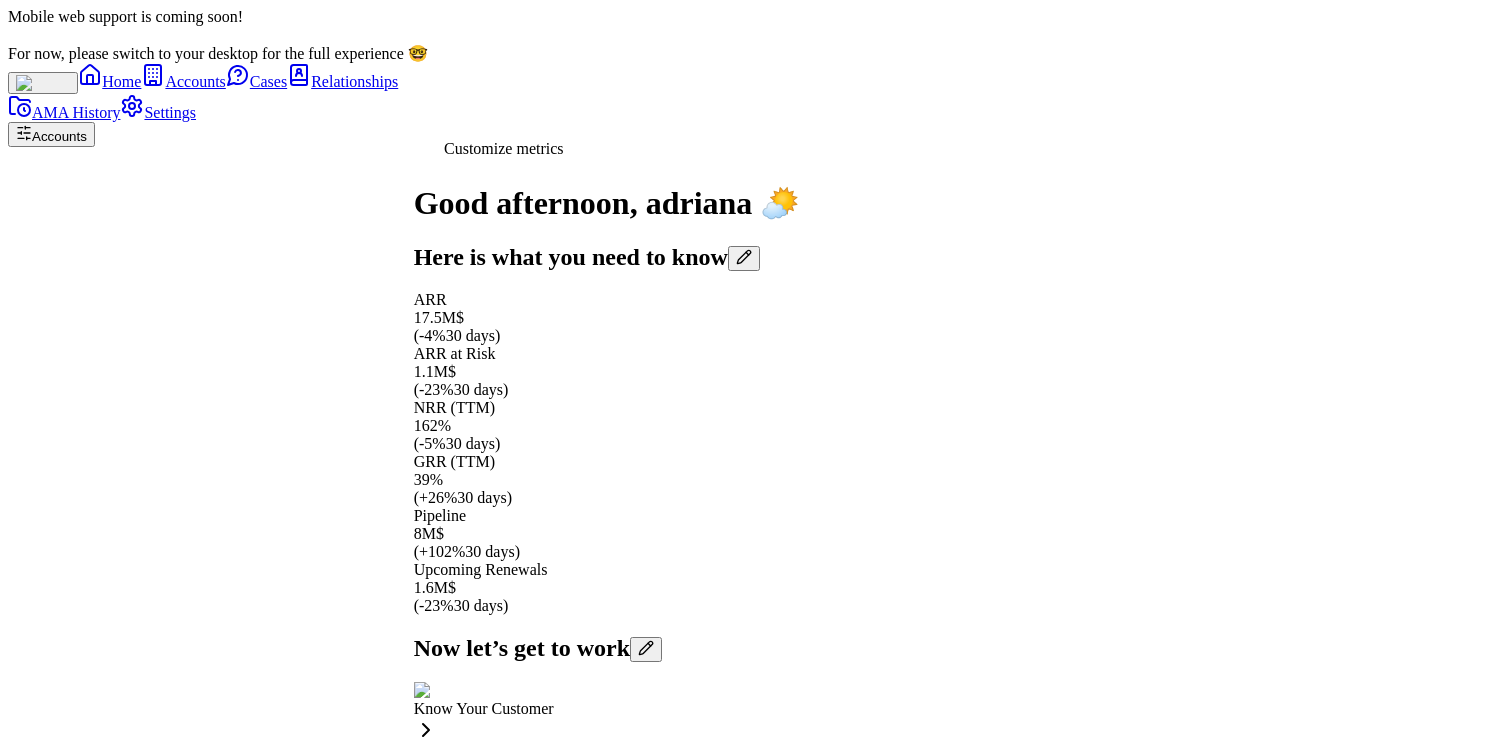 click 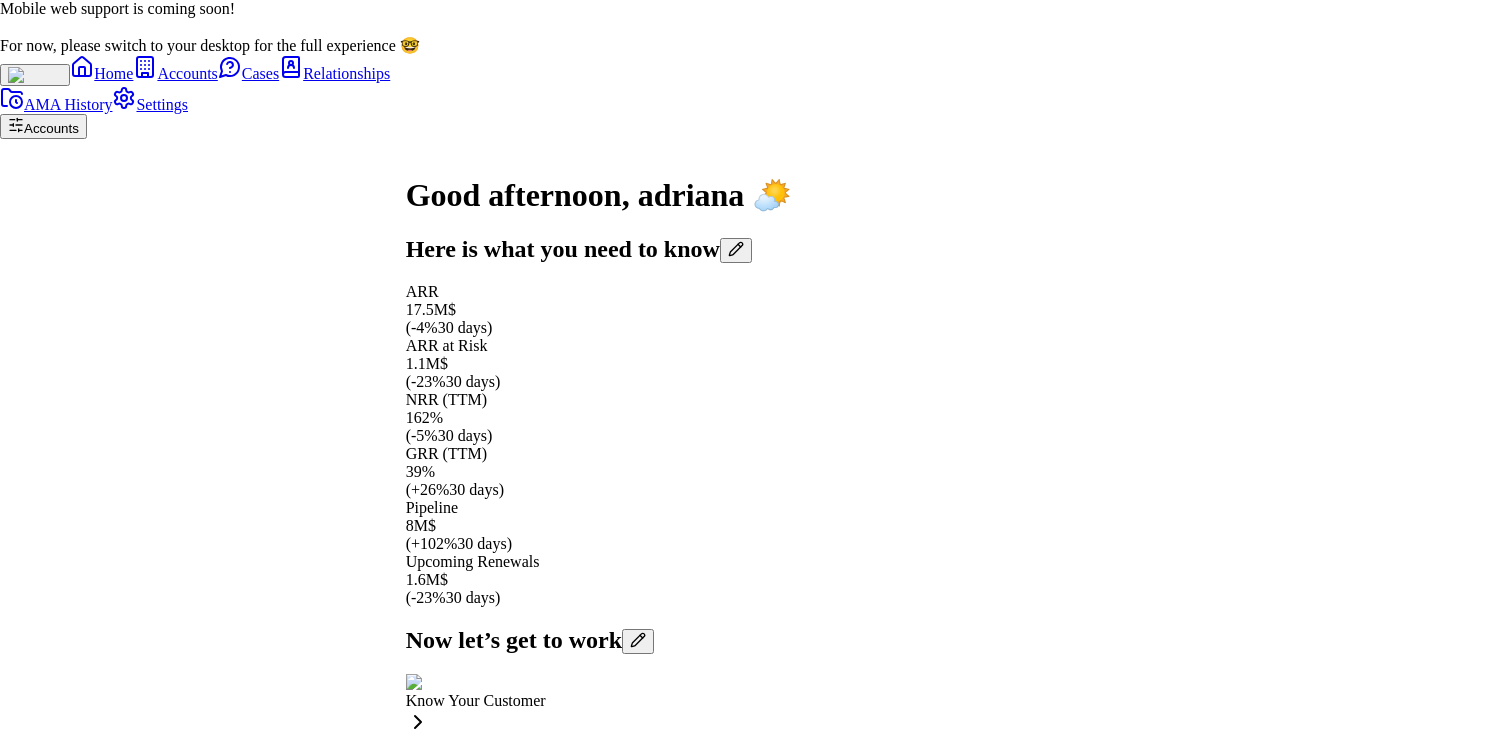 type 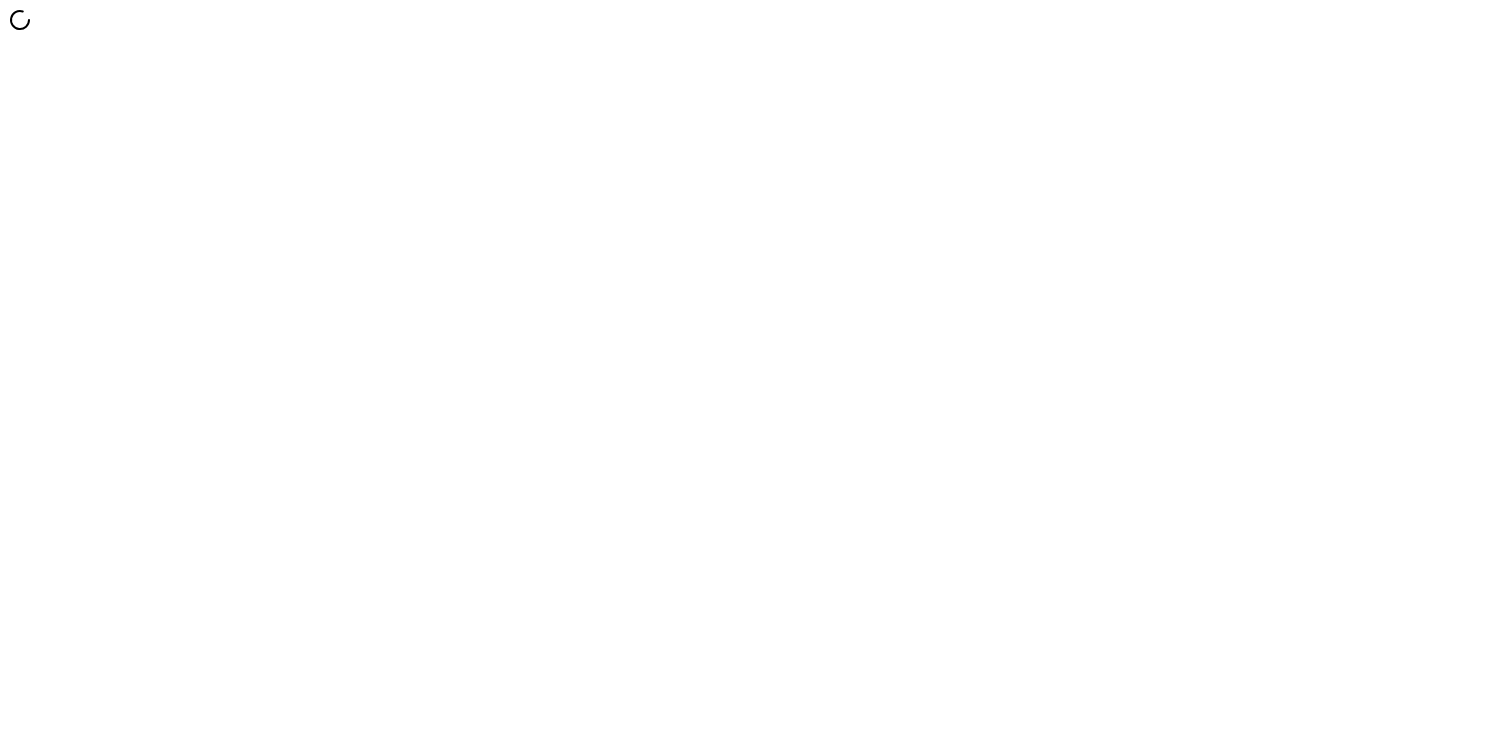 scroll, scrollTop: 0, scrollLeft: 0, axis: both 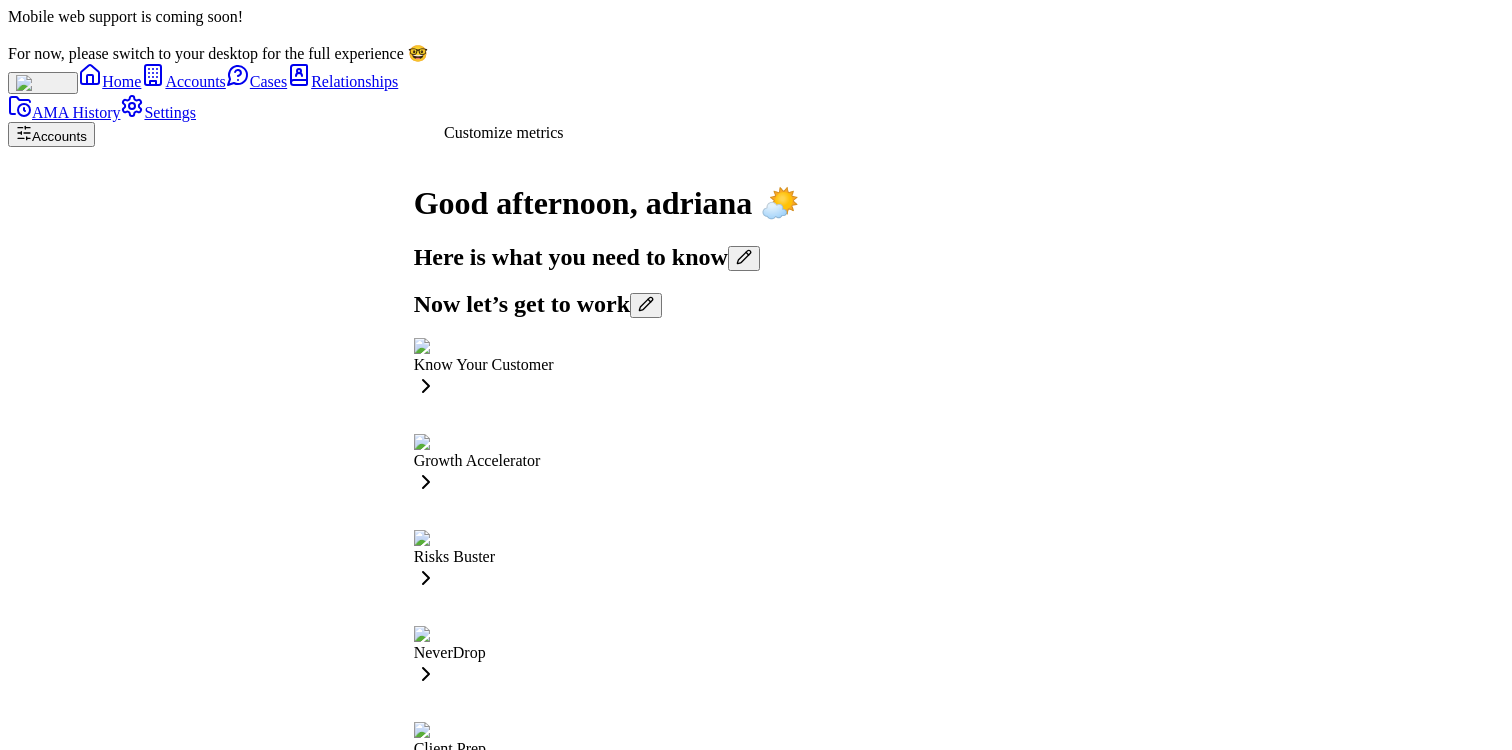 click 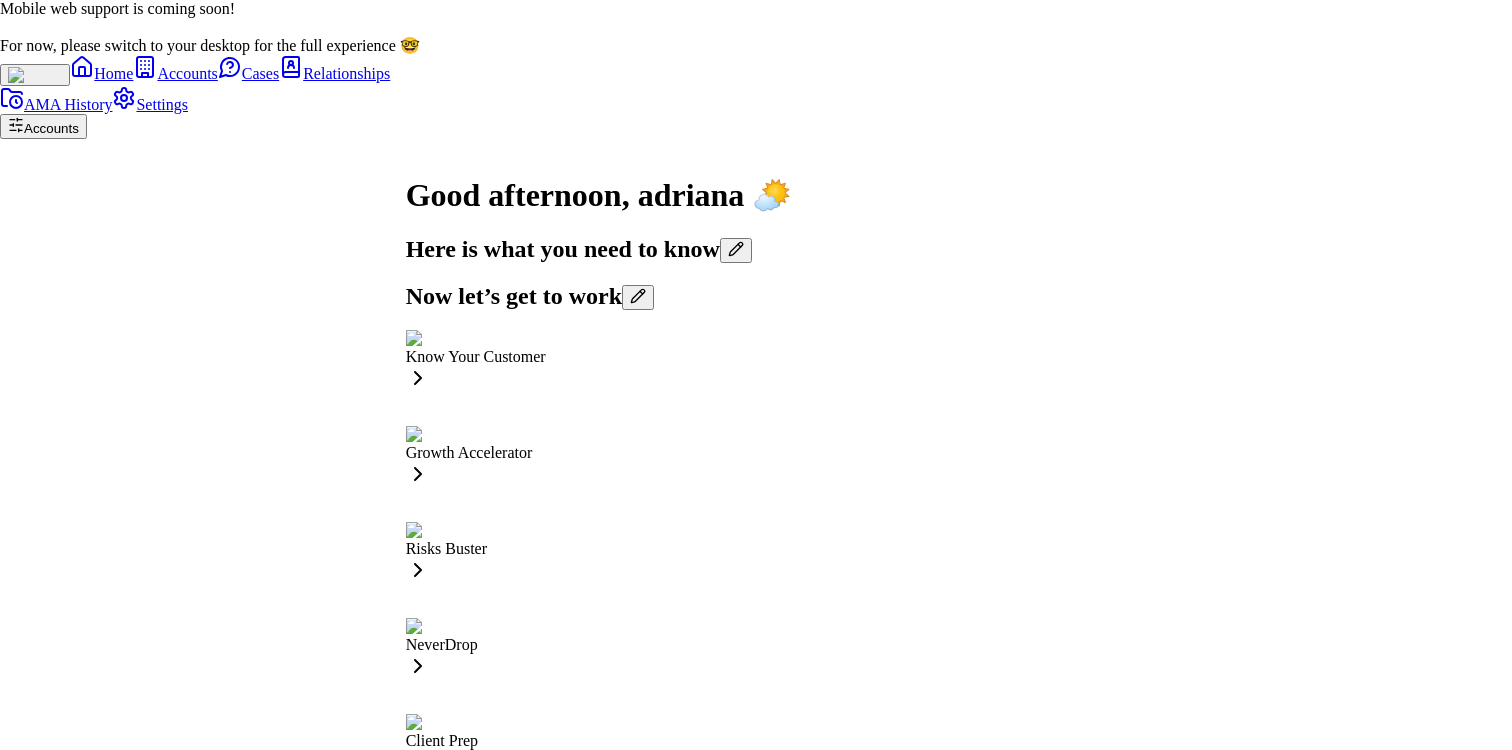 scroll, scrollTop: -192, scrollLeft: 0, axis: vertical 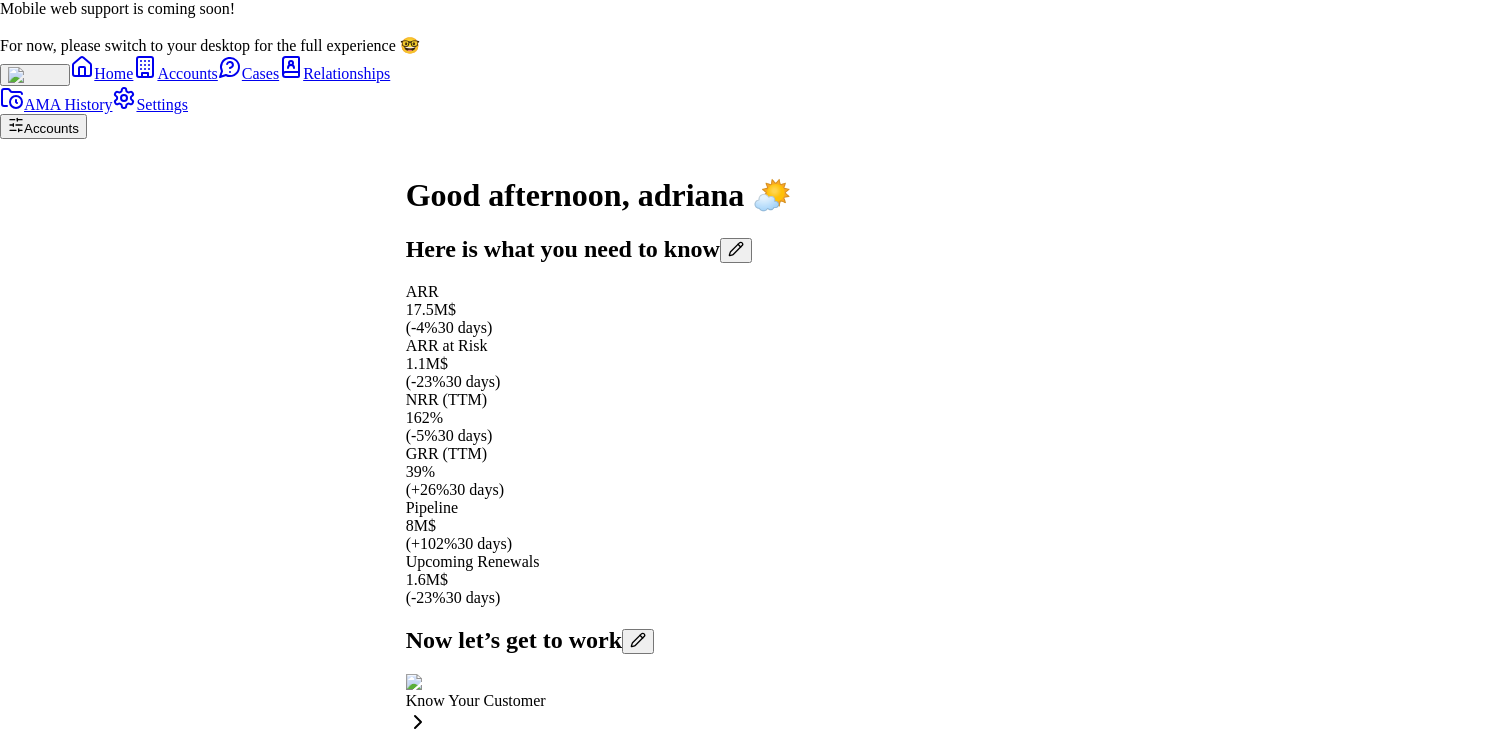 click on "ARR" at bounding box center [56, 1738] 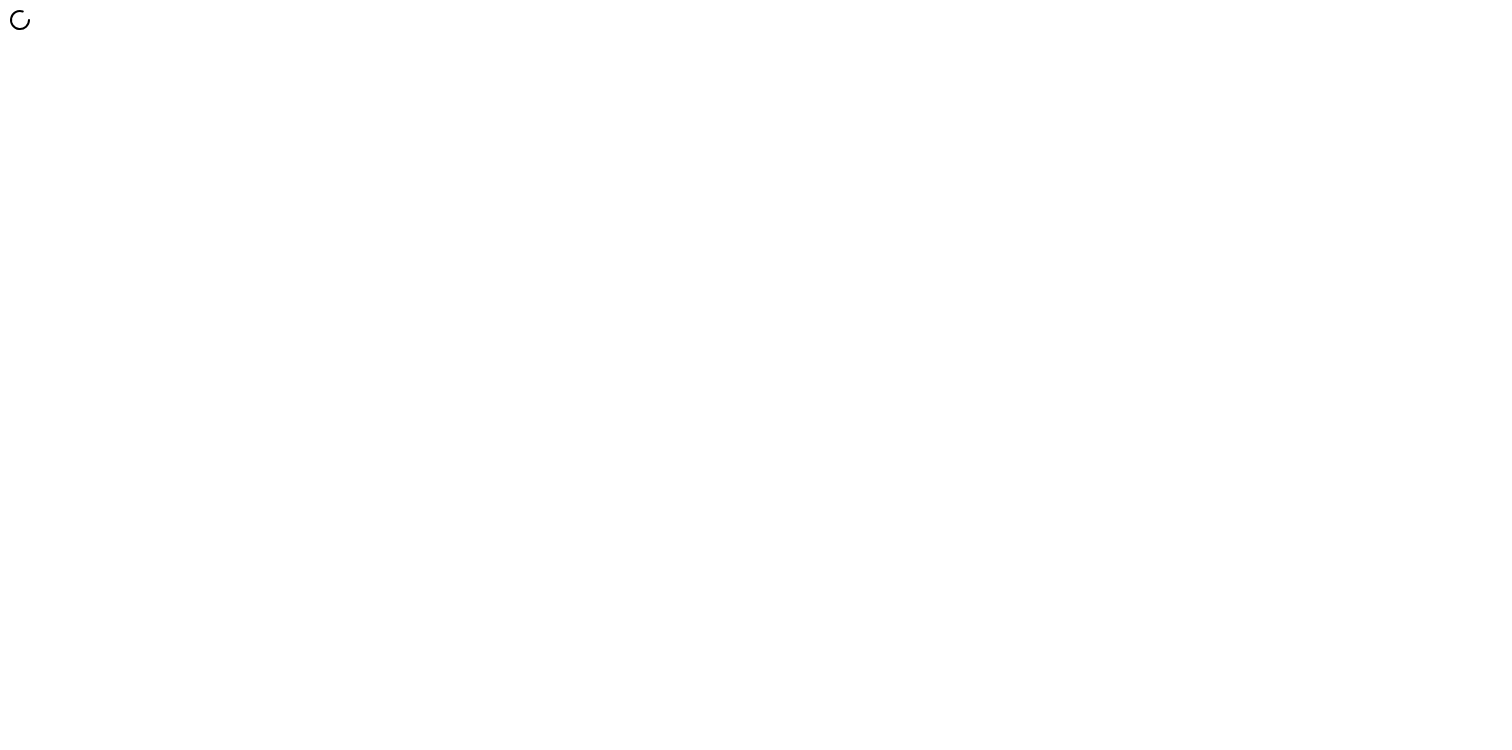 scroll, scrollTop: 0, scrollLeft: 0, axis: both 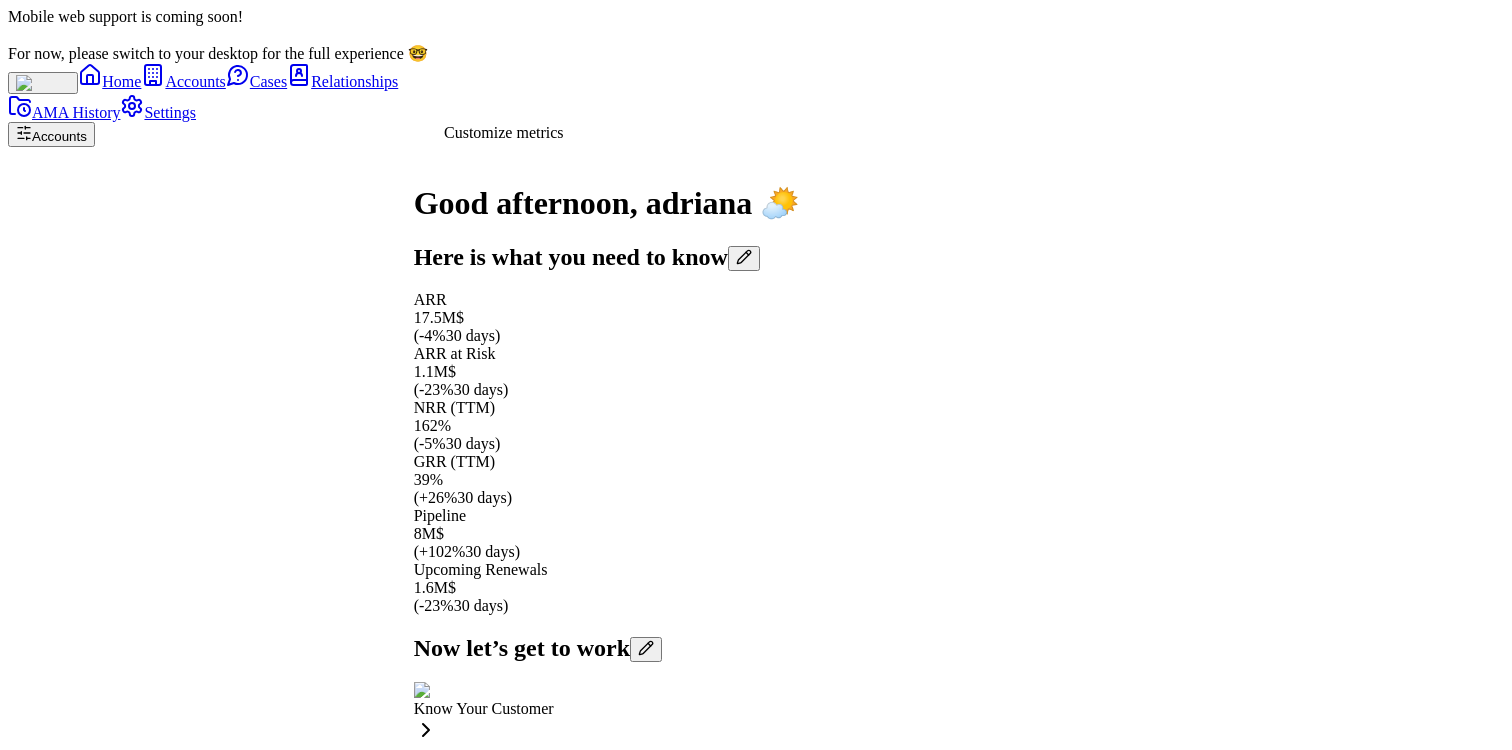 click 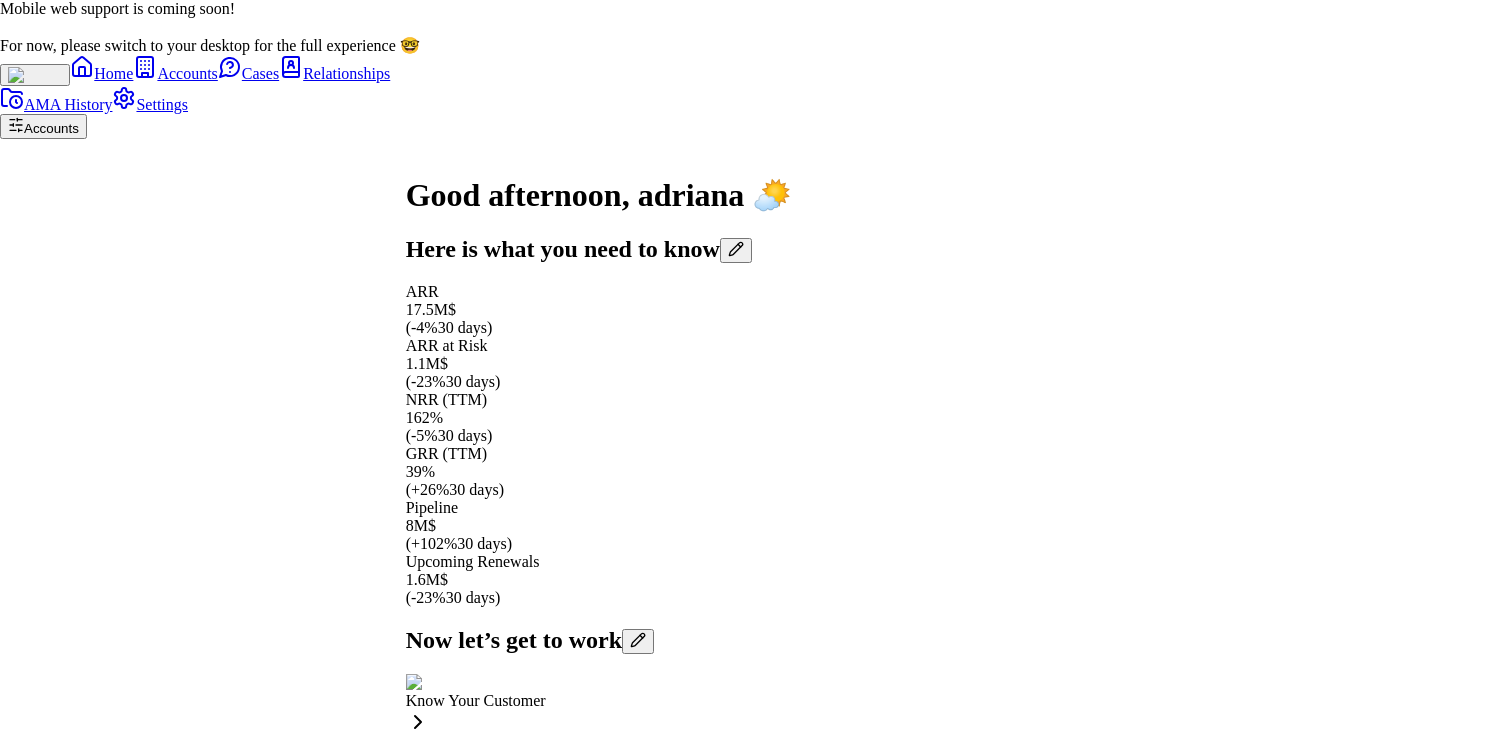 type 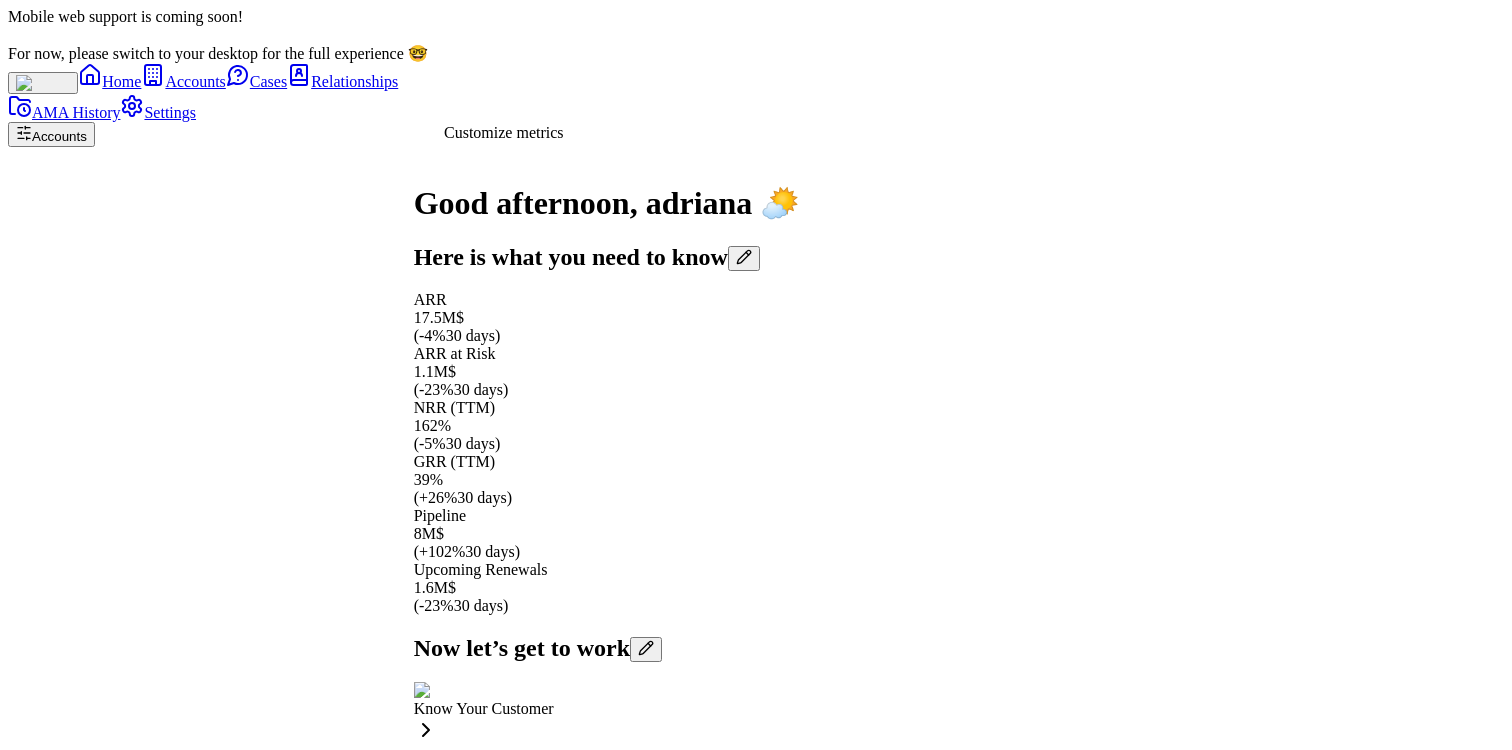 click 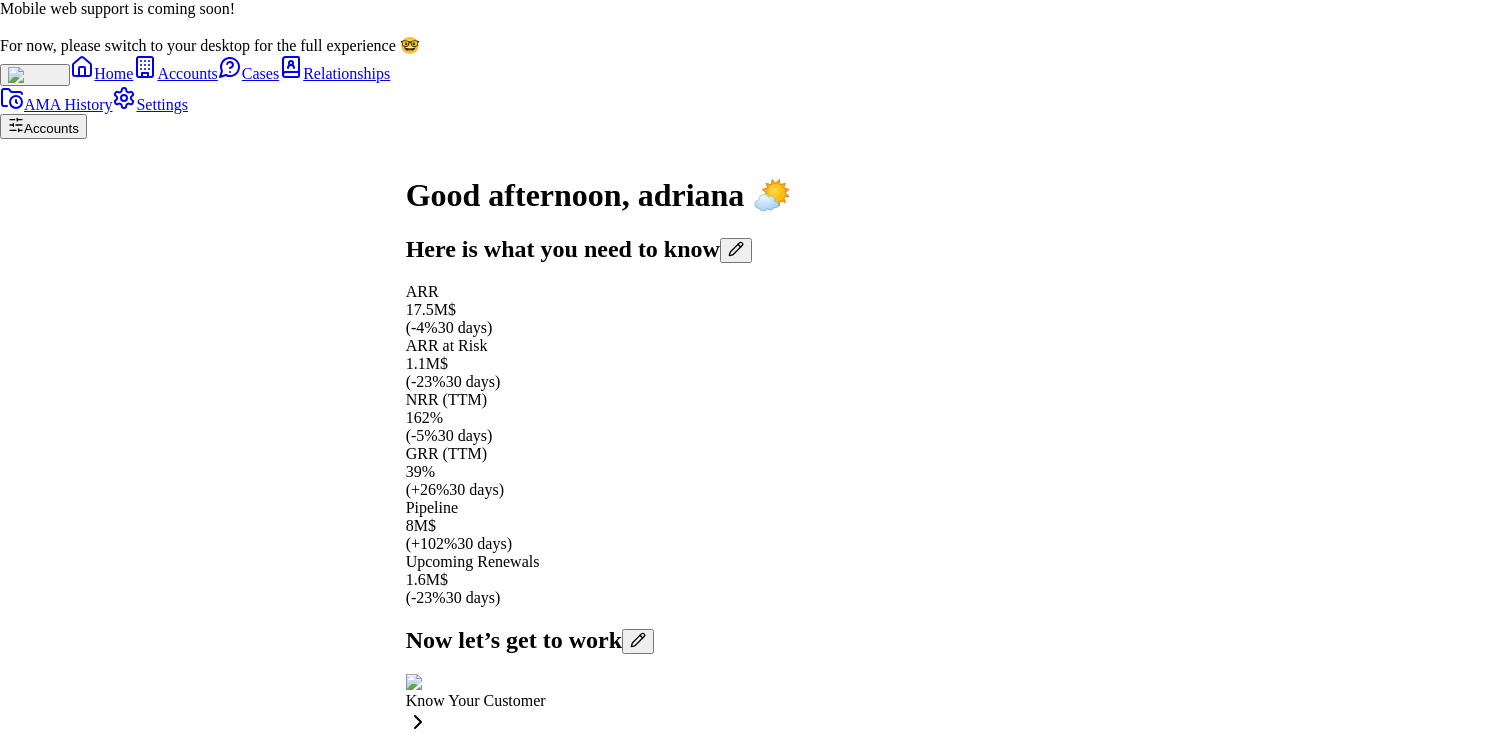 type 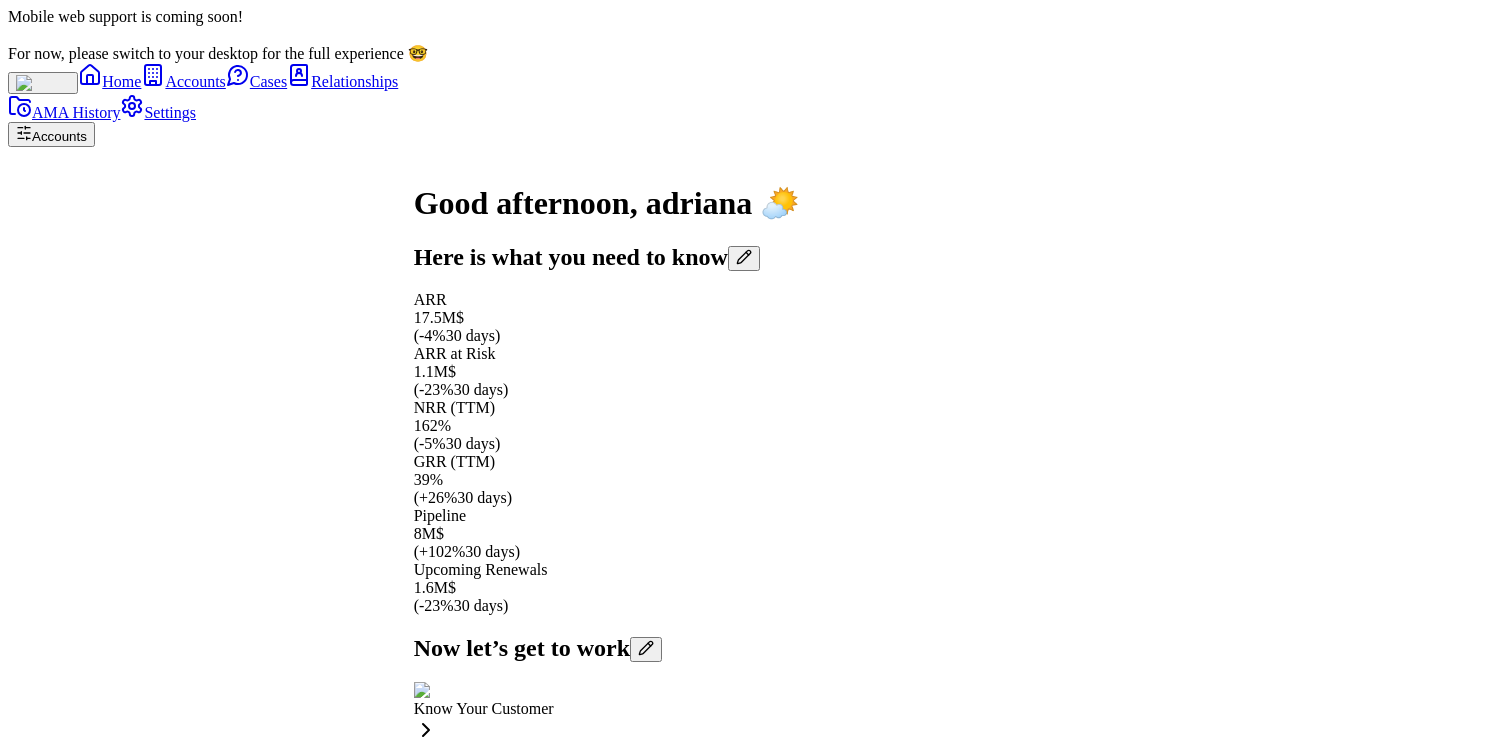 scroll, scrollTop: -22, scrollLeft: 0, axis: vertical 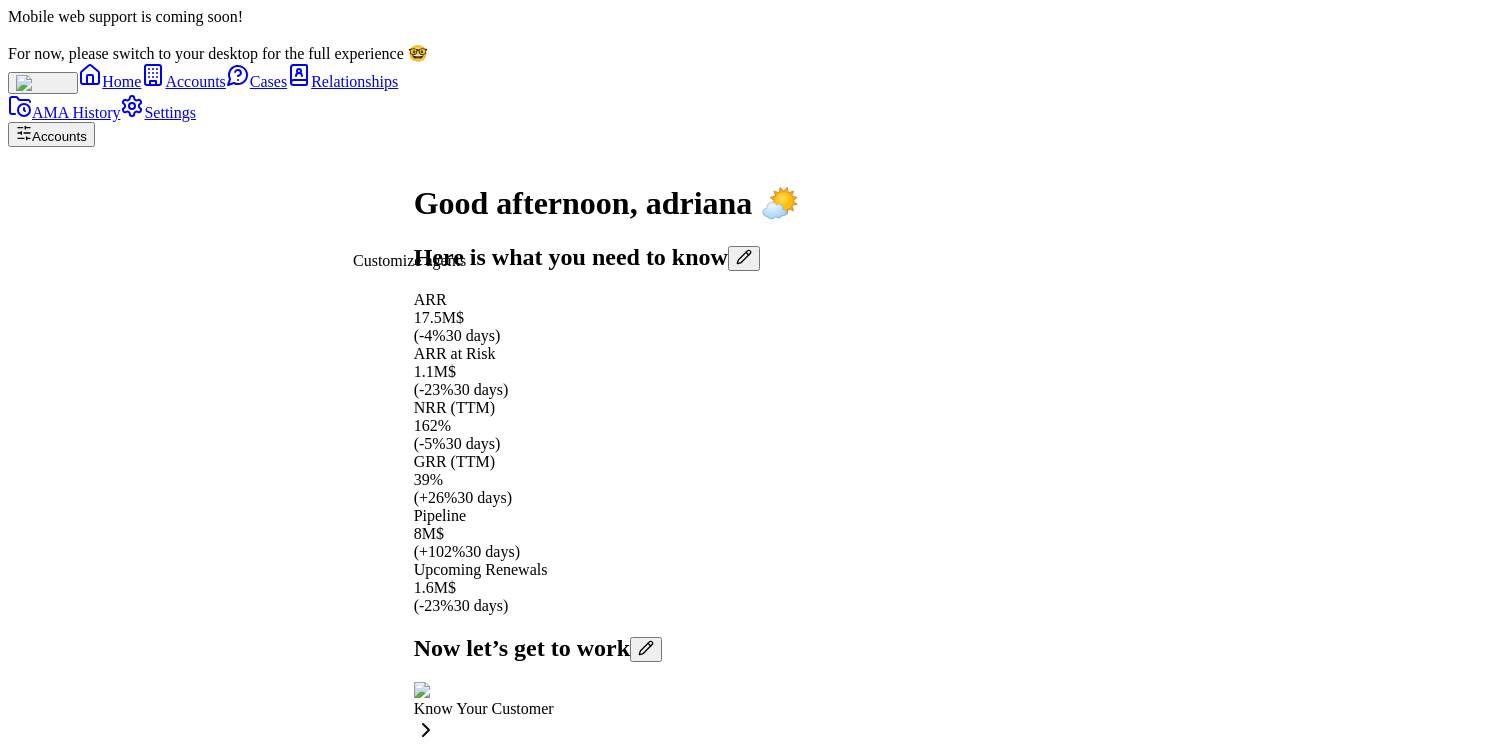 click at bounding box center (646, 649) 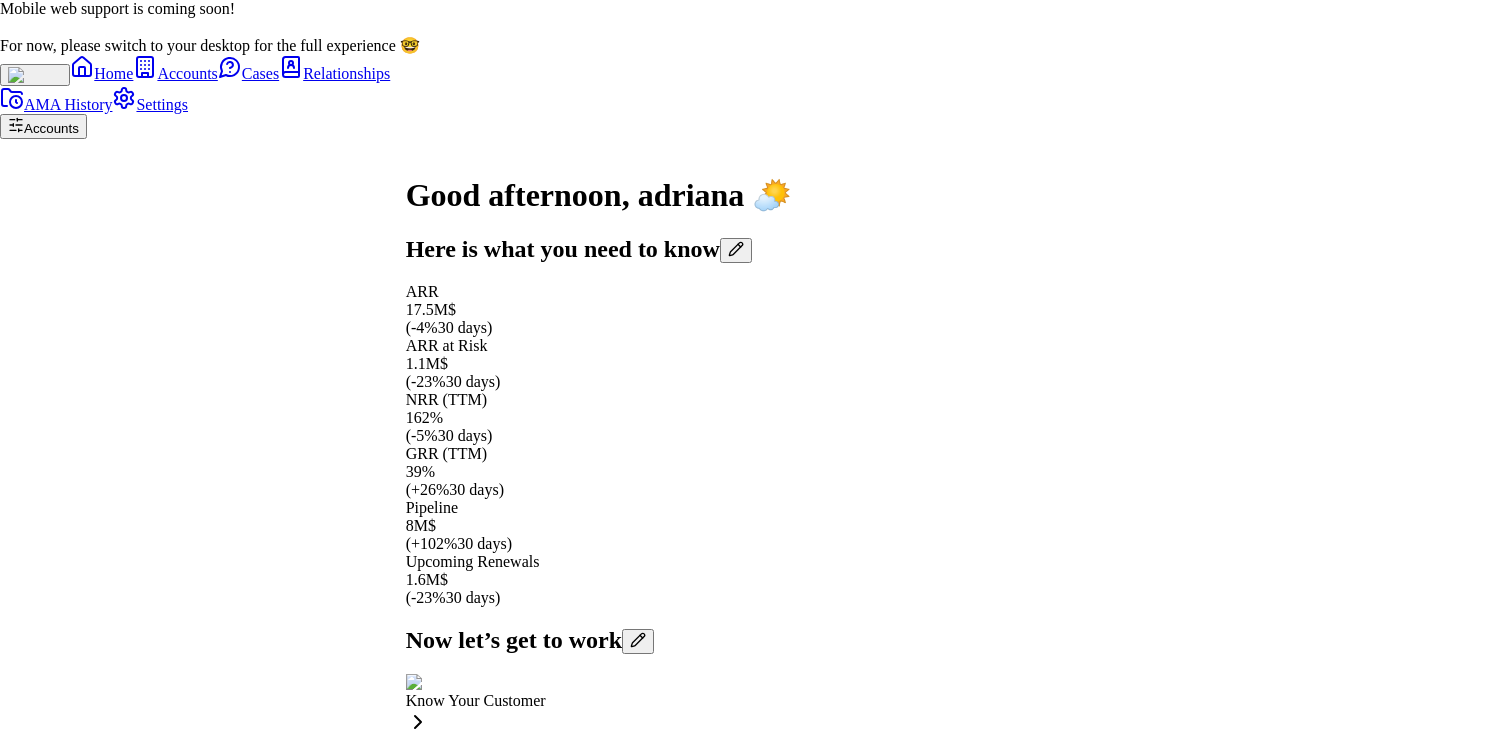 click 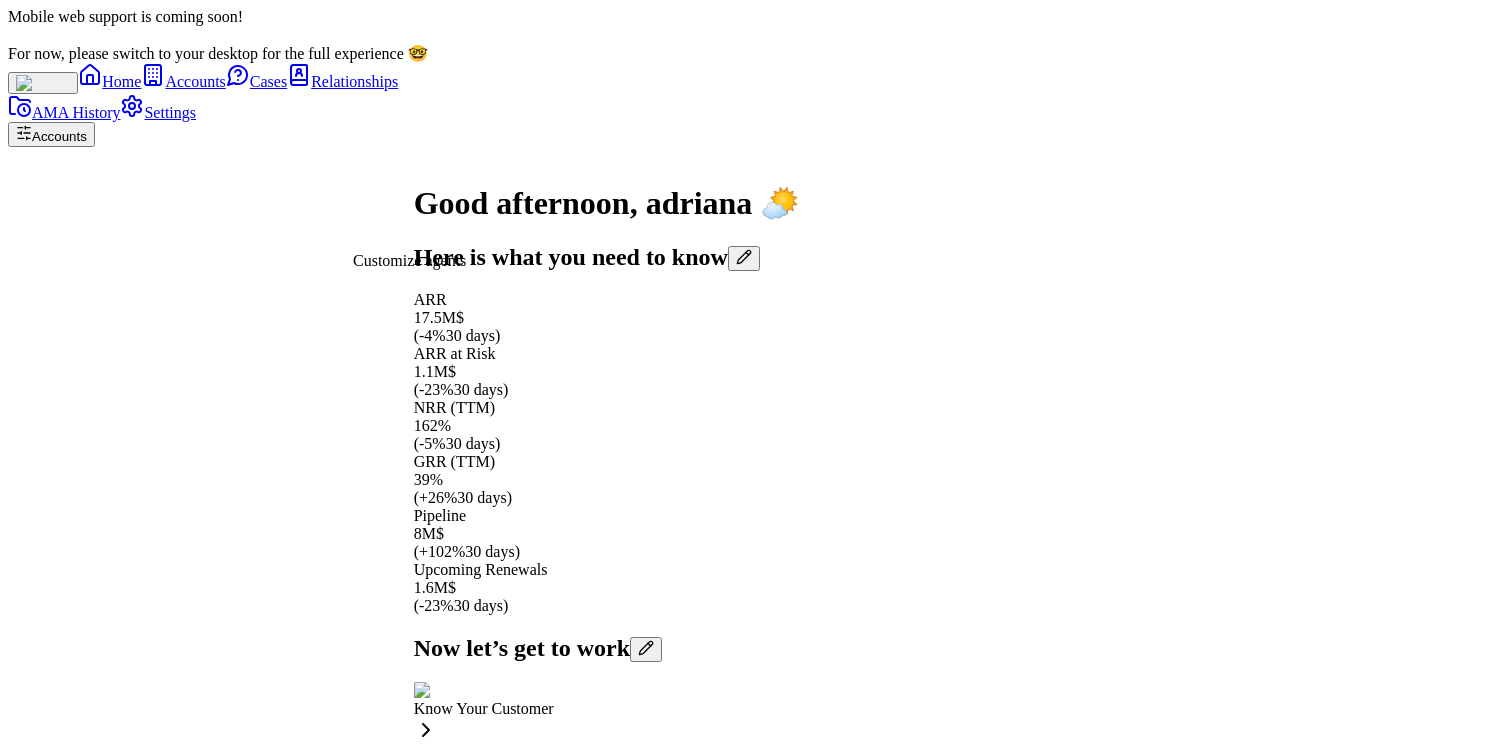 click 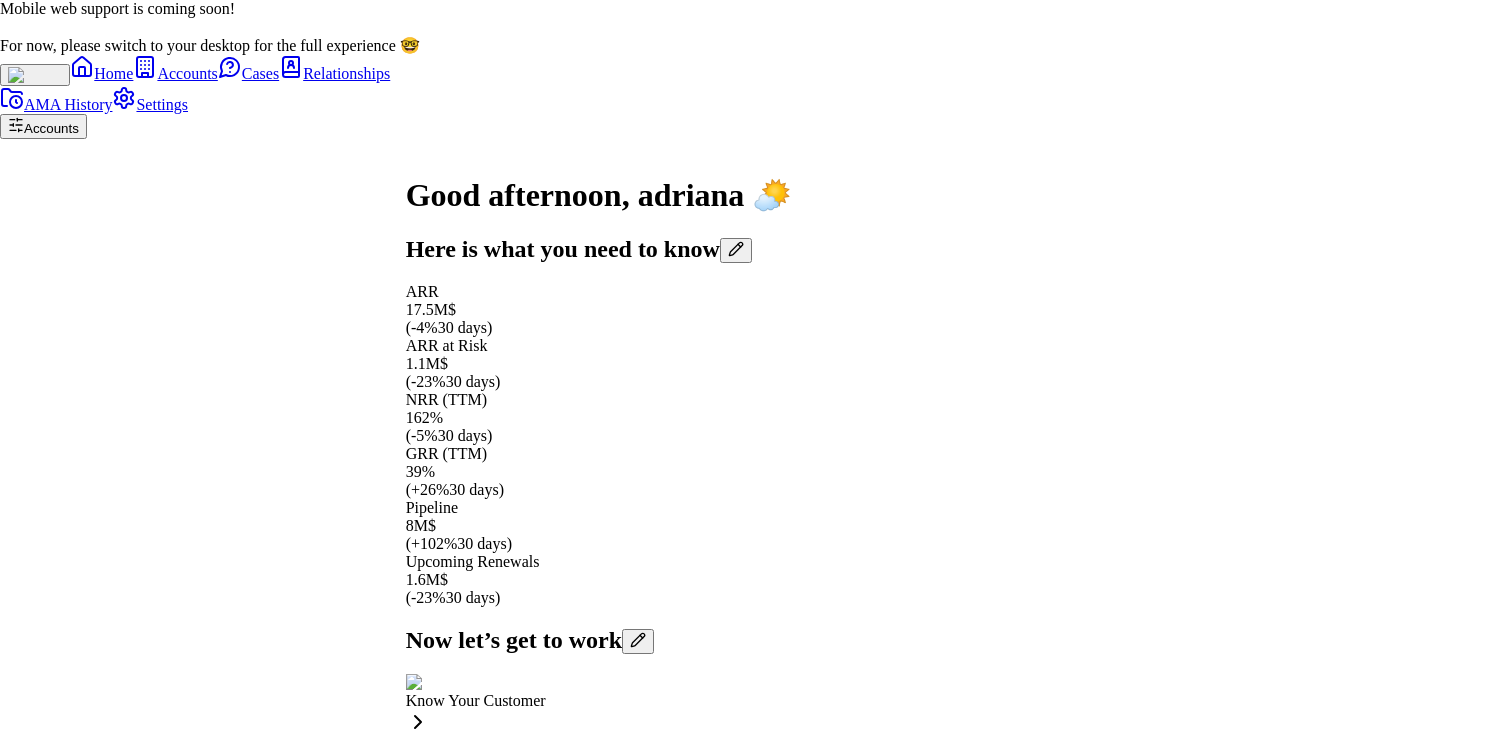type 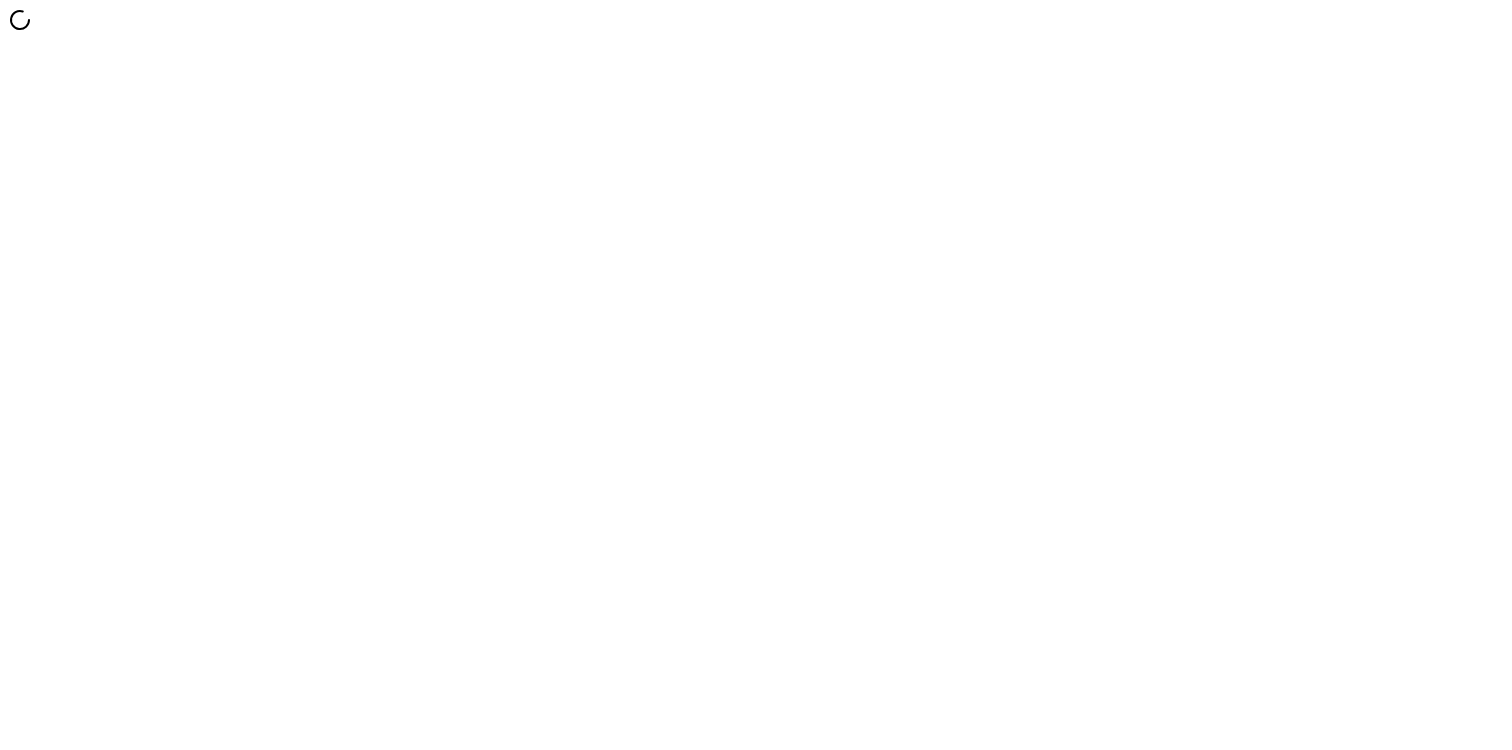 scroll, scrollTop: 0, scrollLeft: 0, axis: both 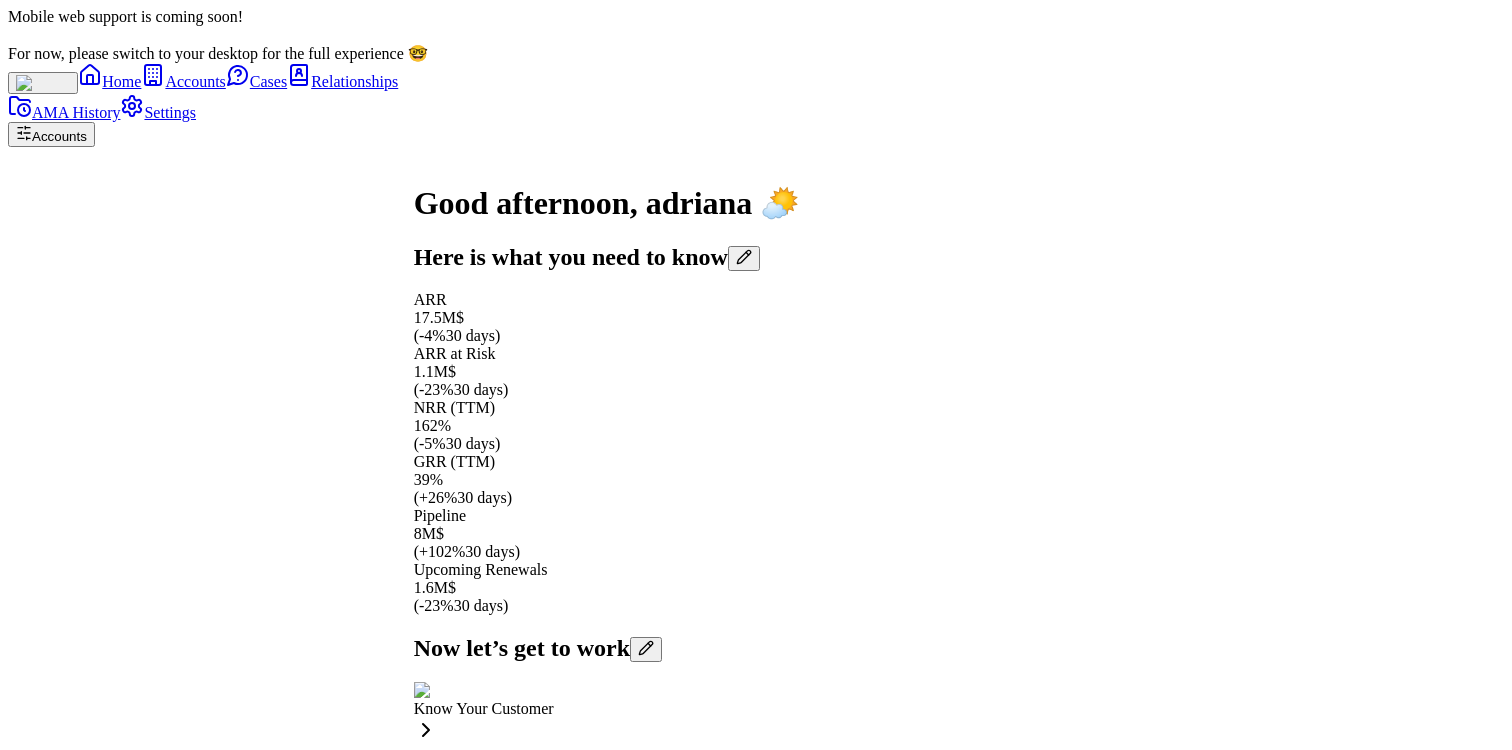 click 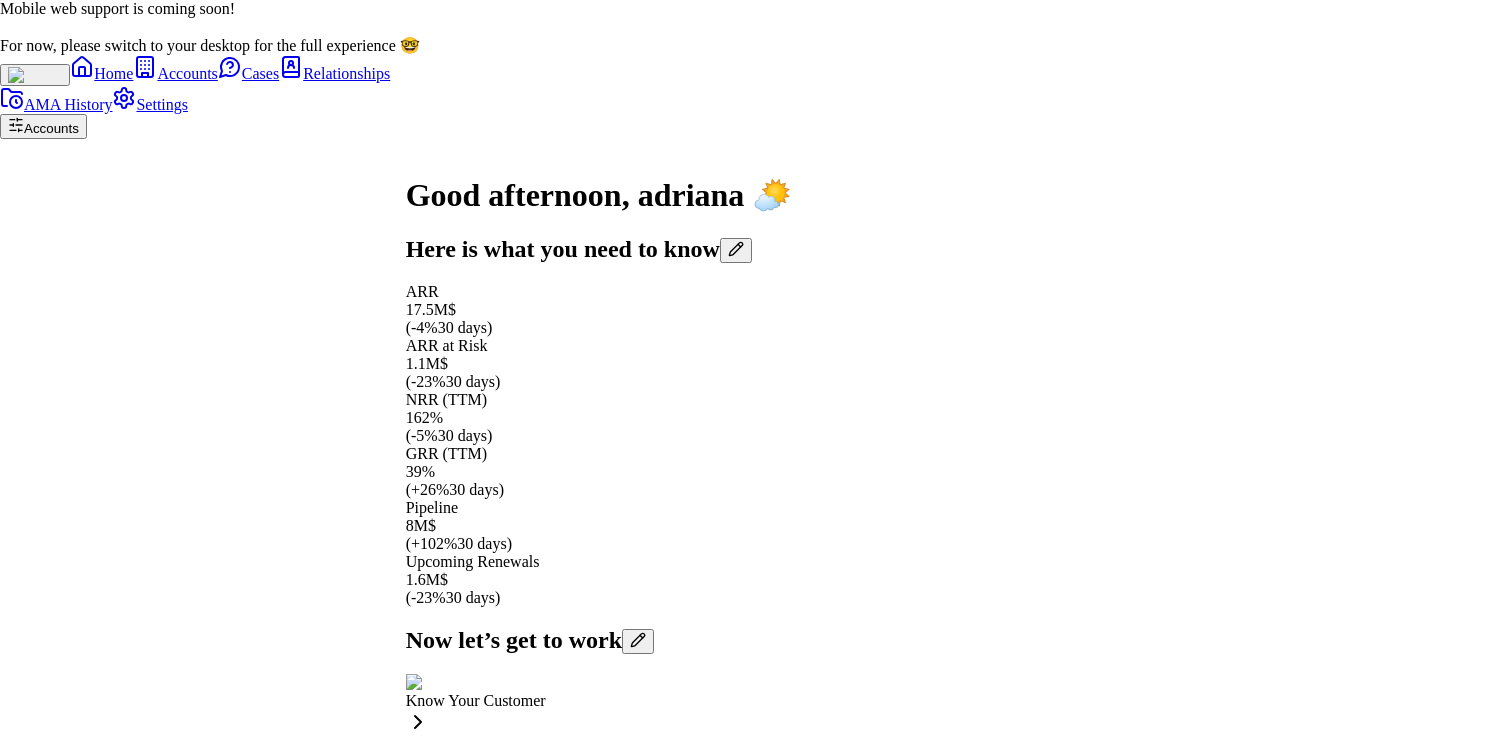 click on "Know Your Customer" at bounding box center (86, 1691) 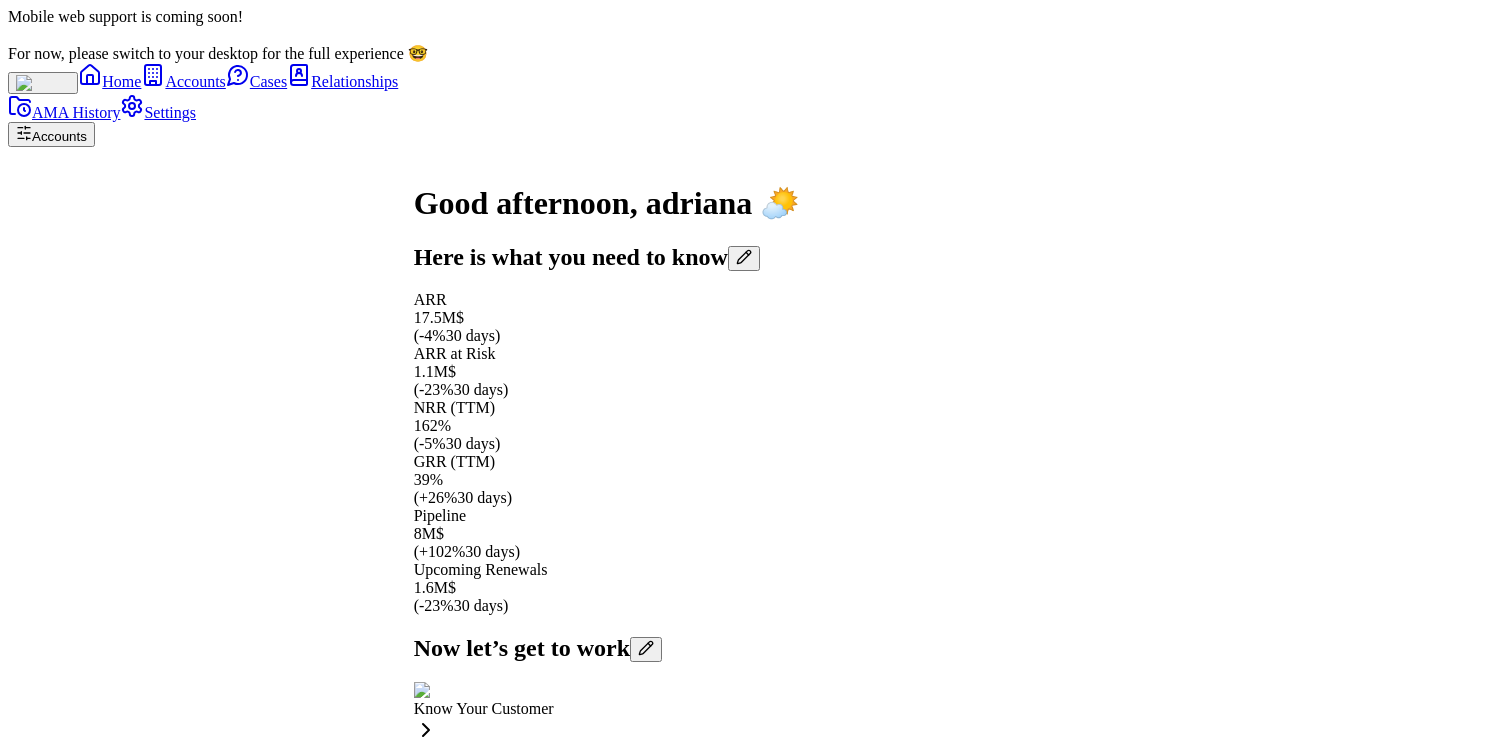 click 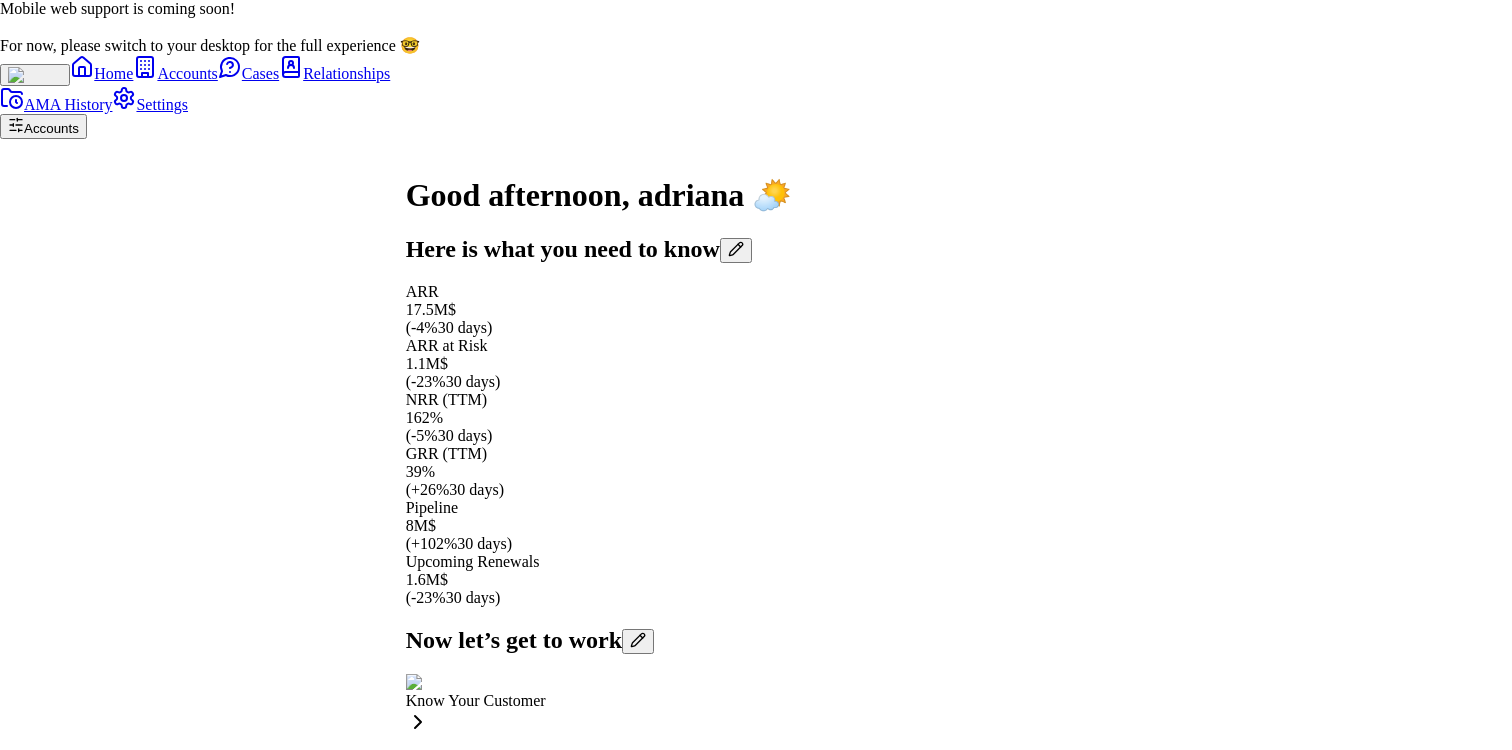 click 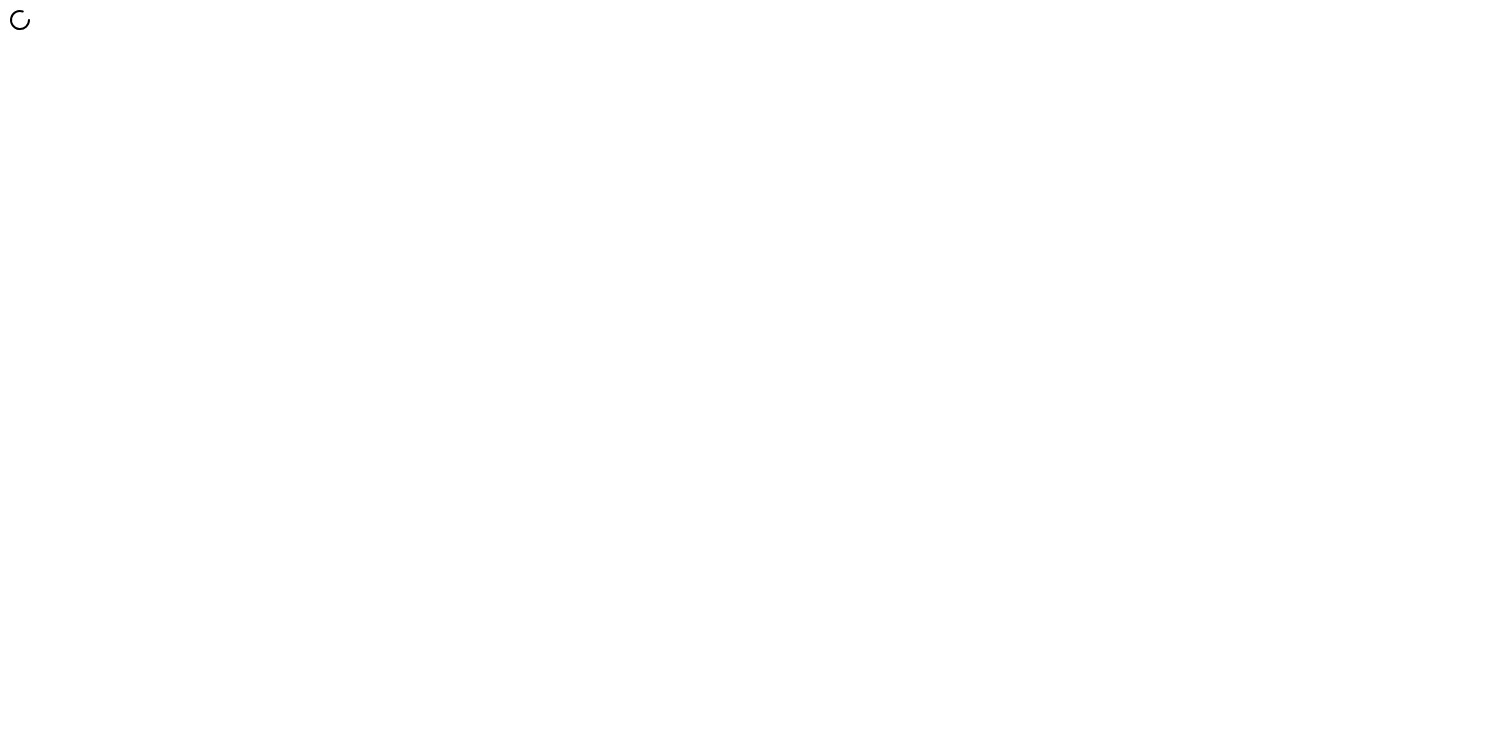 scroll, scrollTop: 0, scrollLeft: 0, axis: both 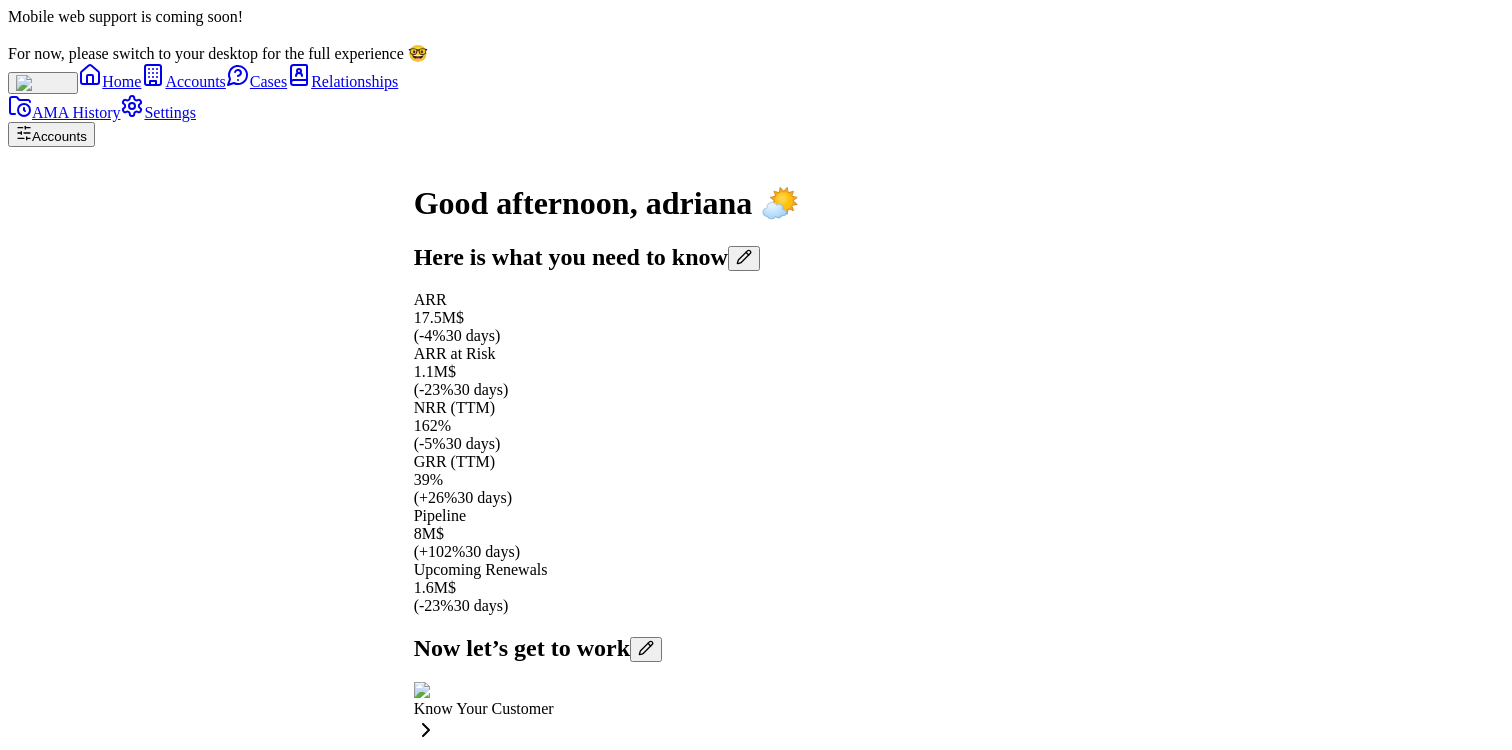click on "Good afternoon , [FIRST] 🌤️ Here is what you need to know ARR 17.5M$ ( -4% 30 days) ARR at Risk 1.1M$ ( -23% 30 days) NRR (TTM) 162% ( -5% 30 days) GRR (TTM) 39% ( +26% 30 days) Pipeline 8M$ ( +102% 30 days) Upcoming Renewals 1.6M$ ( -23% 30 days) Now let’s get to work Know Your Customer Growth Accelerator Risks Buster NeverDrop Client Prep Internal Prep Market Intelligence Create Your Own" at bounding box center [607, 803] 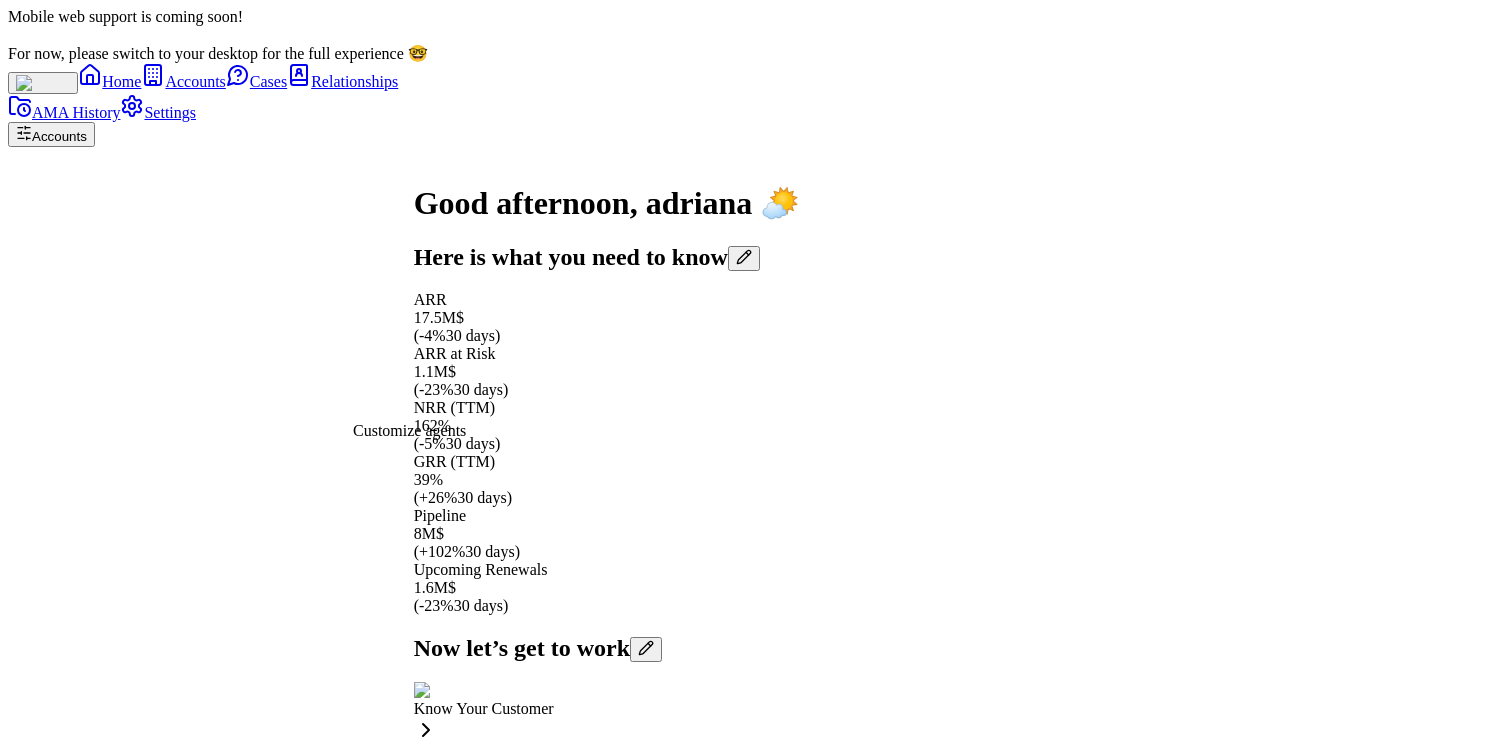 click 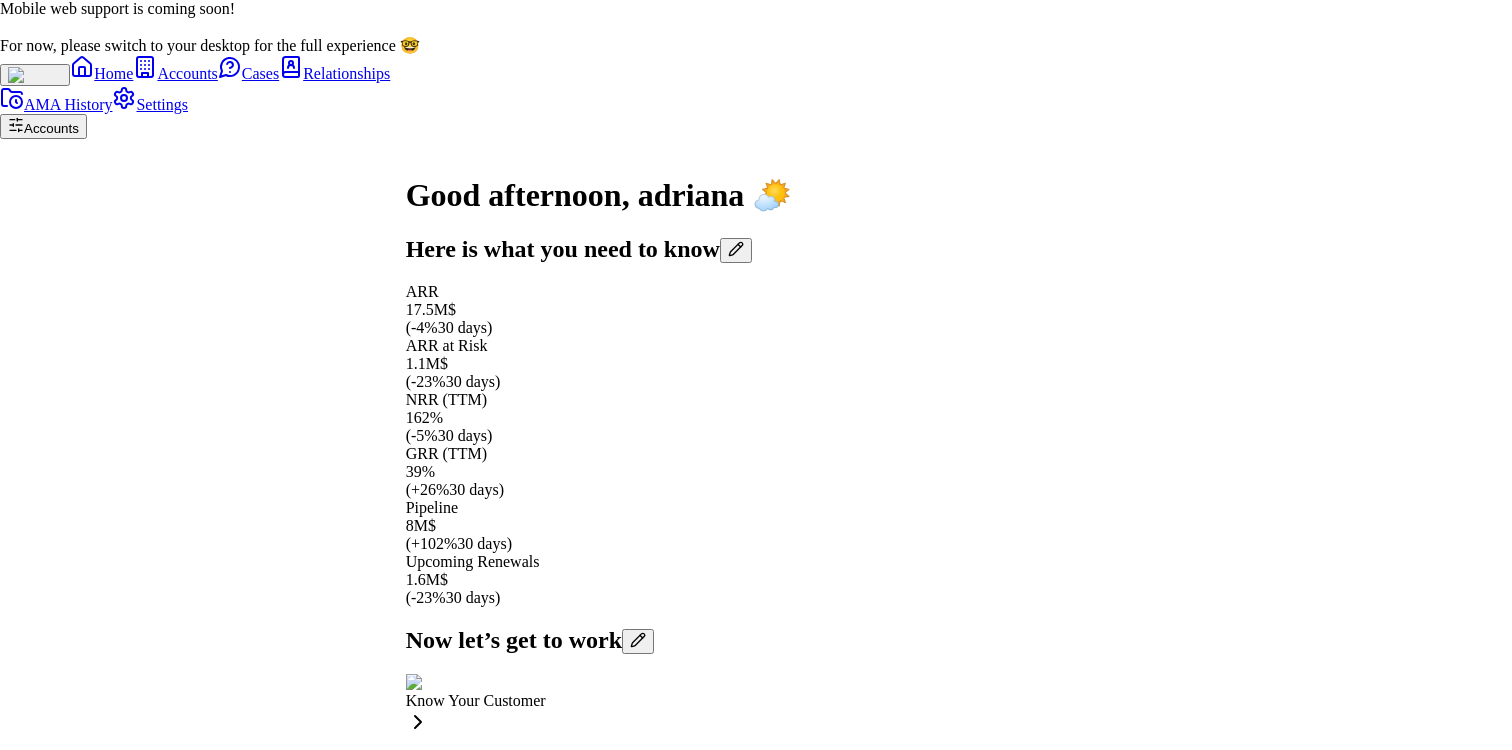 click 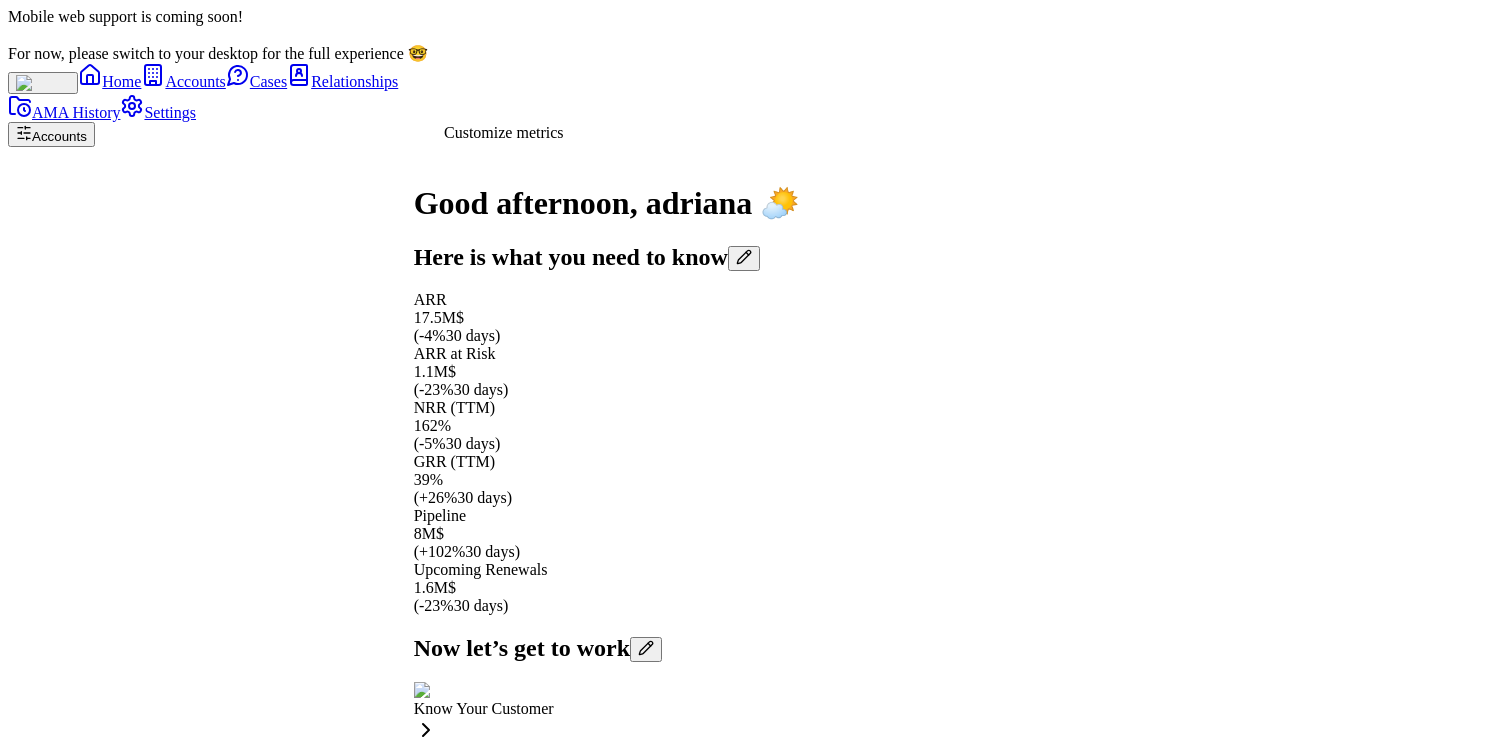 click 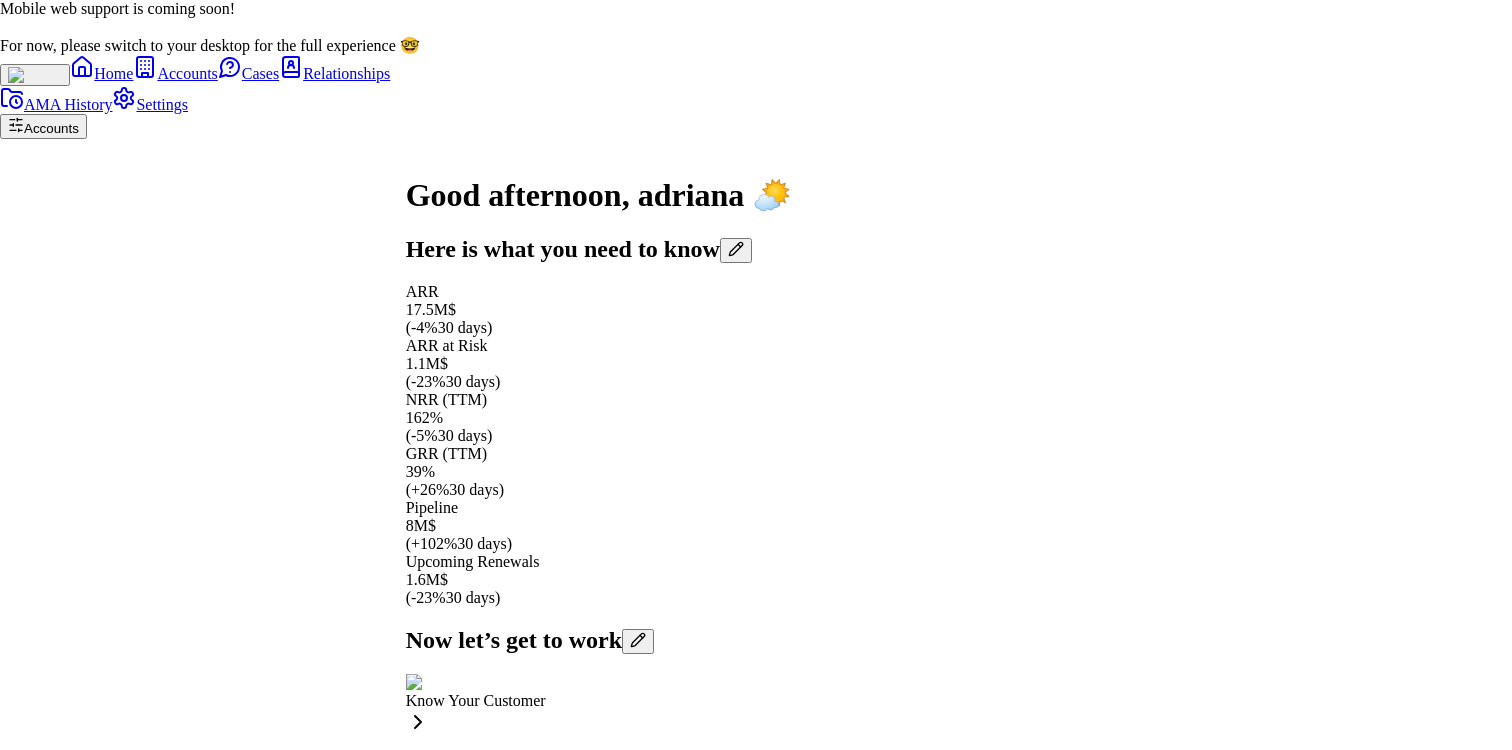 click 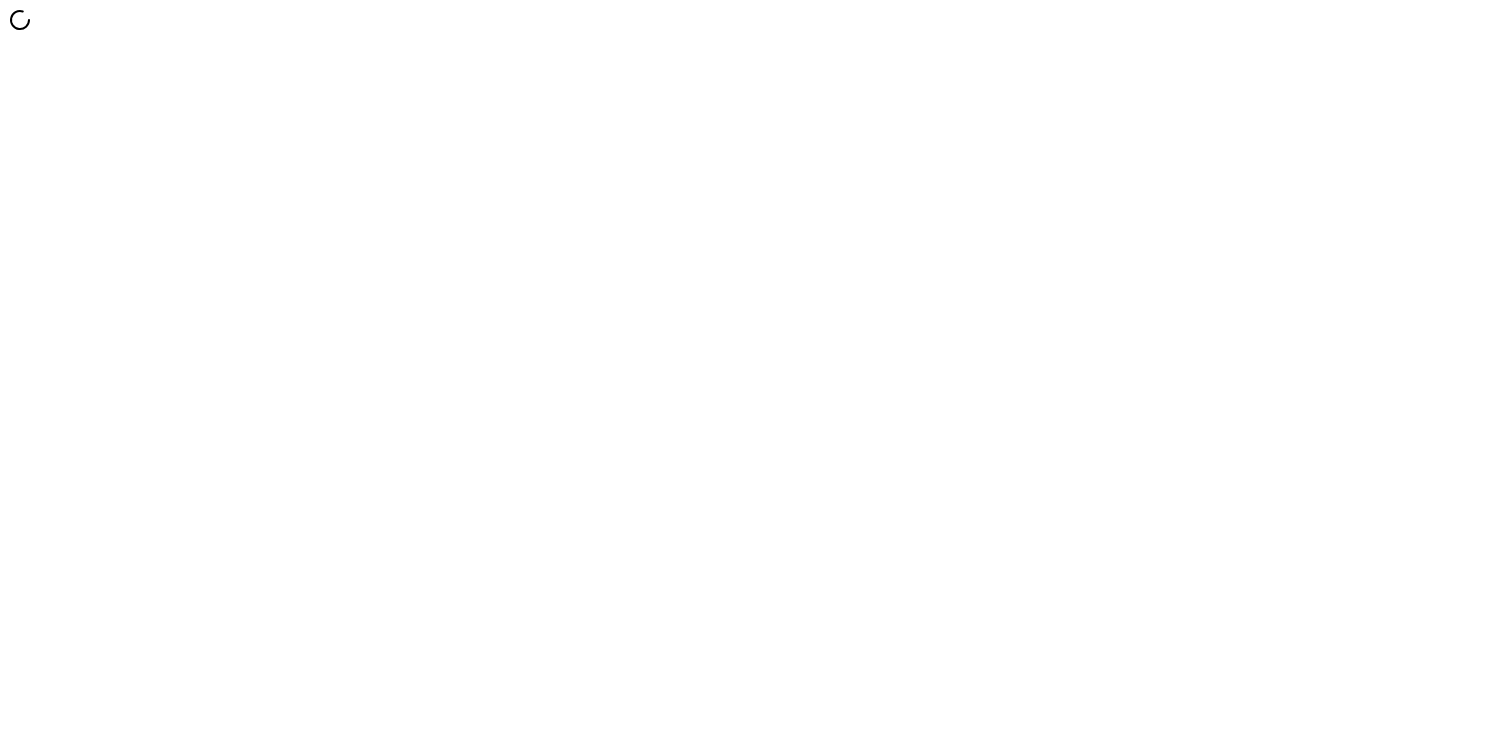 scroll, scrollTop: 0, scrollLeft: 0, axis: both 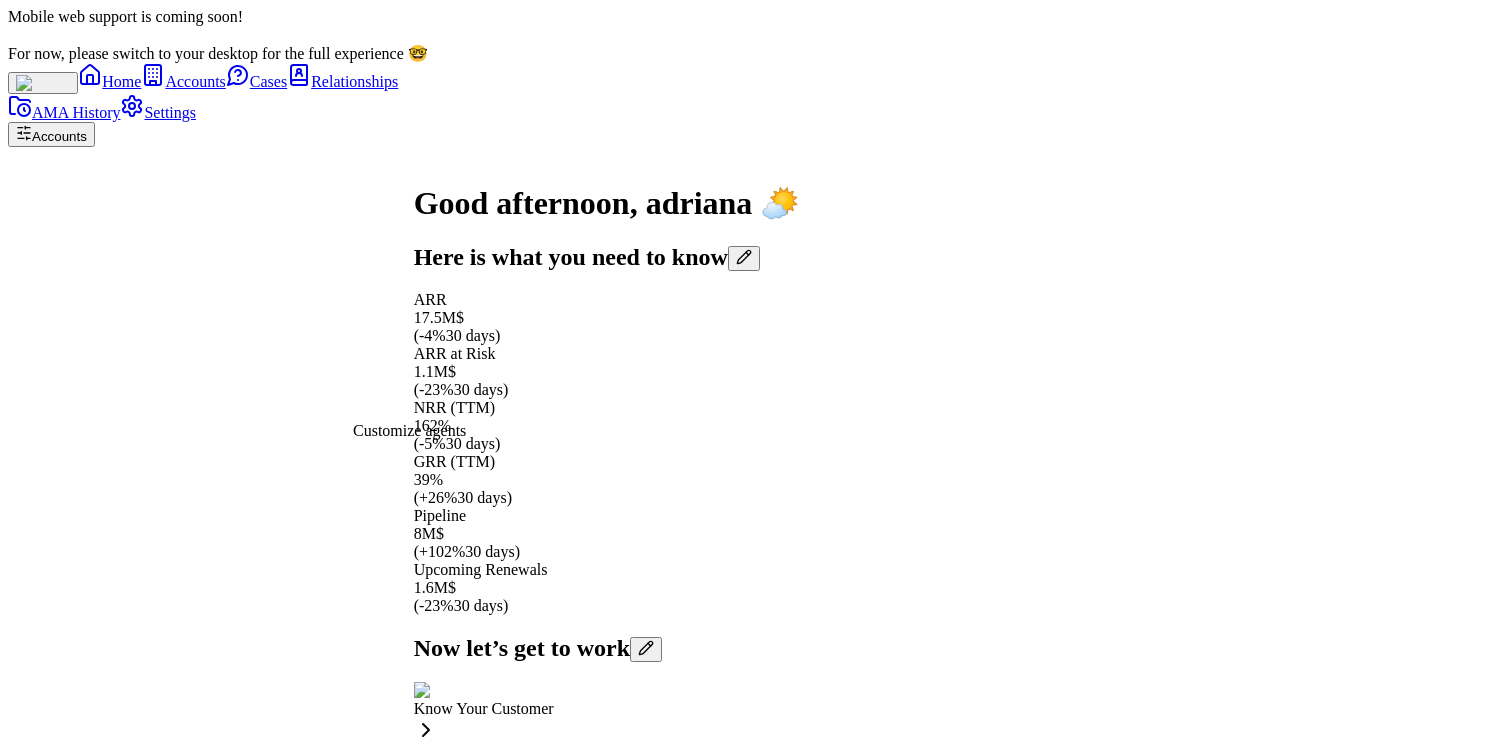 click 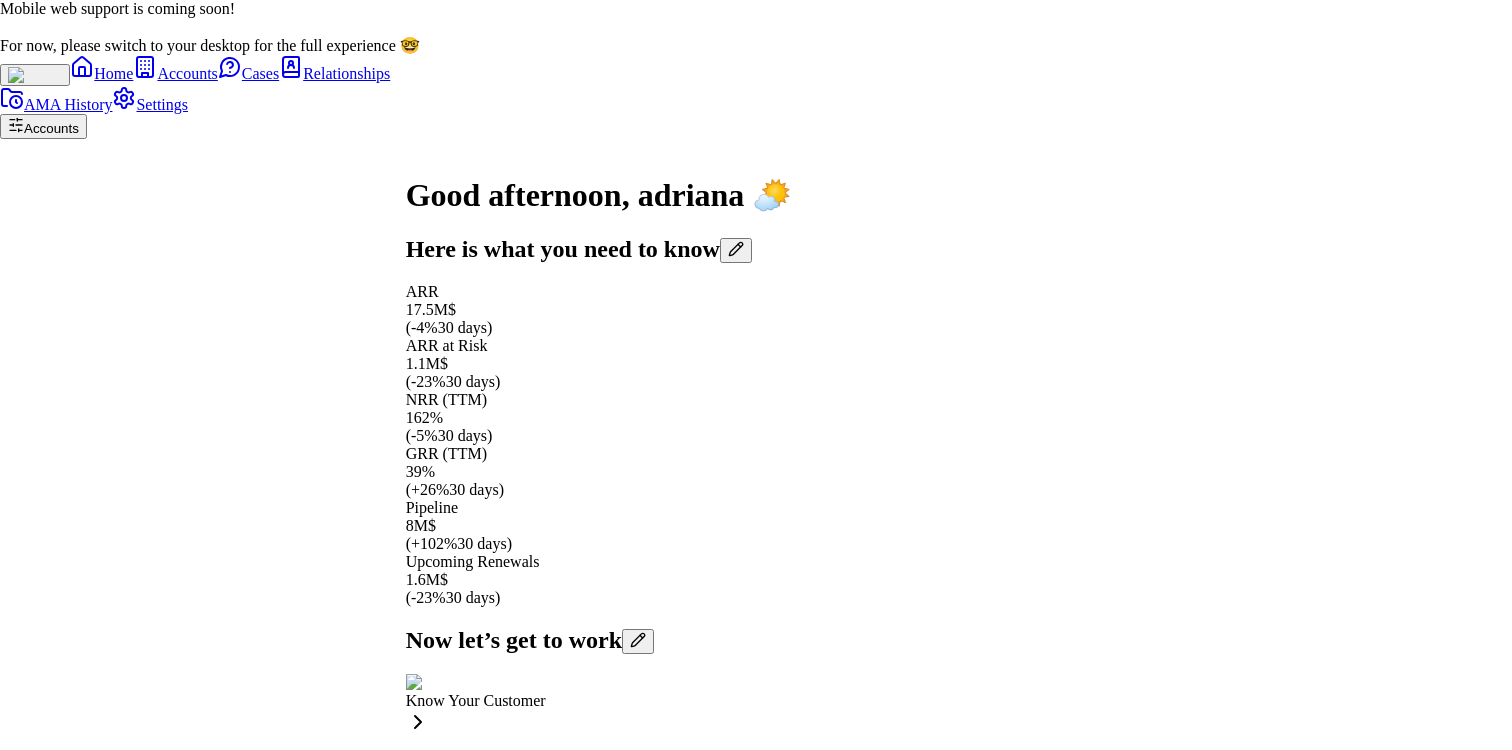 click 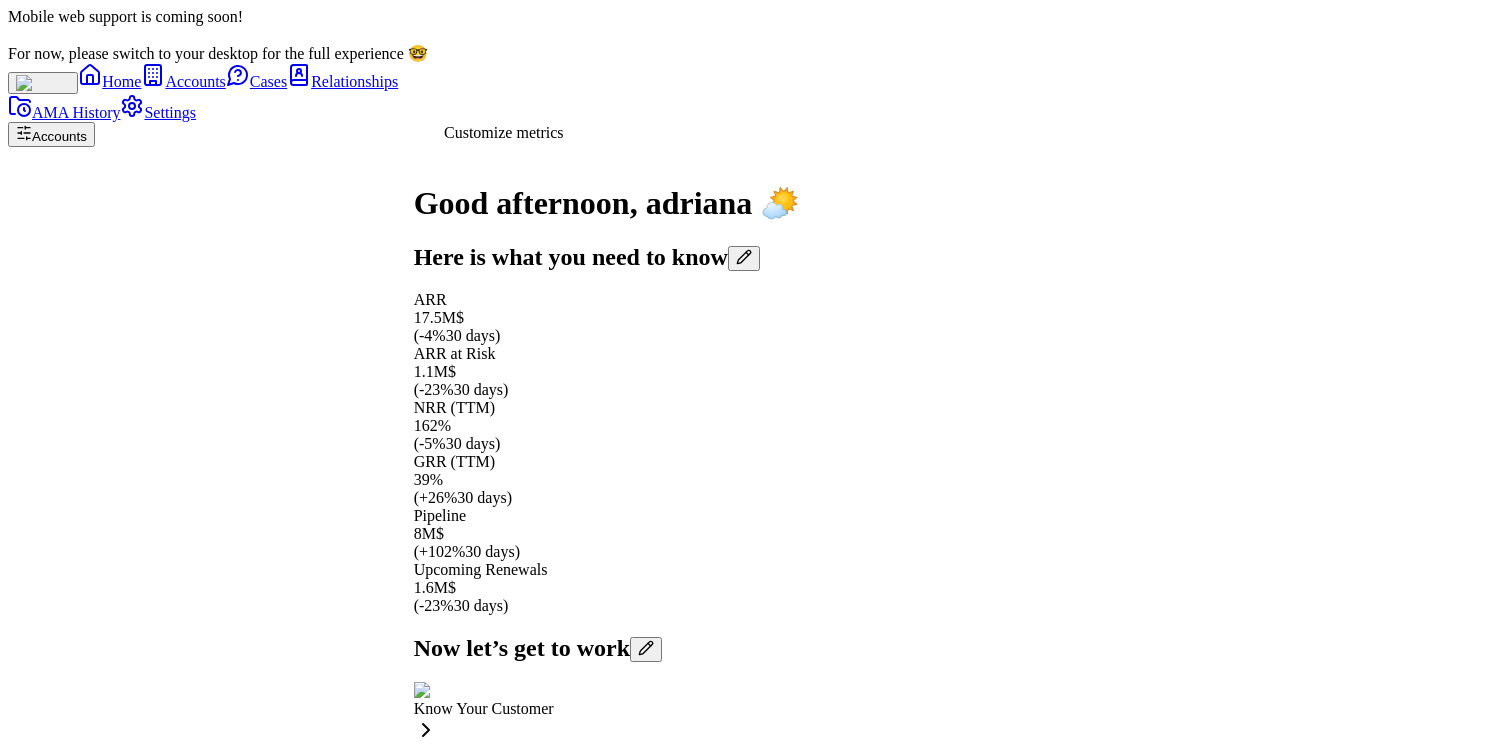 click at bounding box center (744, 258) 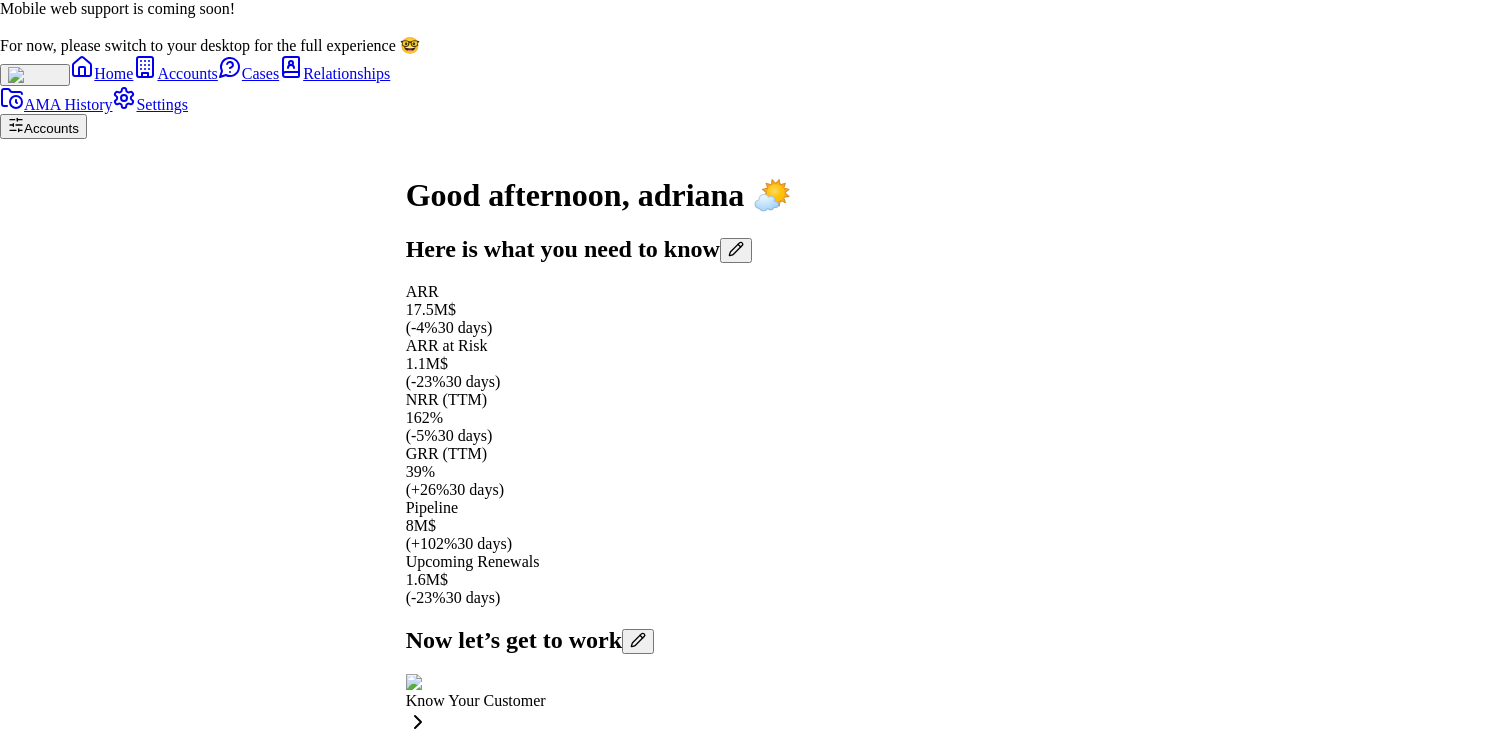 type 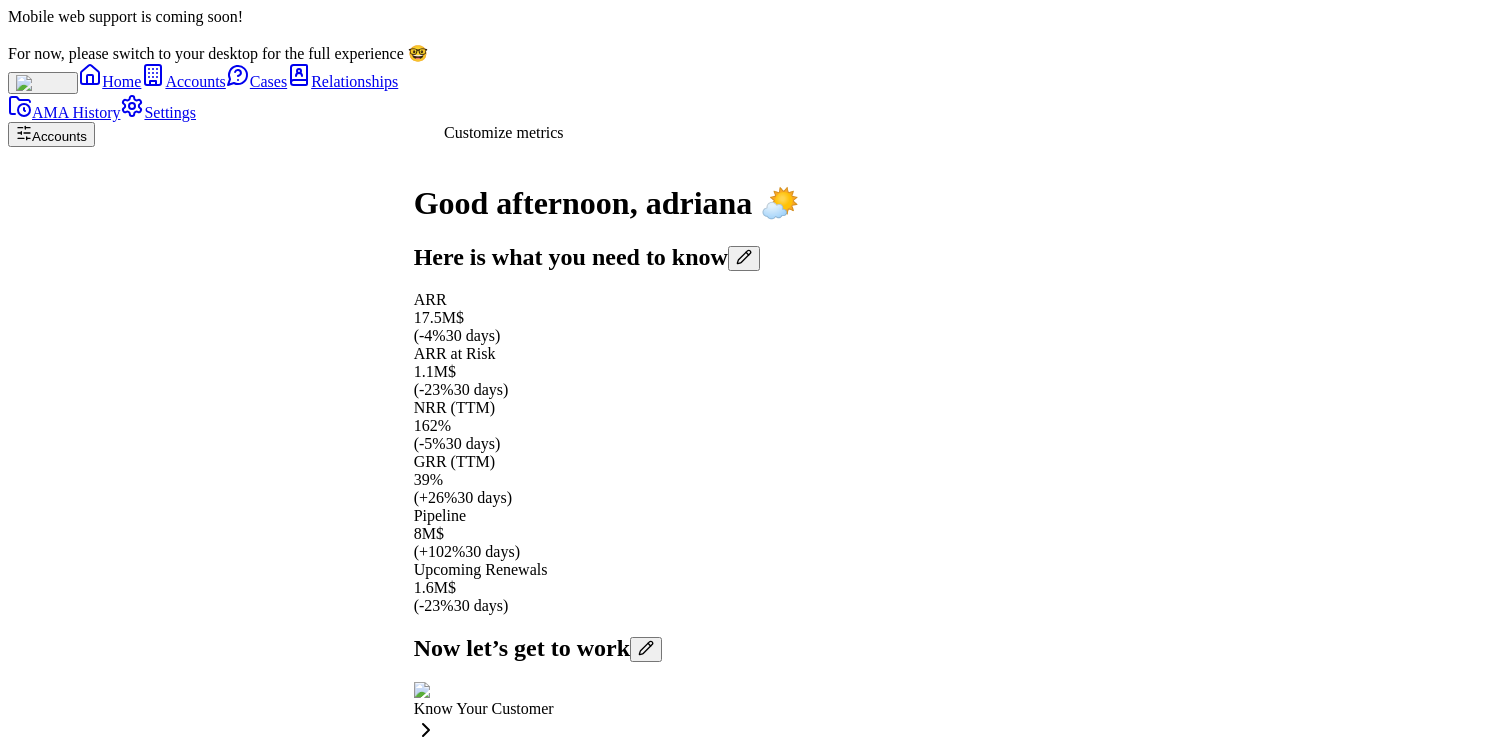 click at bounding box center (744, 258) 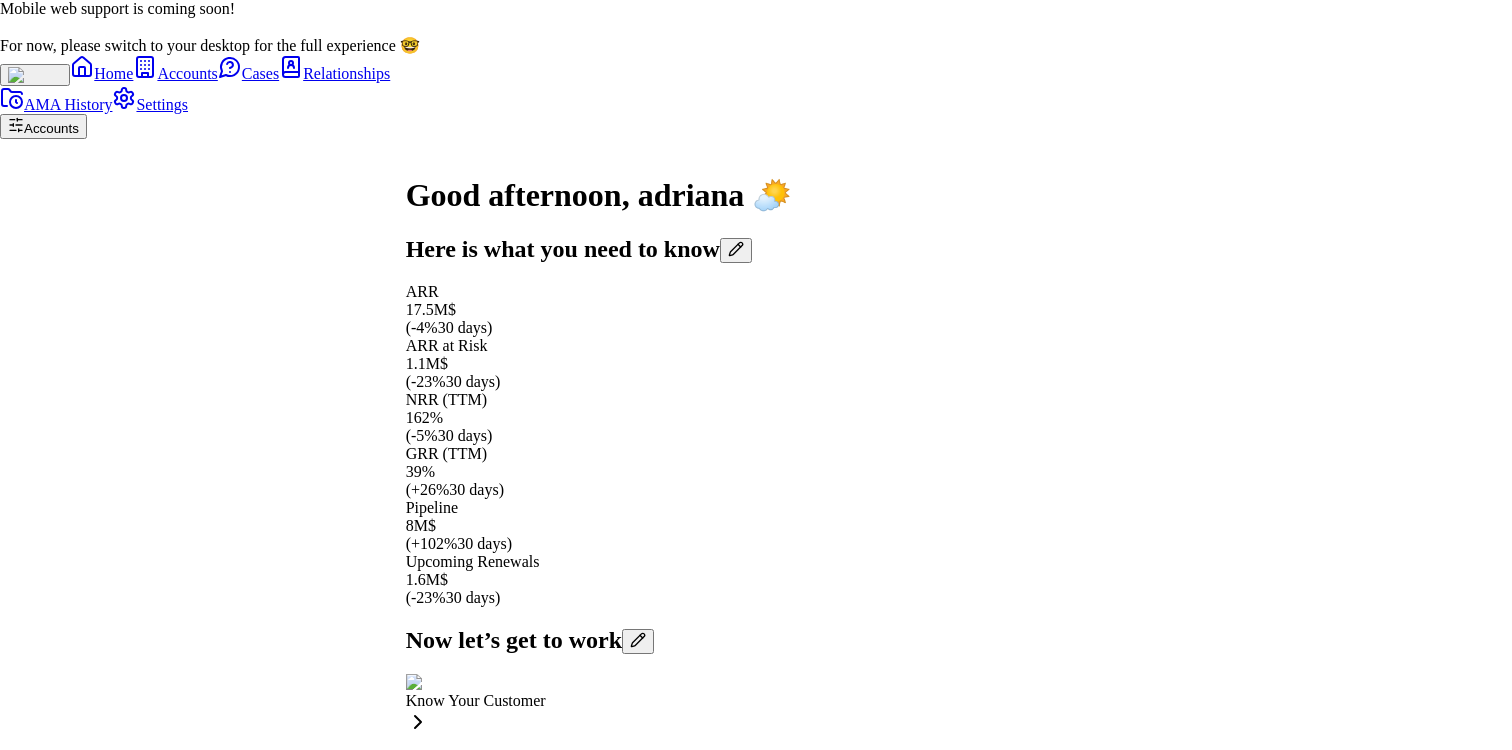 click on "ARR" at bounding box center (20, 1699) 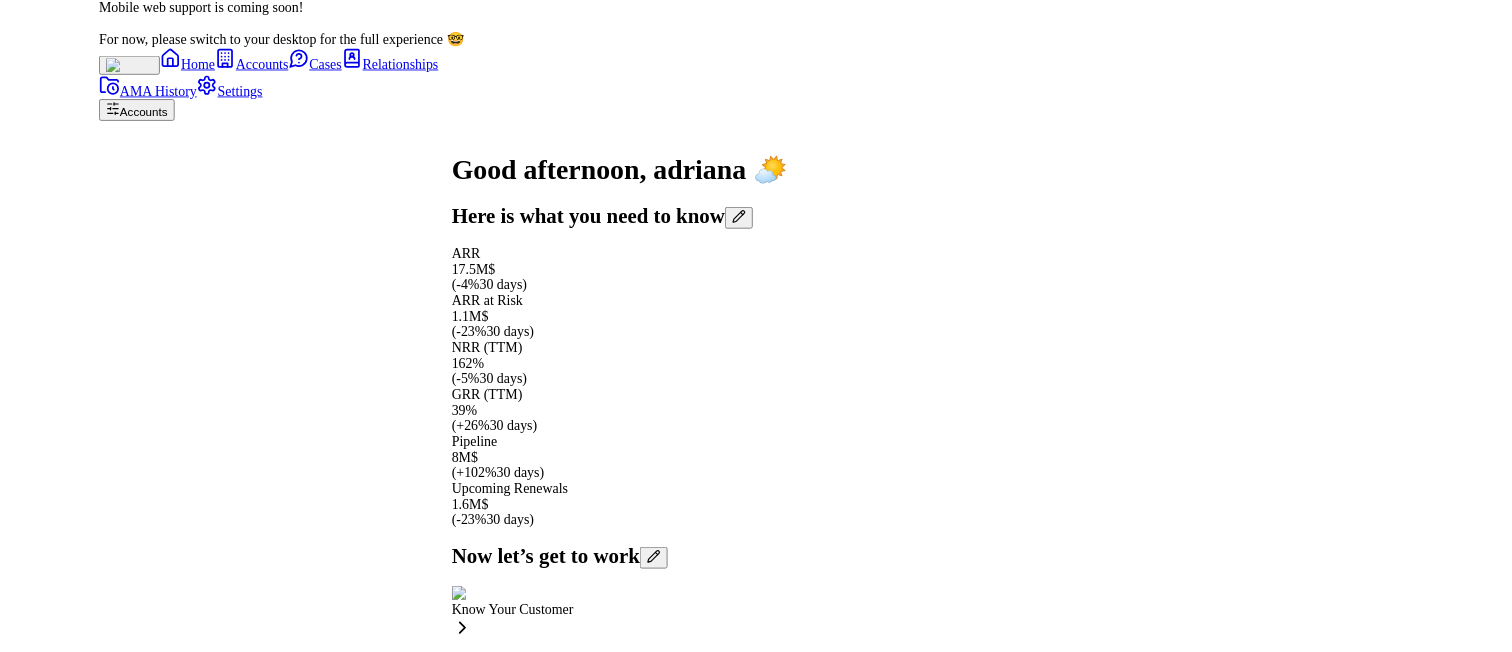 scroll, scrollTop: -290, scrollLeft: 0, axis: vertical 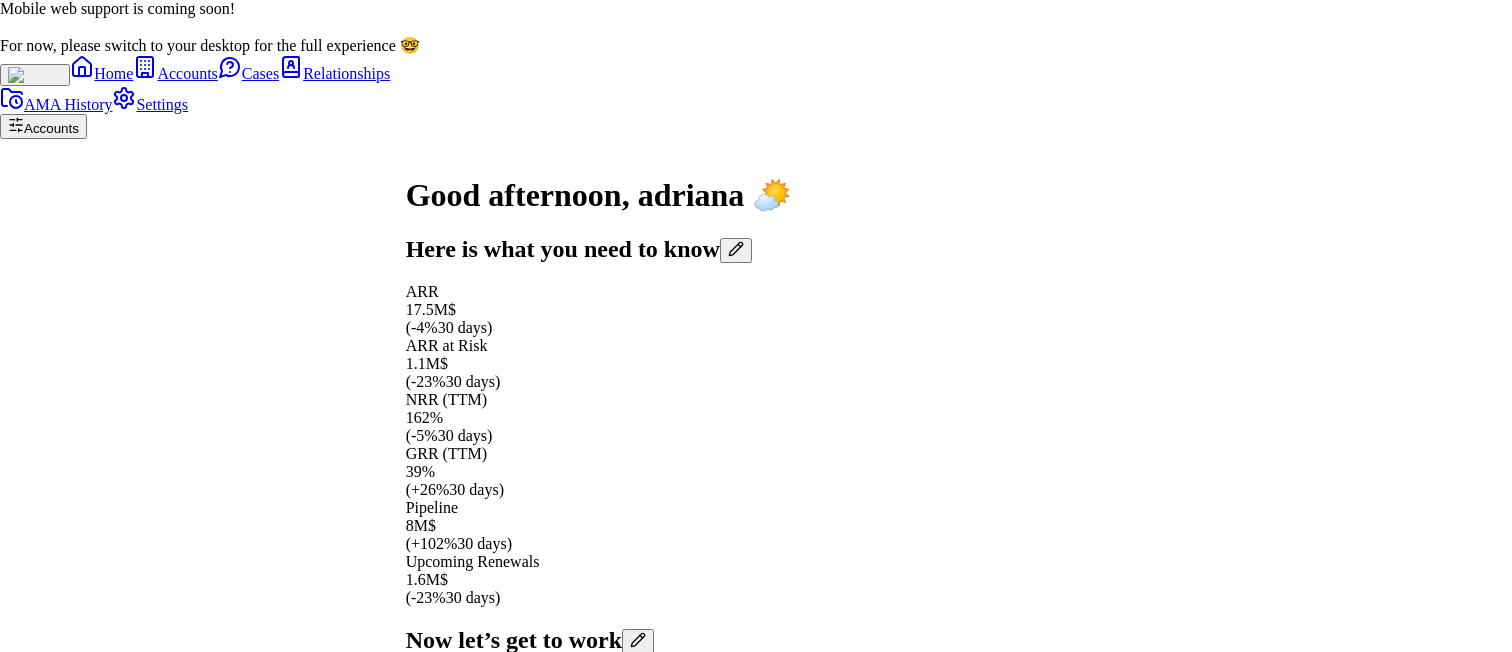 click on "Upcoming Renewals" at bounding box center (8, 1862) 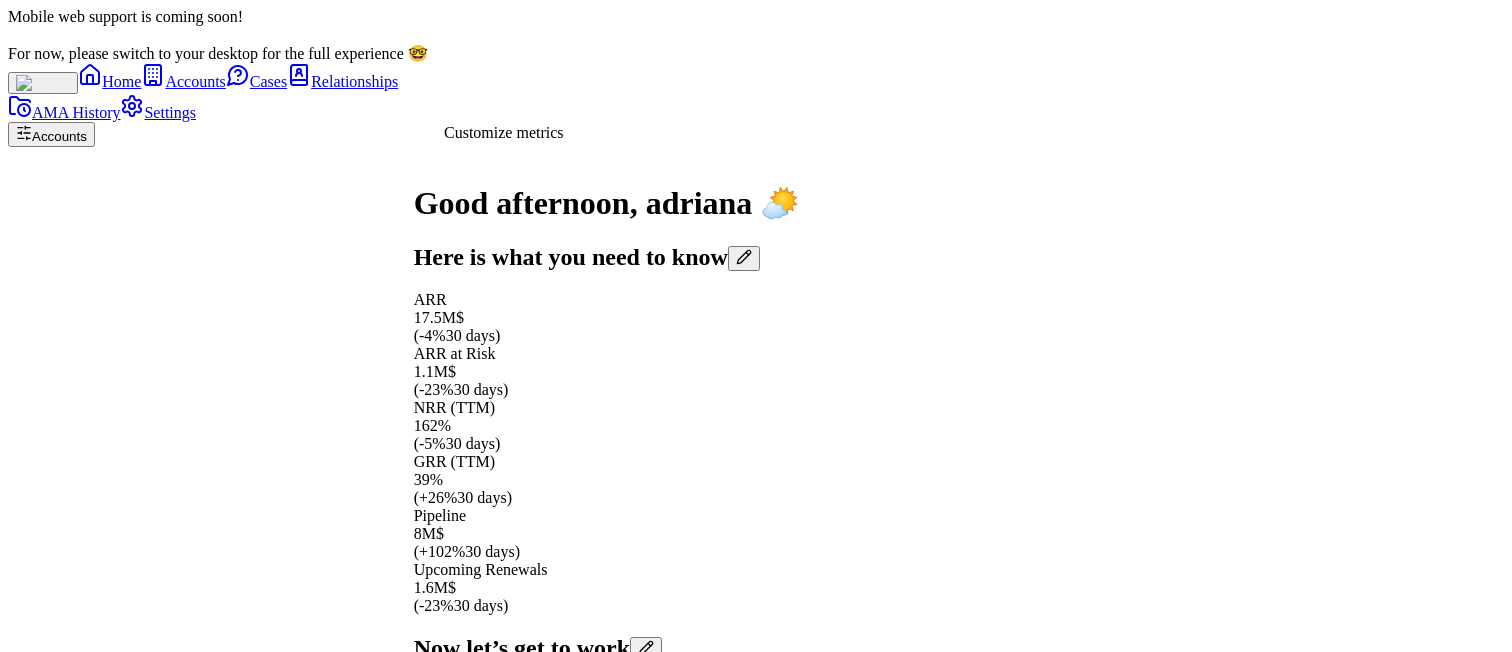 click 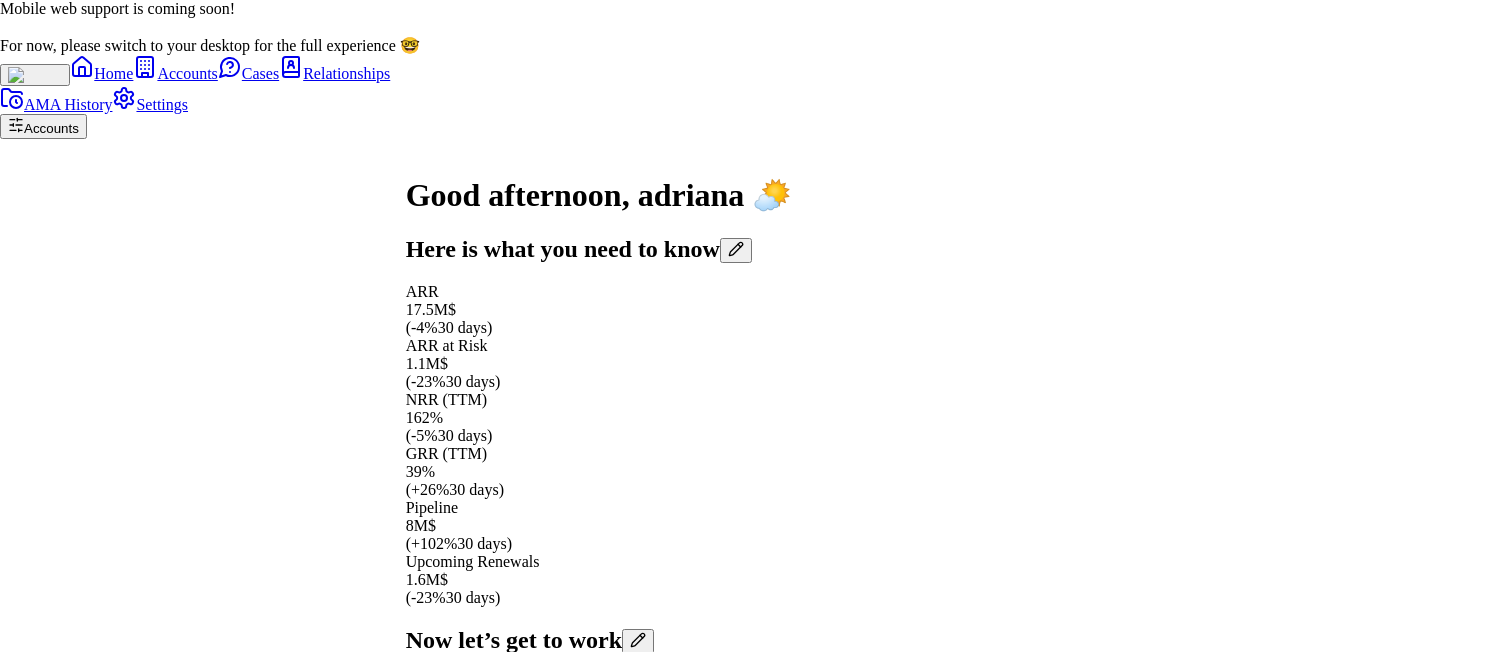 type 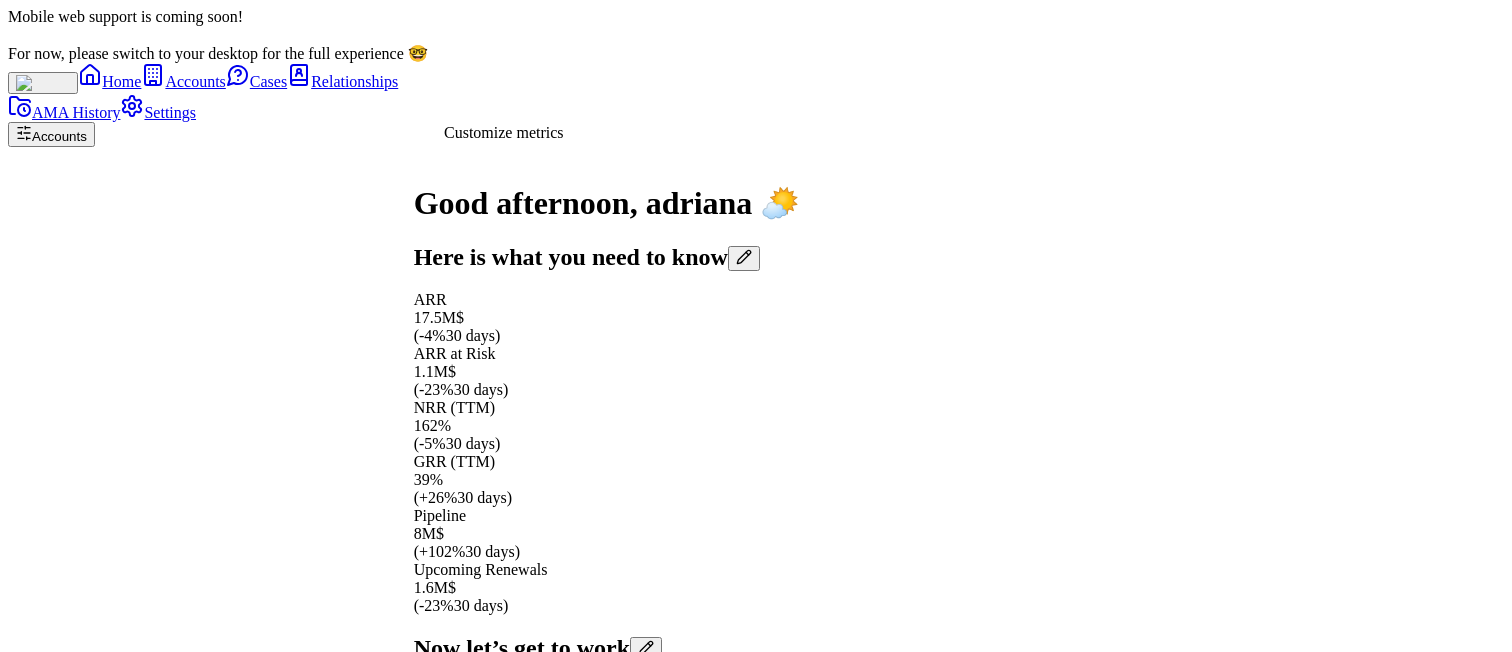 click 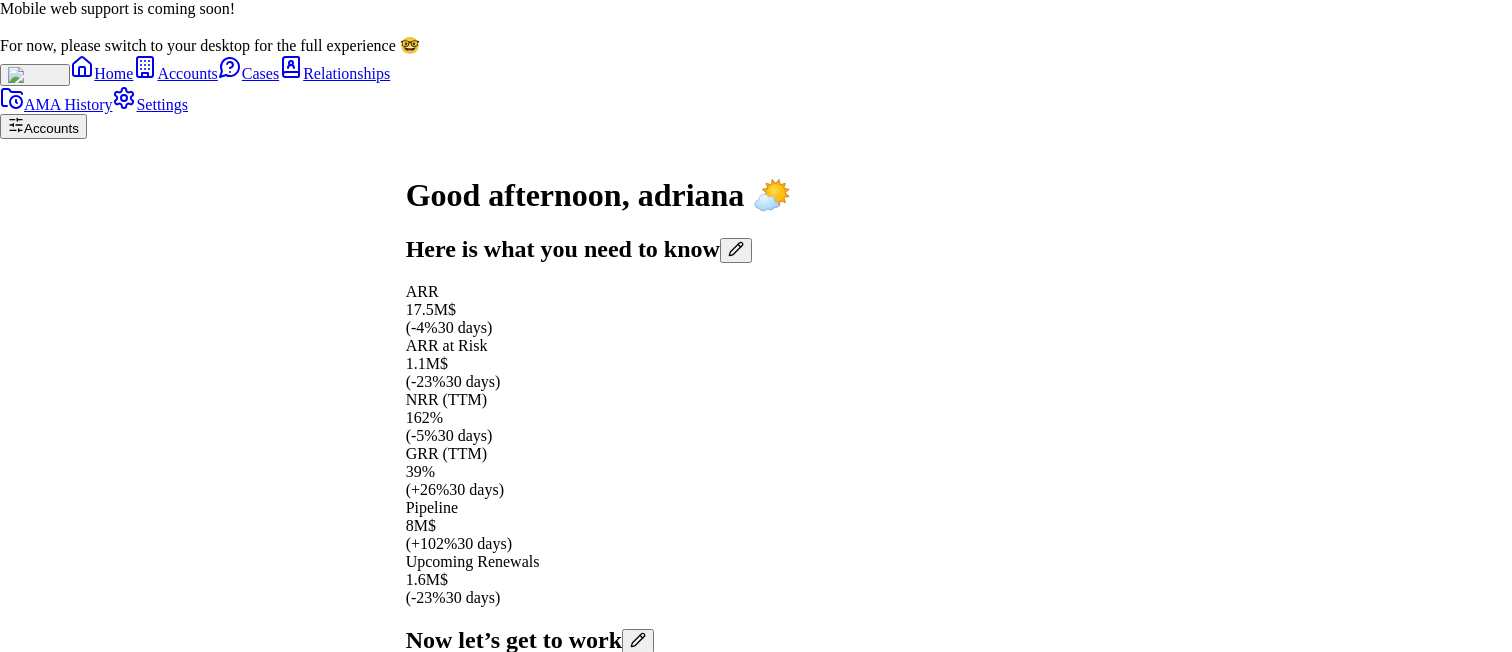 type 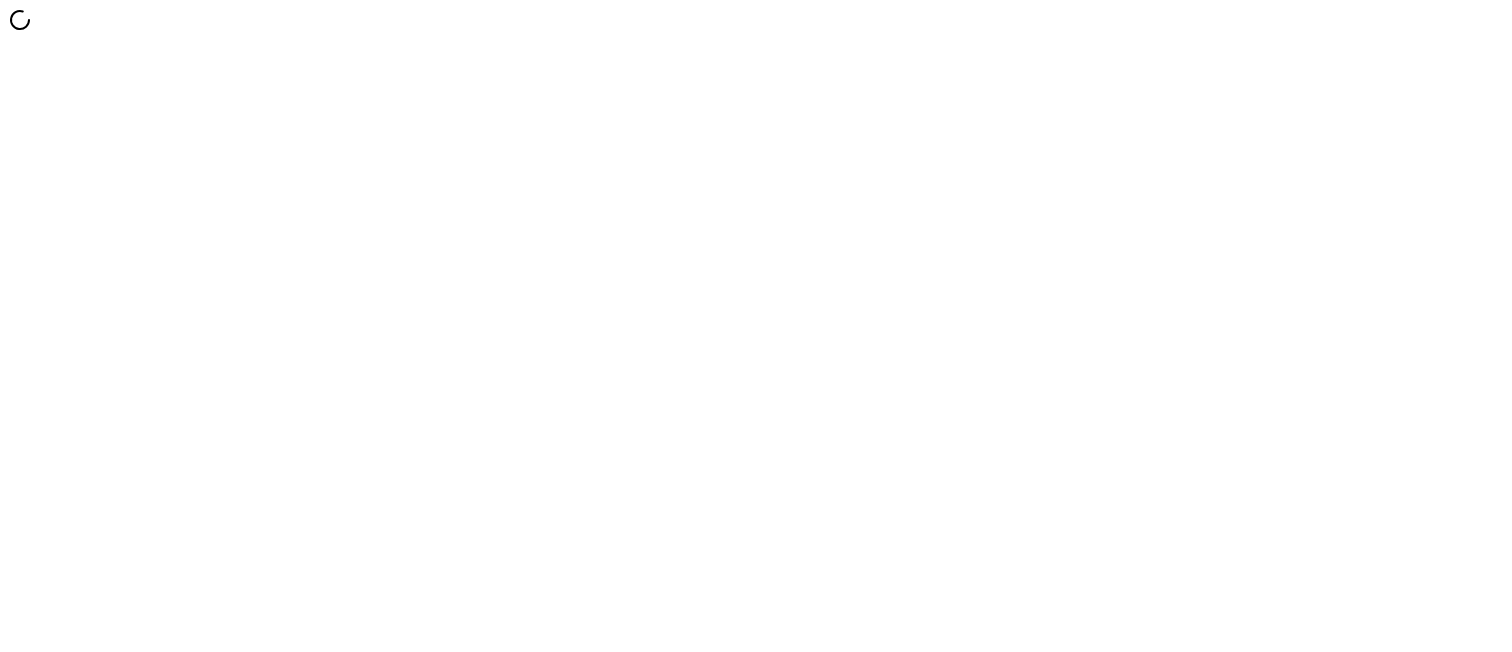 scroll, scrollTop: 0, scrollLeft: 0, axis: both 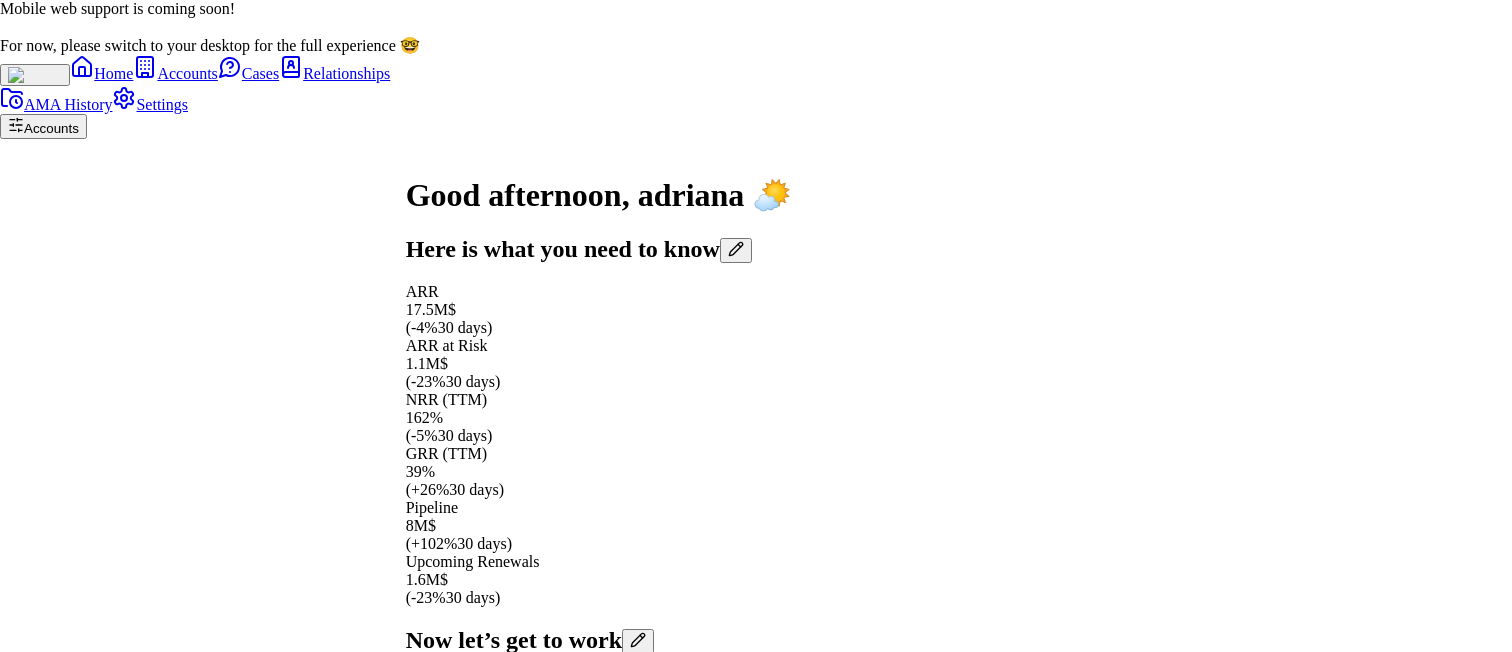click on "Upcoming Renewals" at bounding box center (20, 1864) 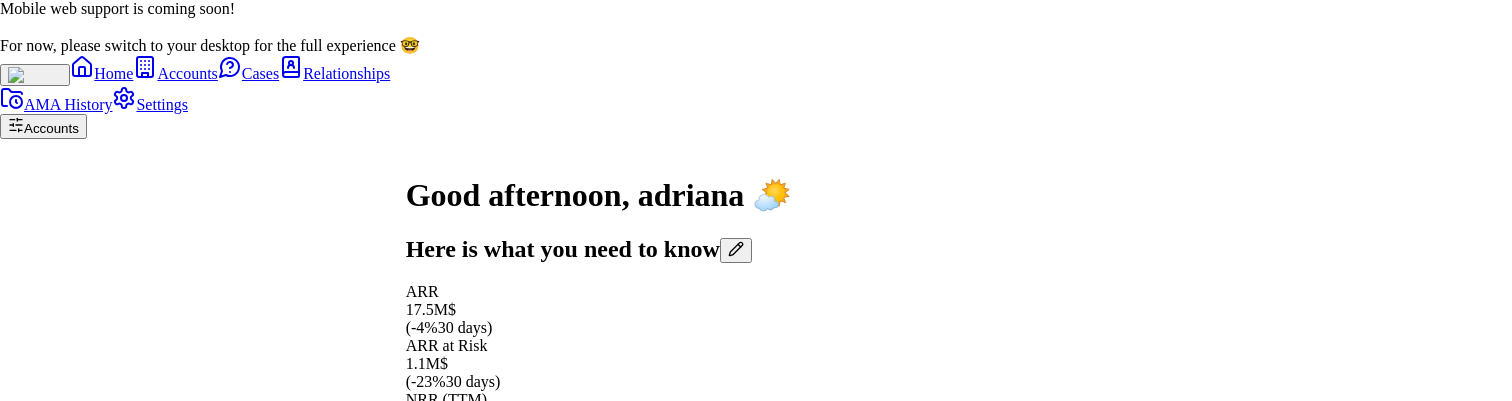 scroll, scrollTop: -541, scrollLeft: 0, axis: vertical 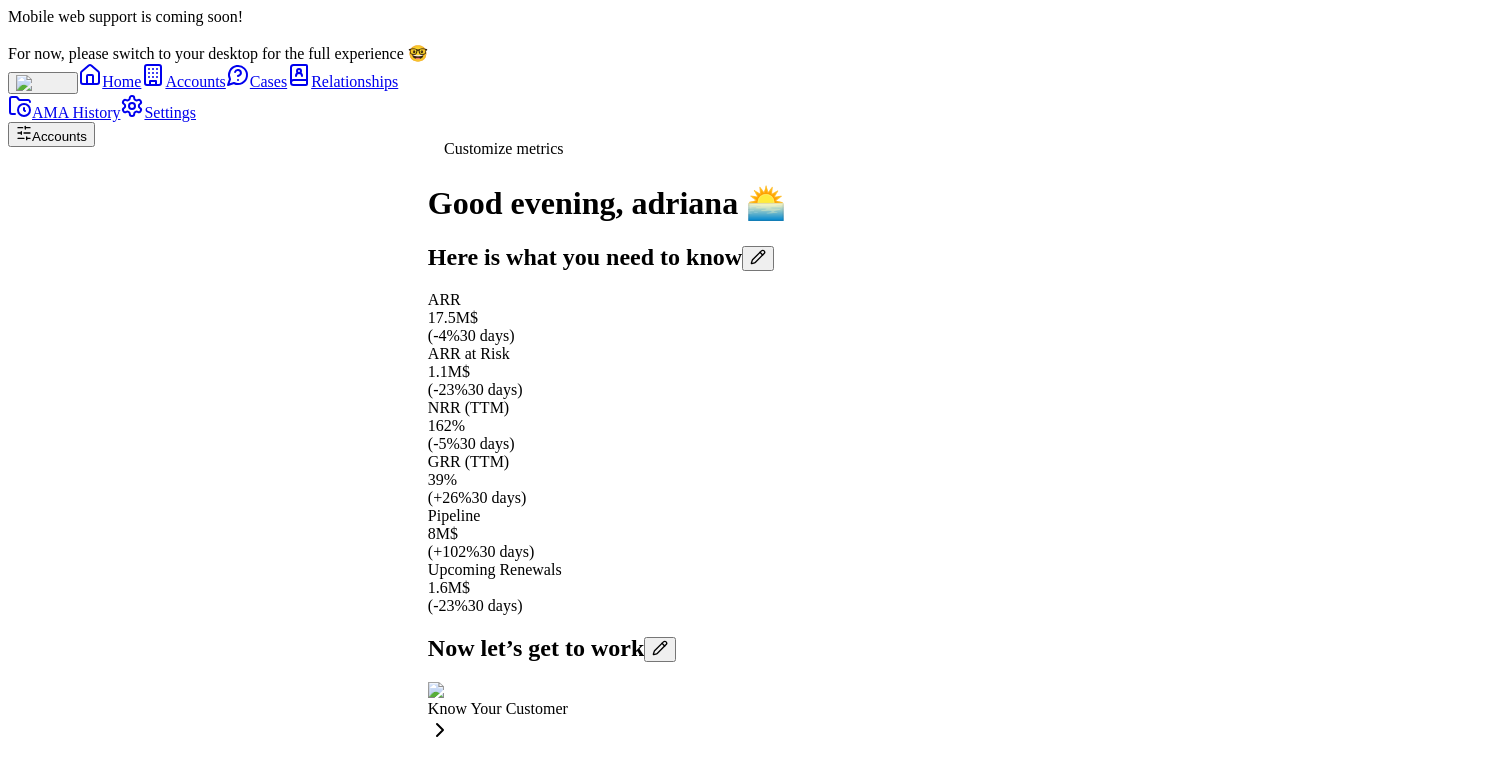 click 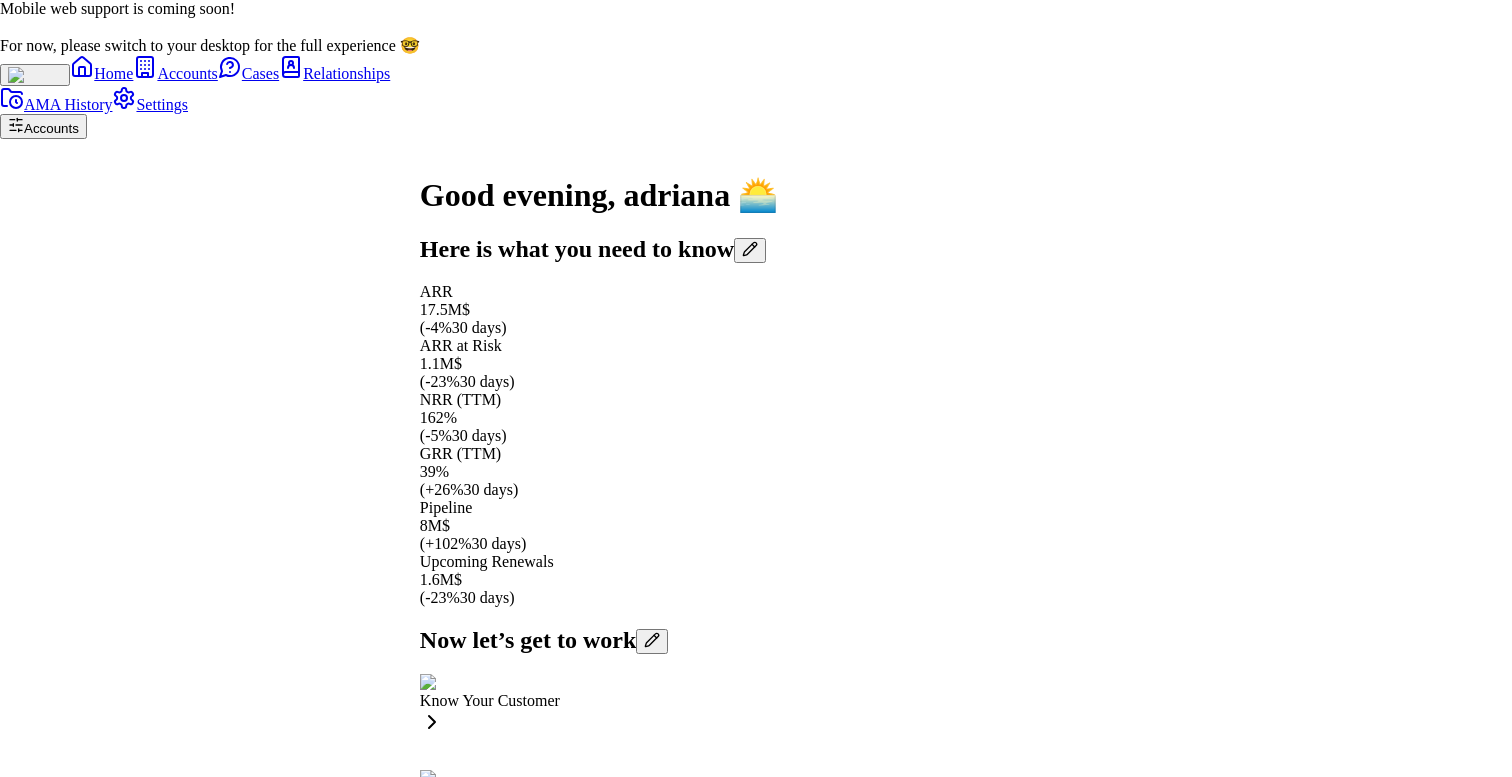 click on "Save" at bounding box center [23, 2016] 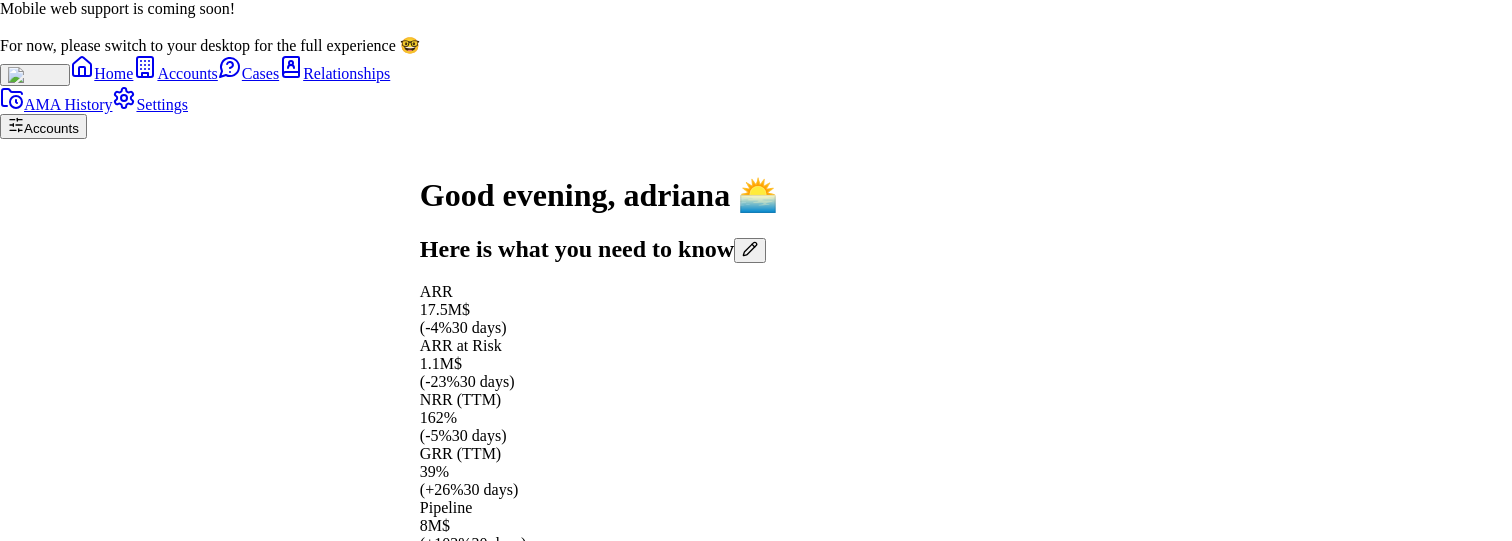 scroll, scrollTop: -417, scrollLeft: 0, axis: vertical 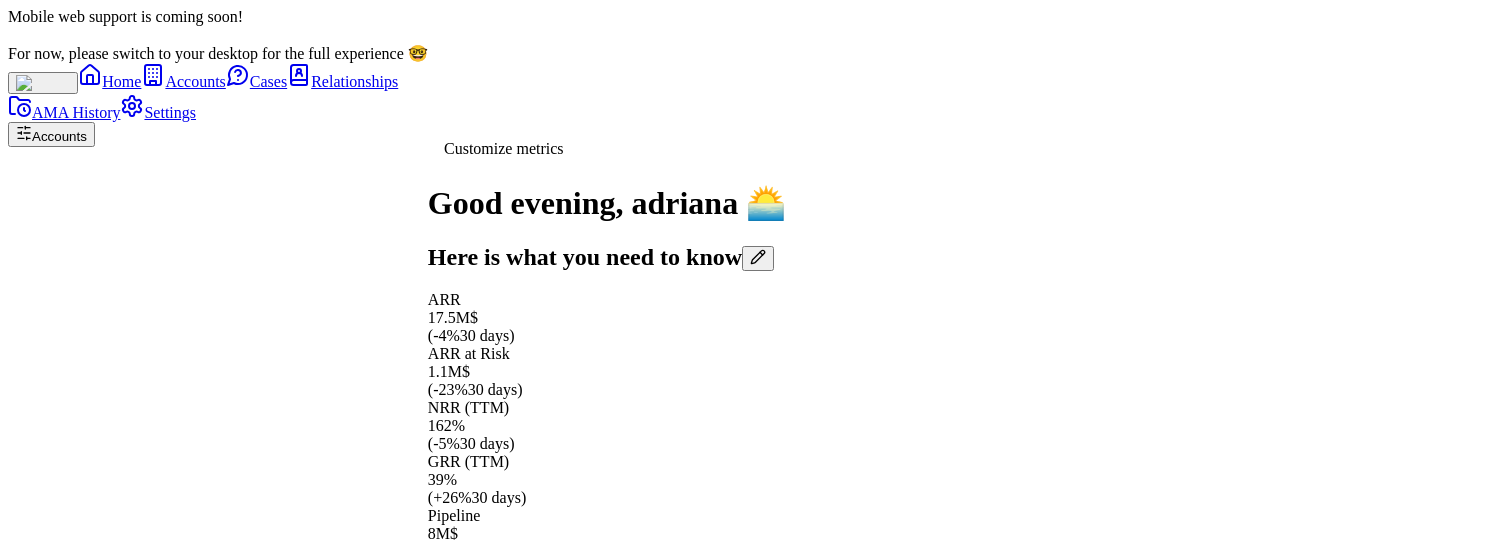 click 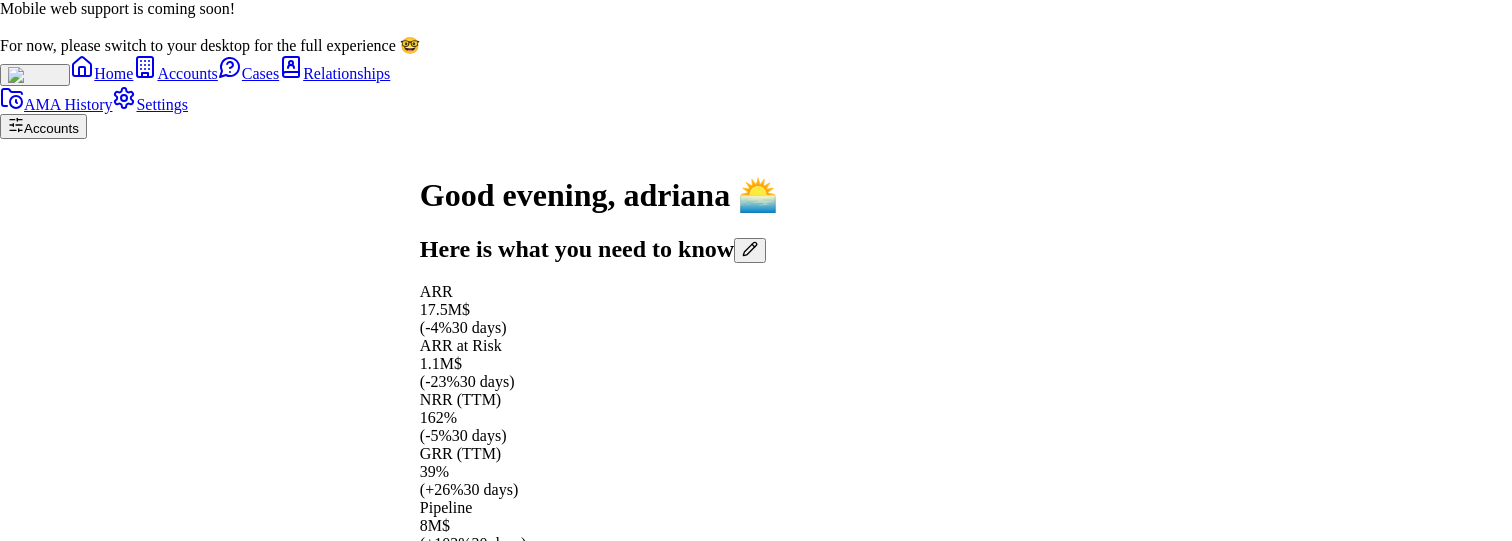click on "GRR (TTM)" at bounding box center (80, 1803) 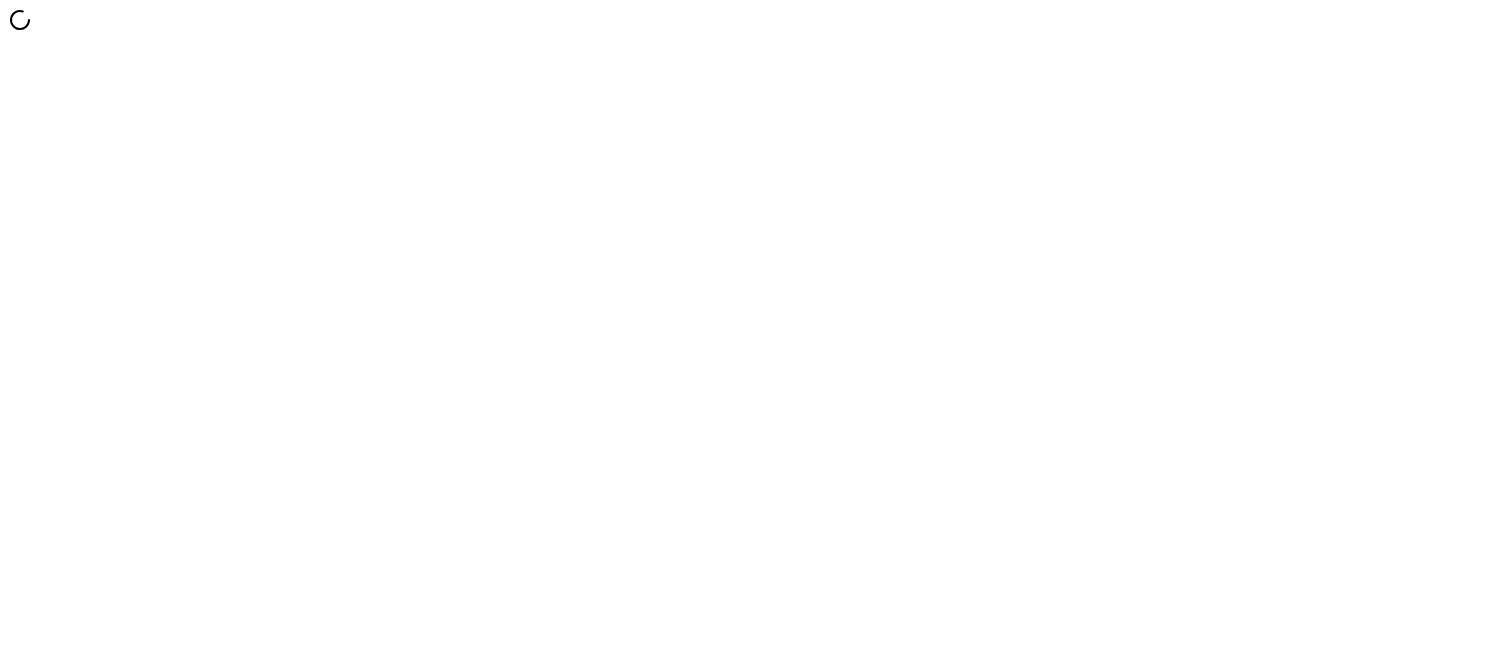 scroll, scrollTop: 0, scrollLeft: 0, axis: both 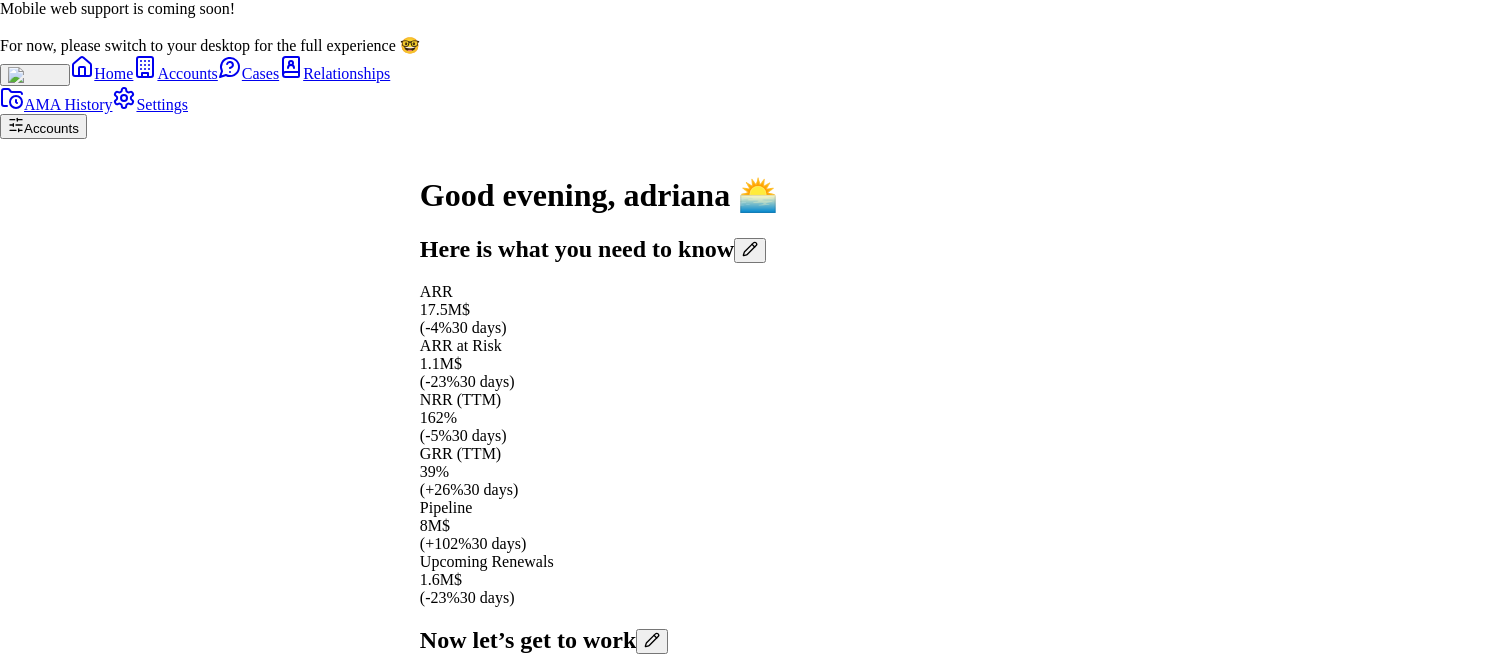 click on "NRR (TTM)" at bounding box center [80, 1770] 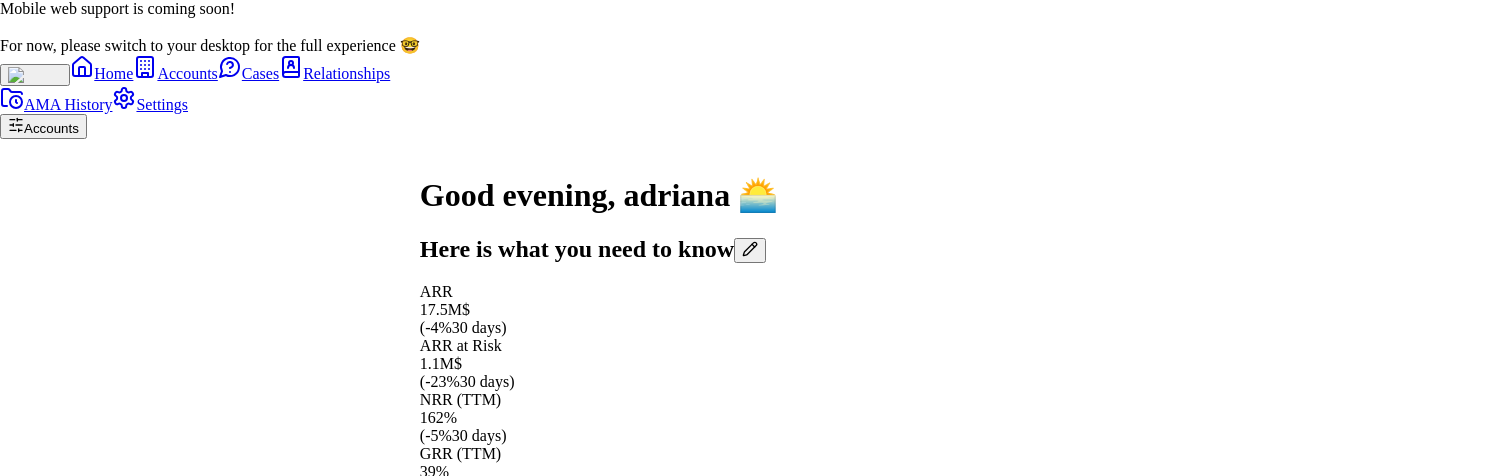 scroll, scrollTop: -466, scrollLeft: 0, axis: vertical 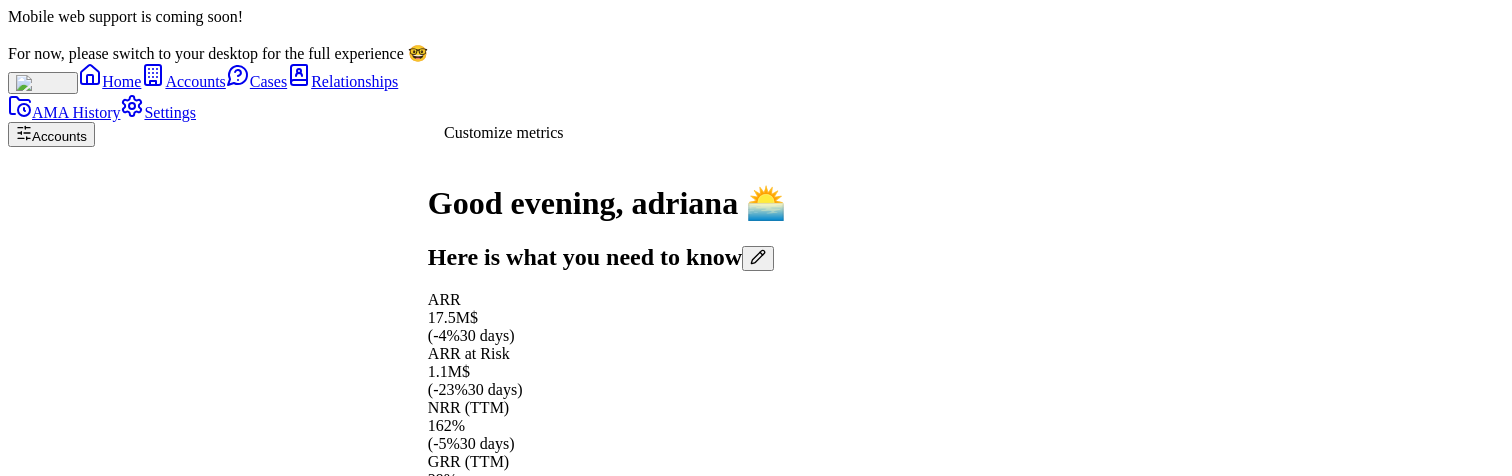 click 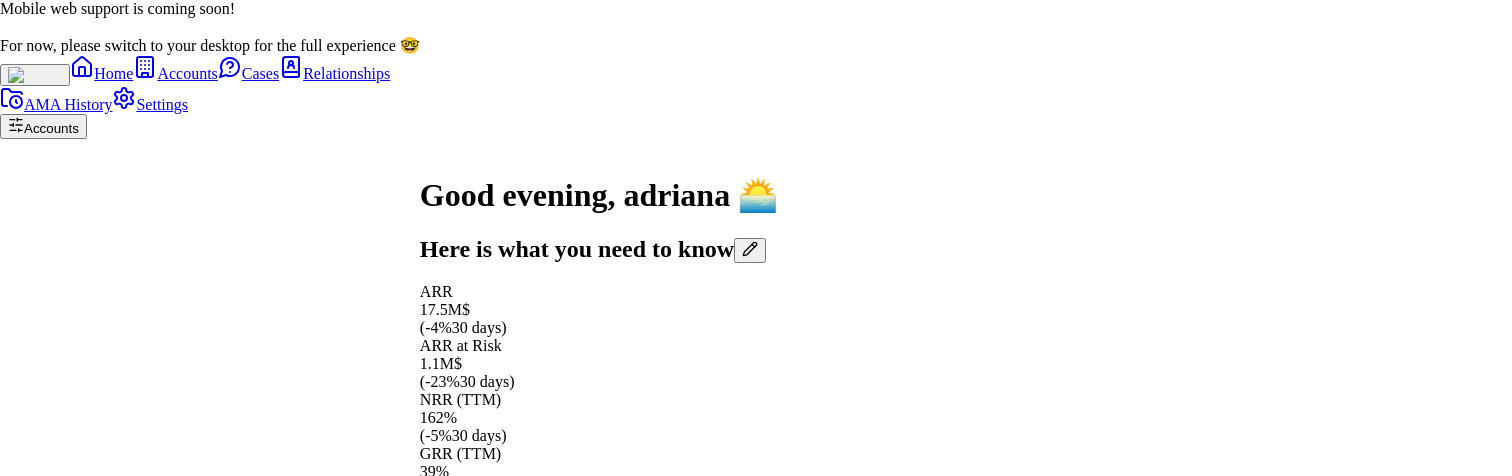 type 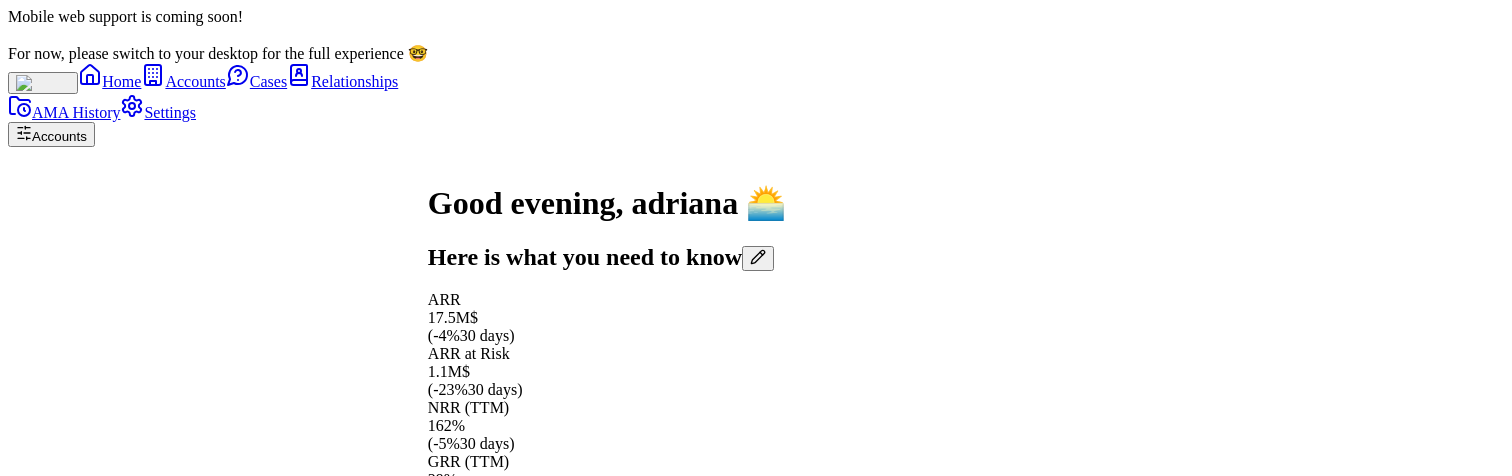 click on "ARR at Risk 1.1M$ ( -23%  30 days)" at bounding box center [607, 372] 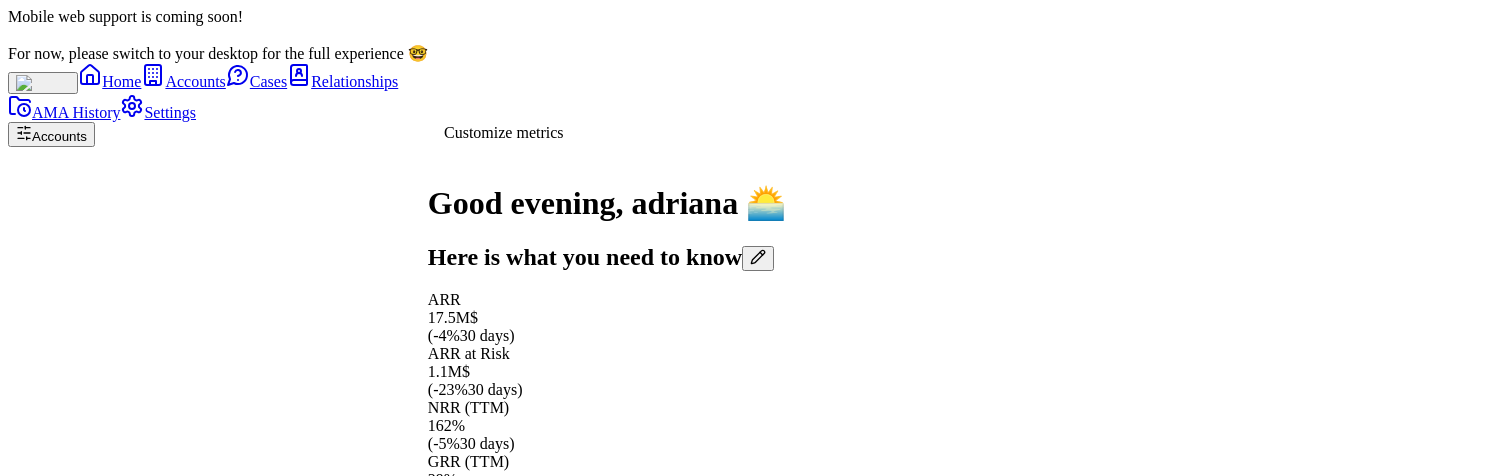 click 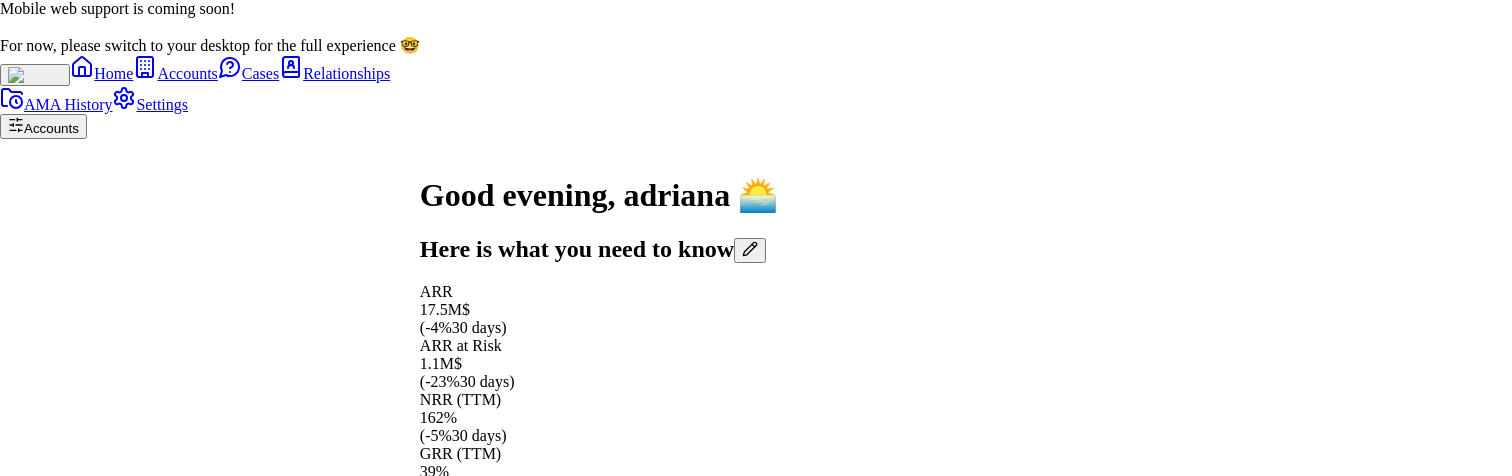 type 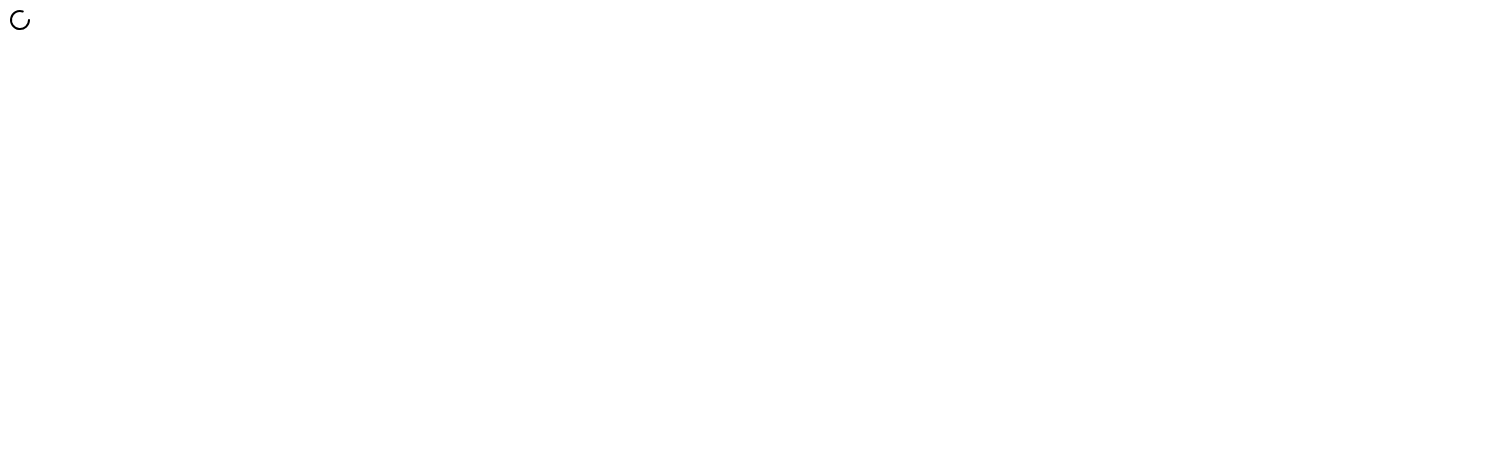 scroll, scrollTop: 0, scrollLeft: 0, axis: both 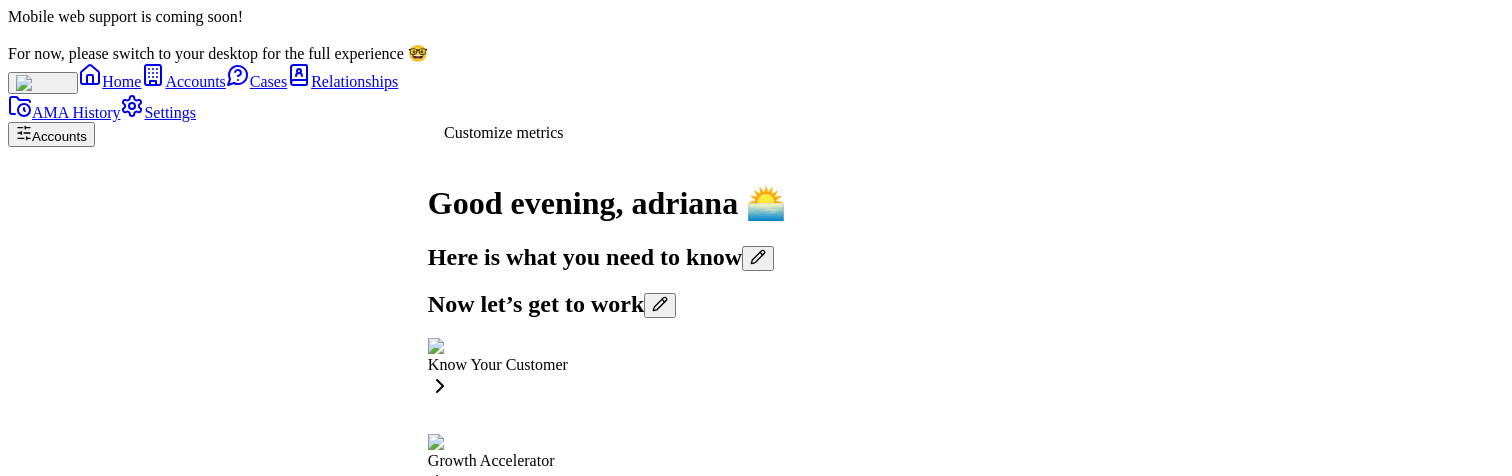 click 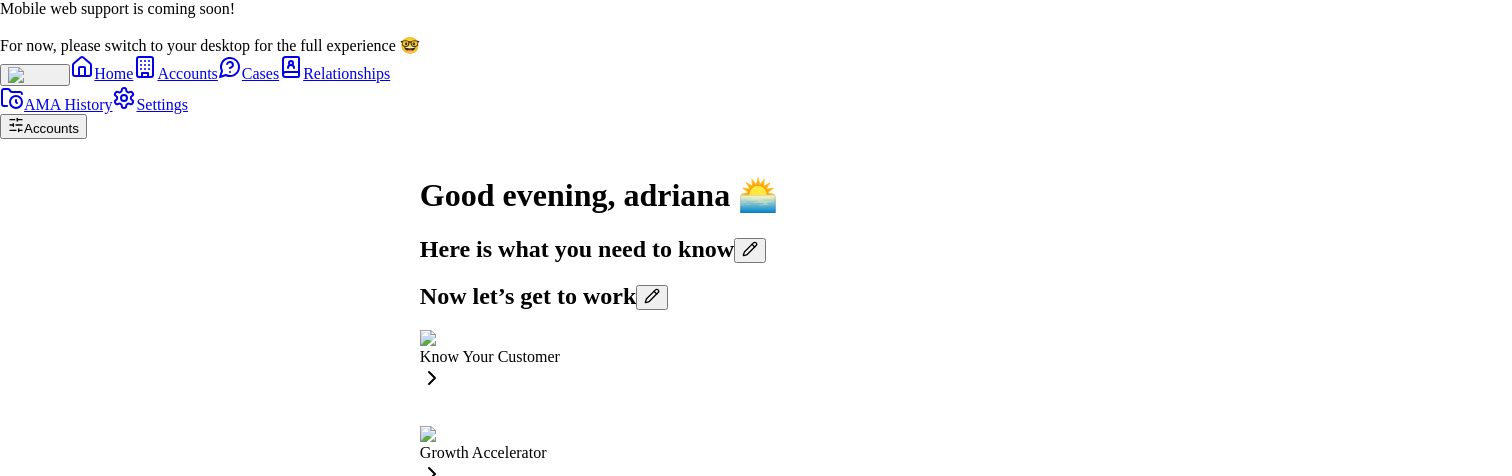 scroll, scrollTop: -466, scrollLeft: 0, axis: vertical 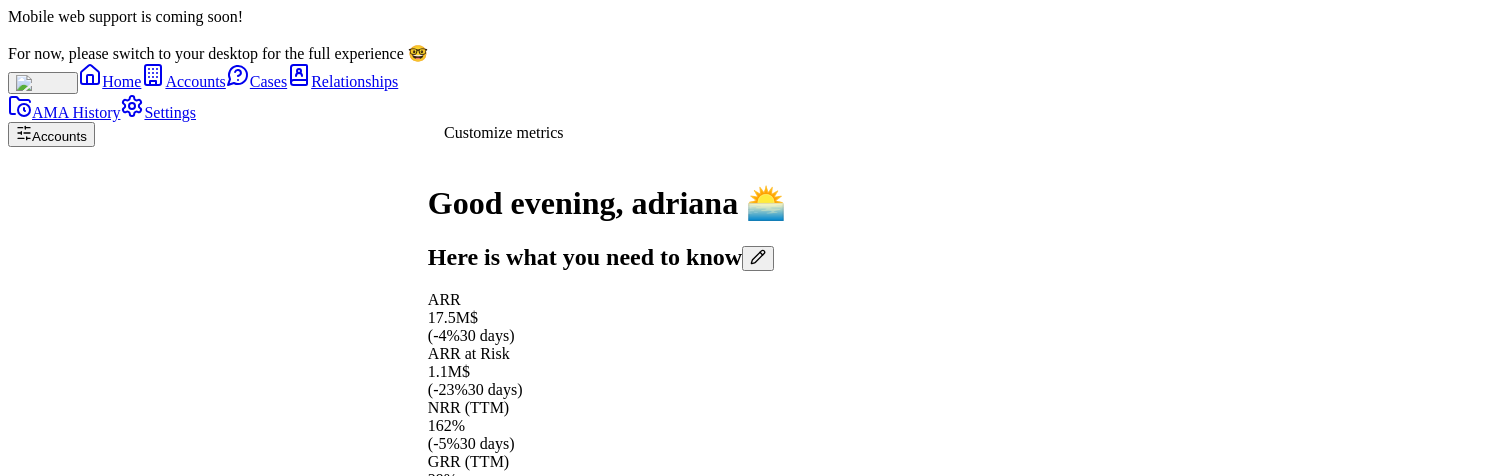 click at bounding box center [758, 258] 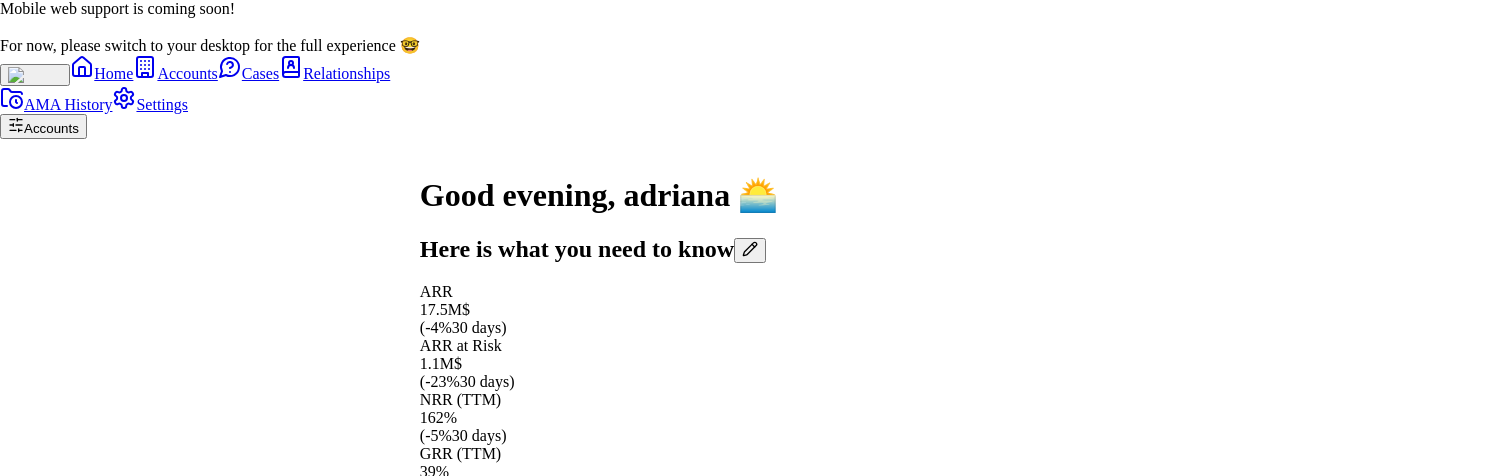 click on "GRR (TTM)" at bounding box center [80, 1803] 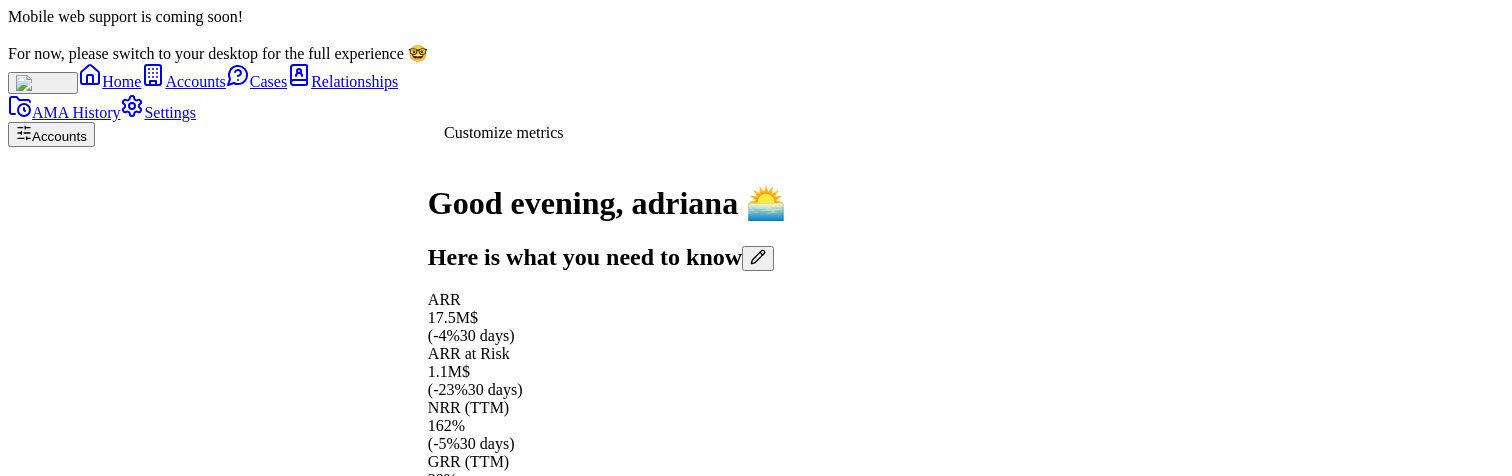 click 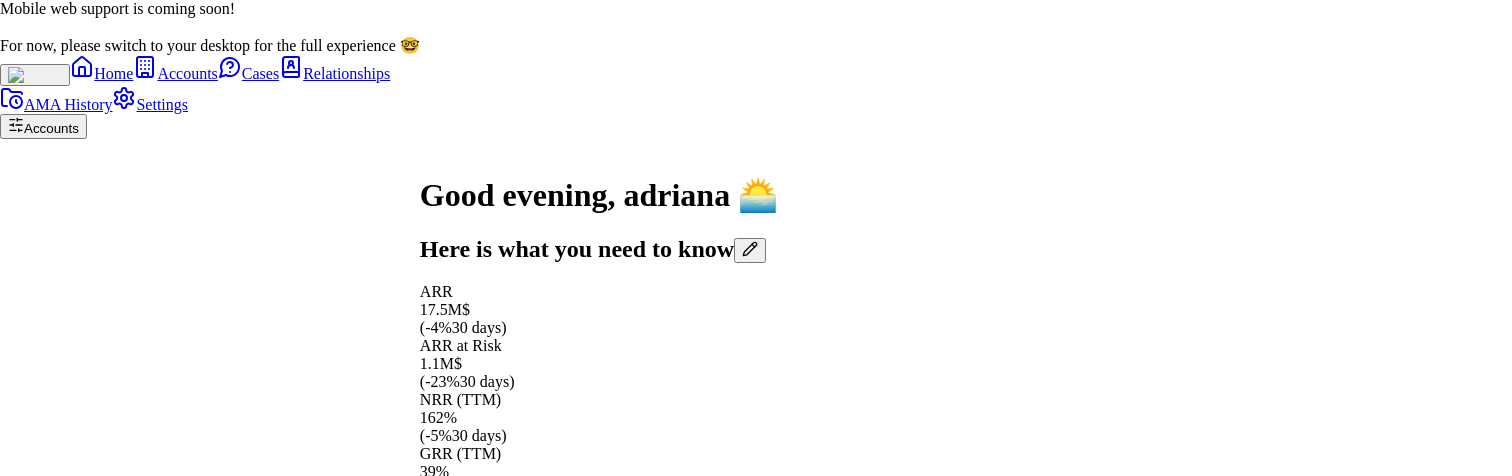 type 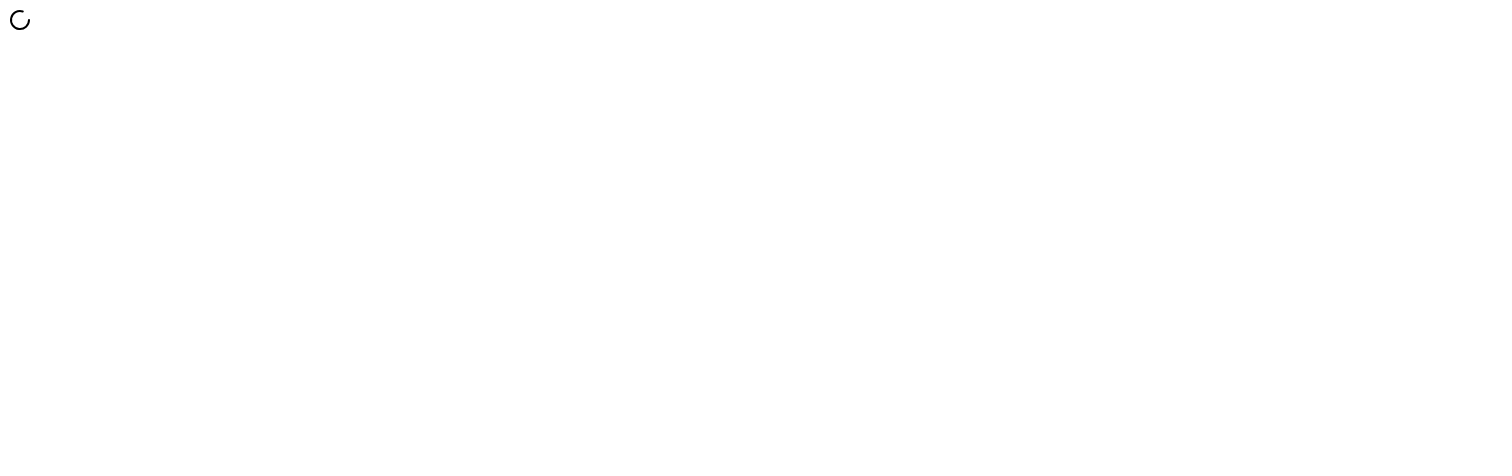 scroll, scrollTop: 0, scrollLeft: 0, axis: both 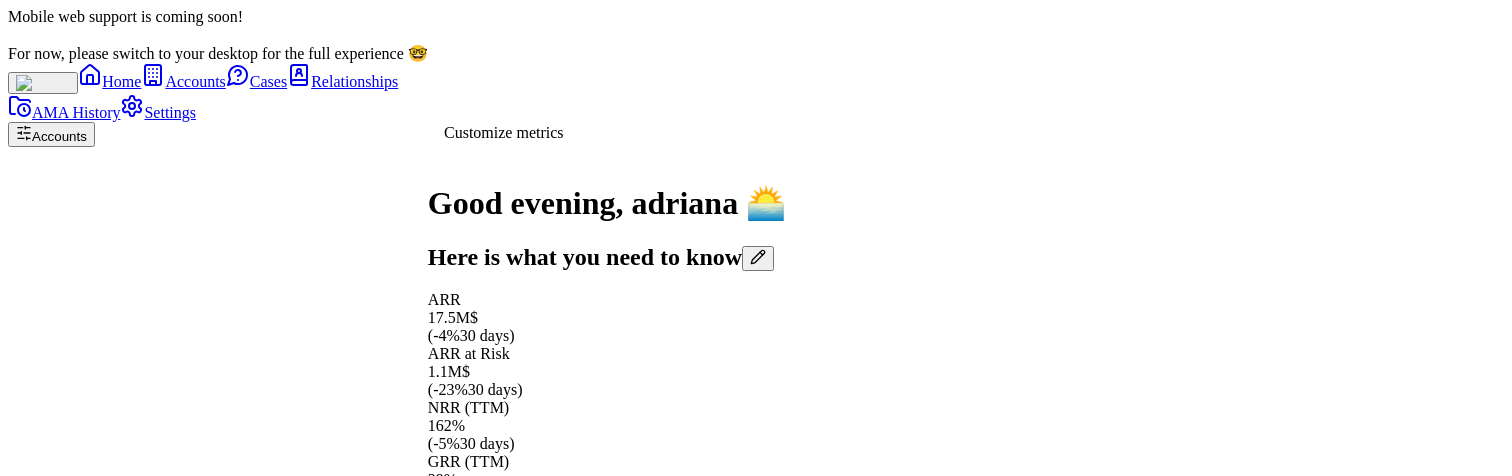 click 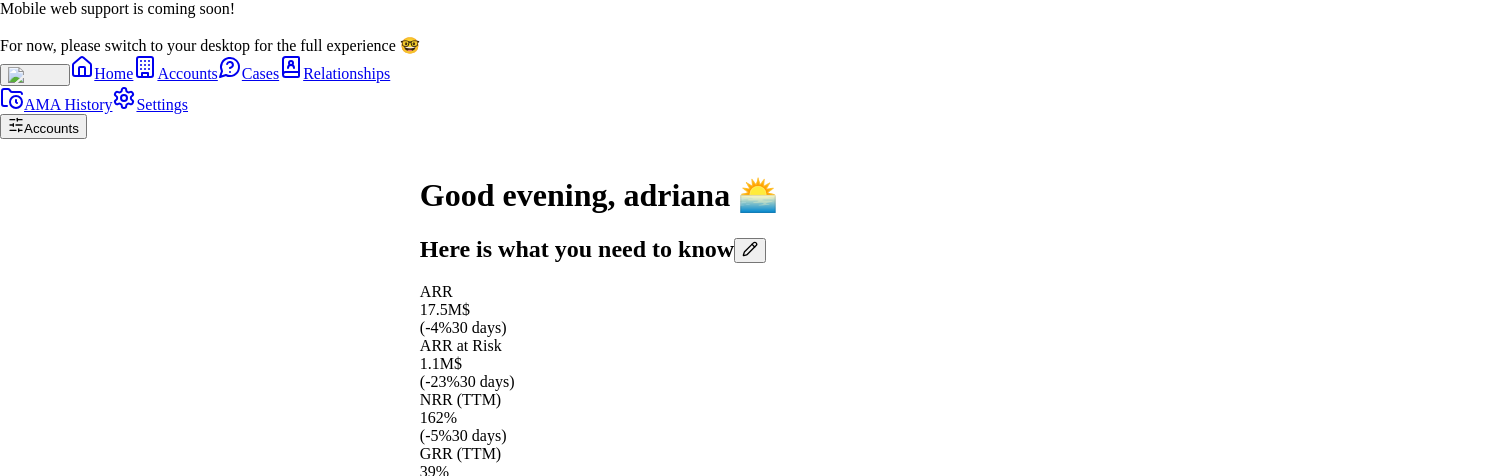 click on "NRR (TTM)" at bounding box center (80, 1770) 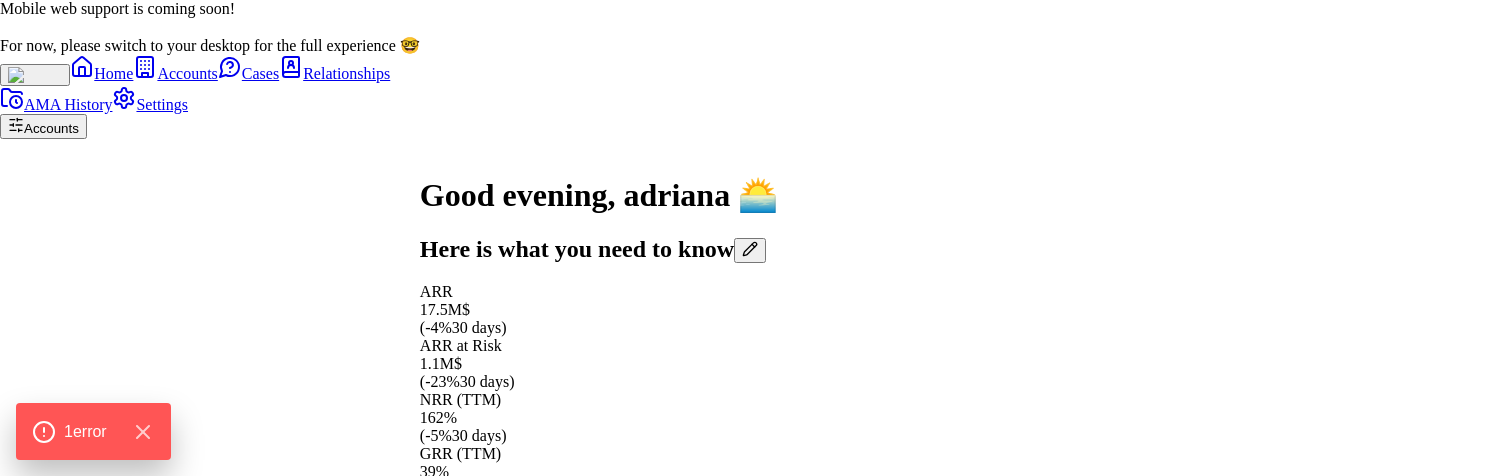 click on "ARR at Risk" at bounding box center [81, 1737] 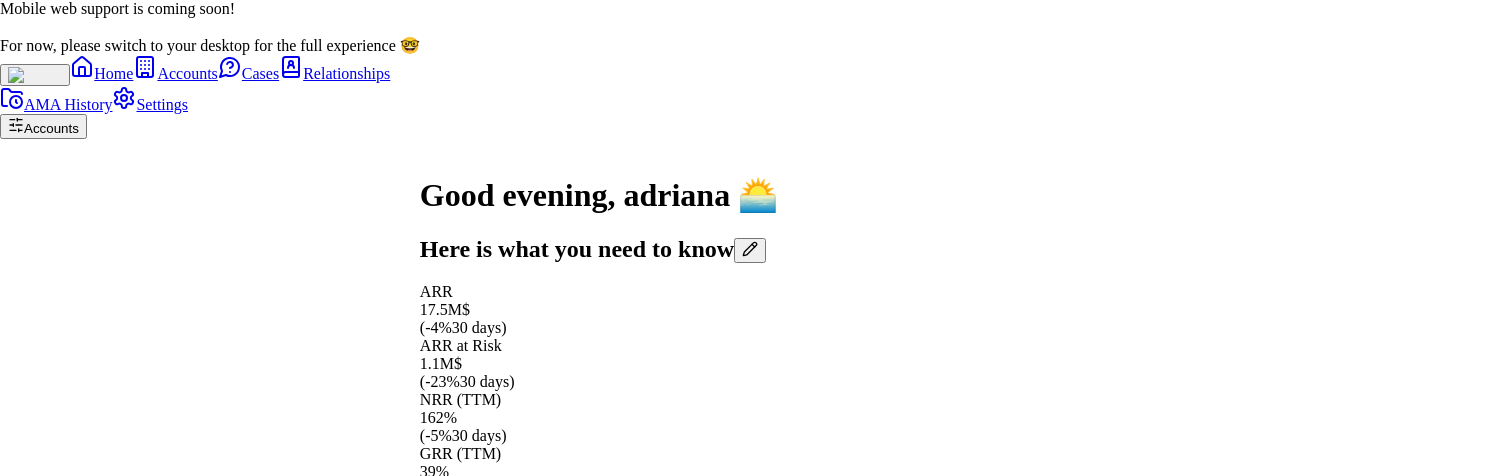 click on "Save" at bounding box center (23, 1983) 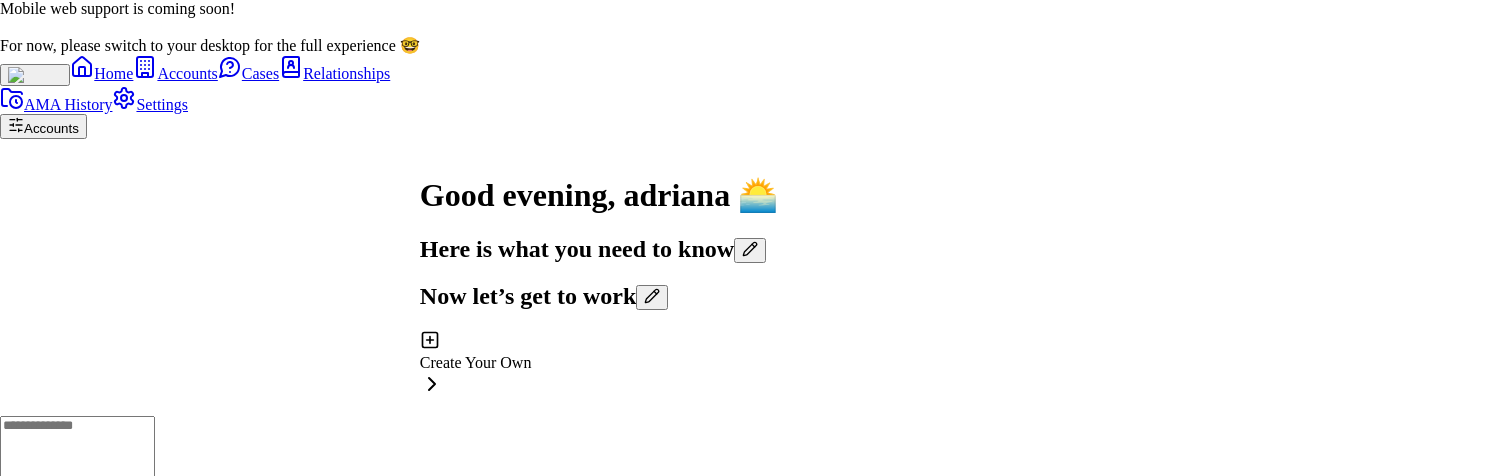 click on "Save" at bounding box center (23, 968) 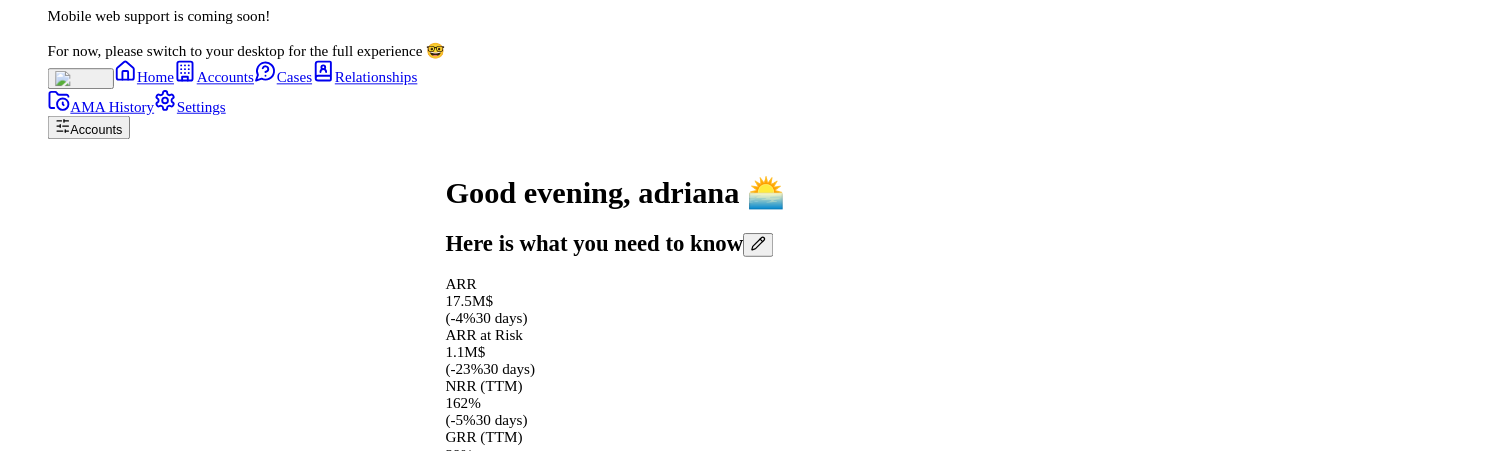 scroll, scrollTop: -466, scrollLeft: 0, axis: vertical 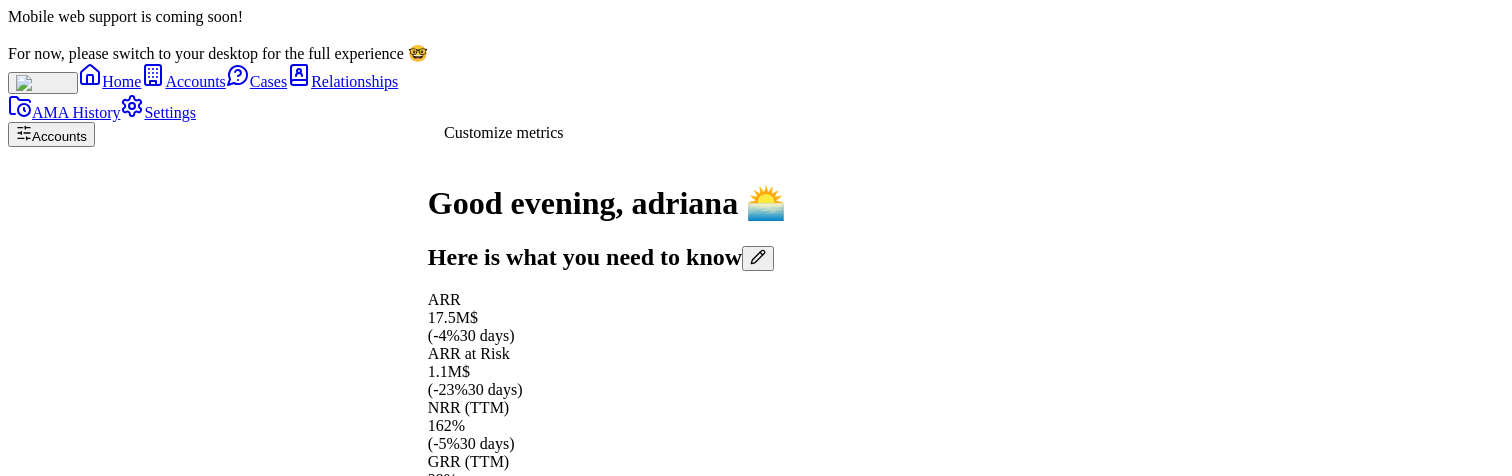 click 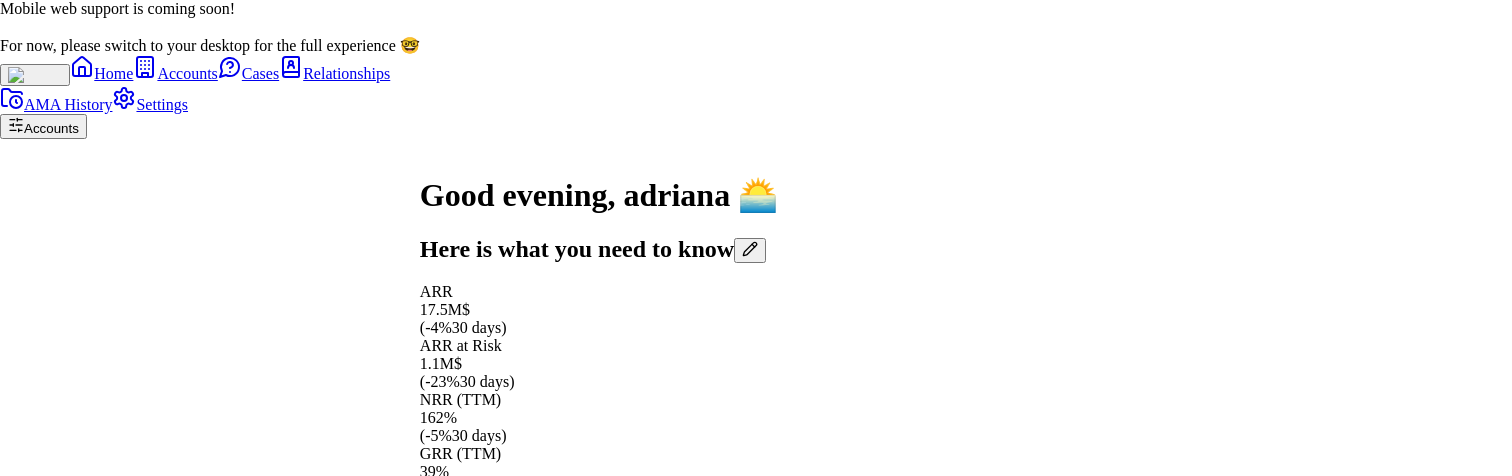 click on "Save" at bounding box center (23, 1983) 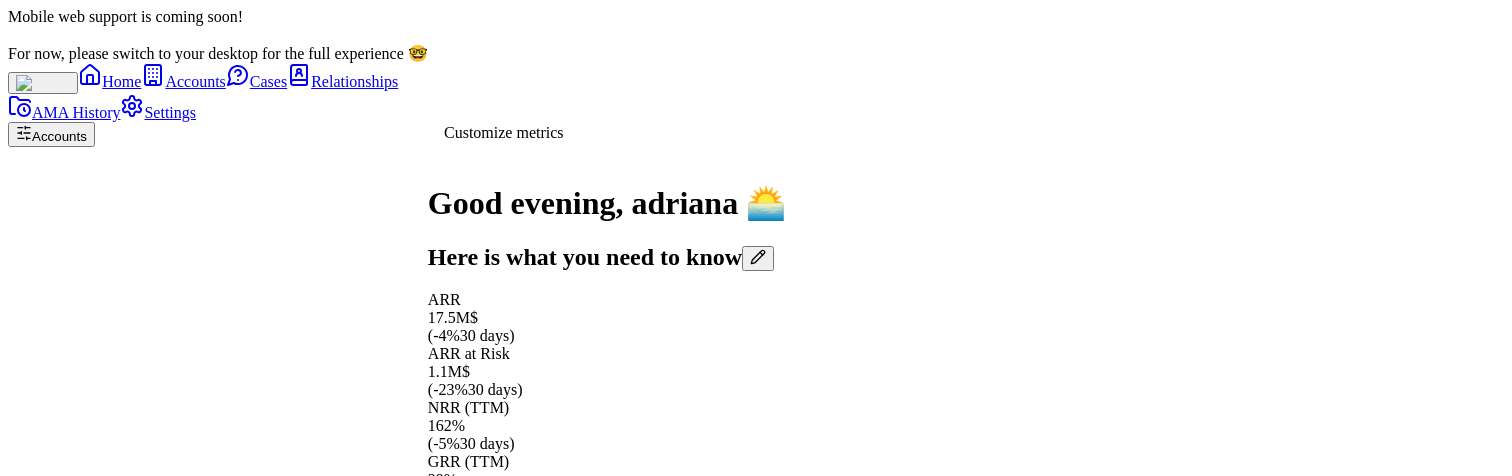 click 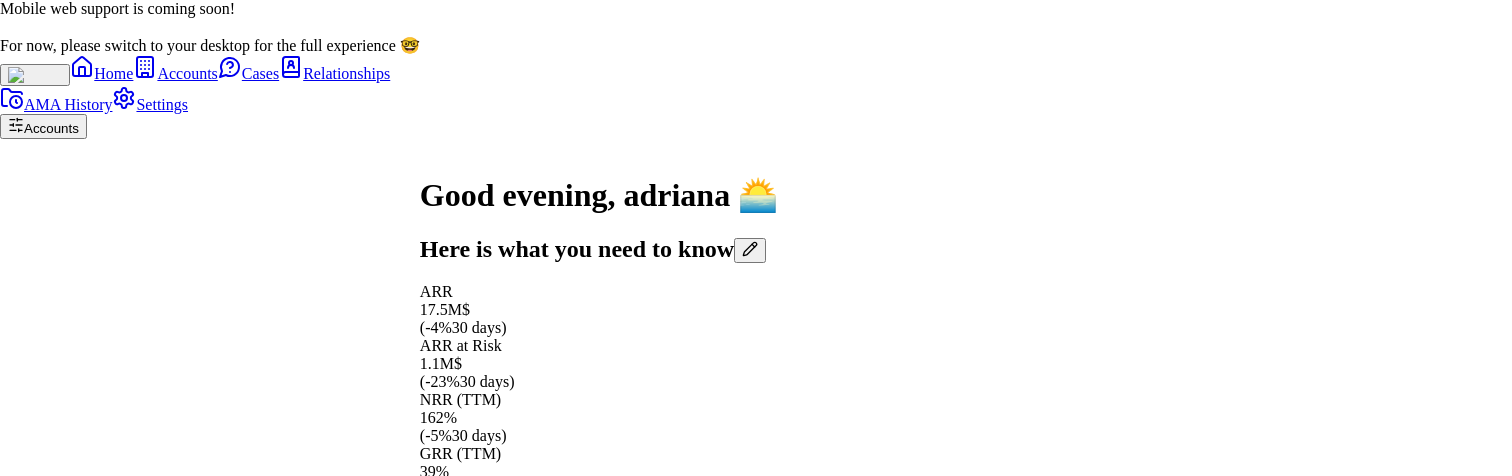 click on "Save" at bounding box center (23, 1983) 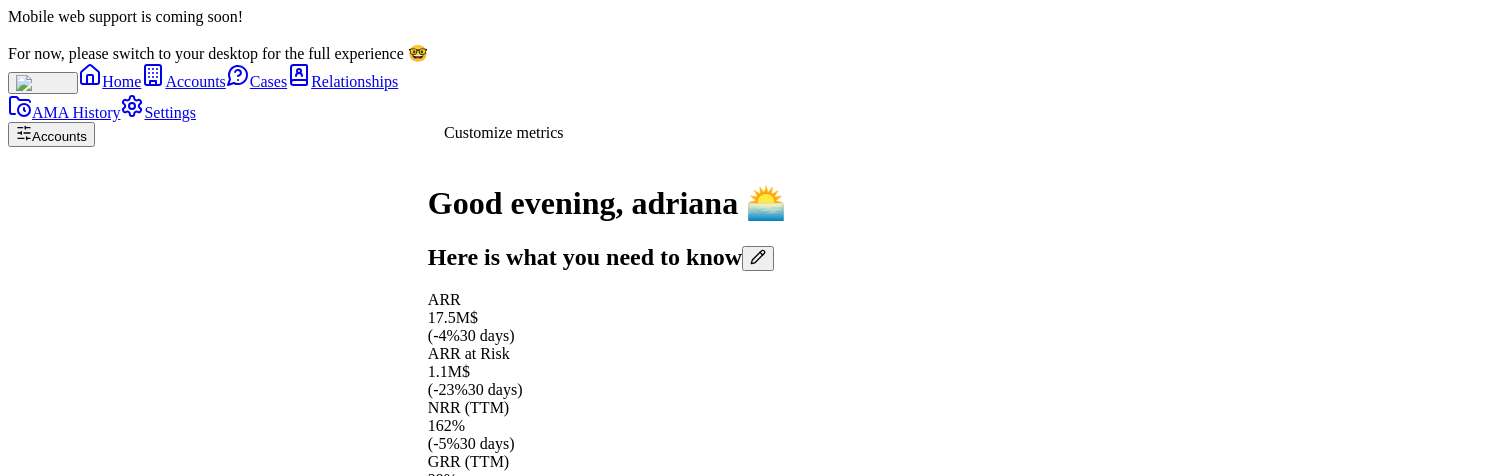 click 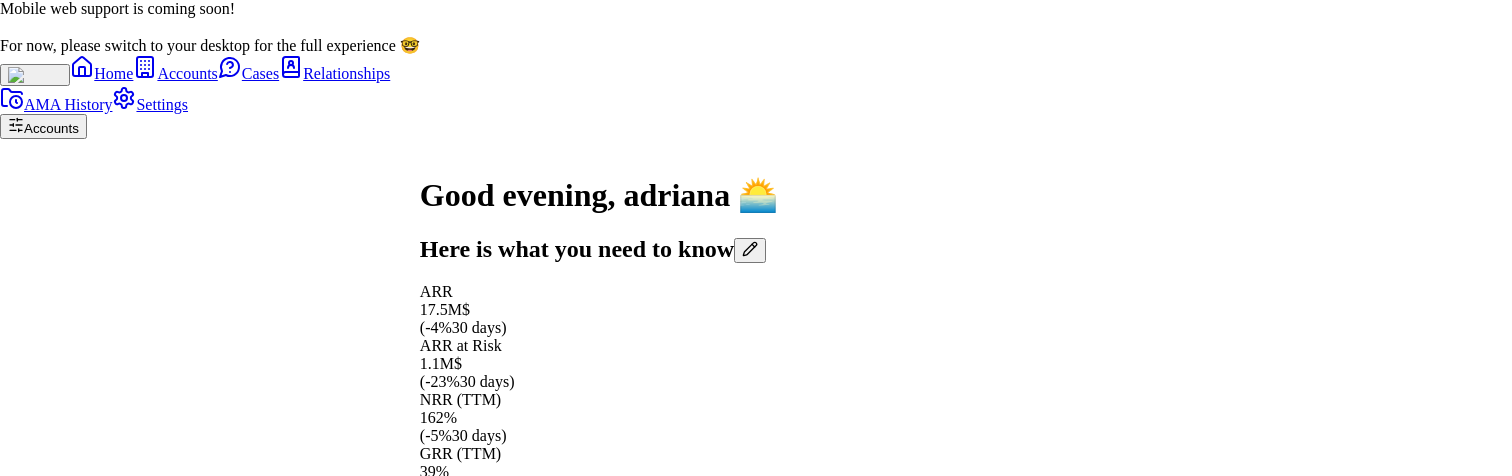 type 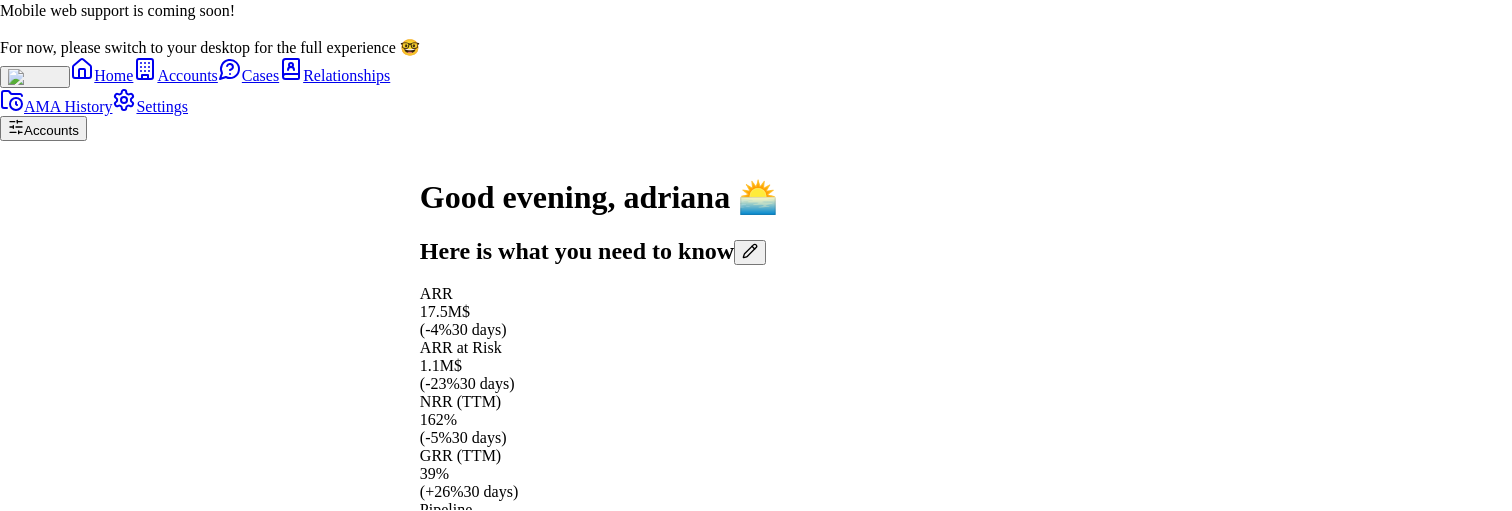 scroll, scrollTop: -431, scrollLeft: 0, axis: vertical 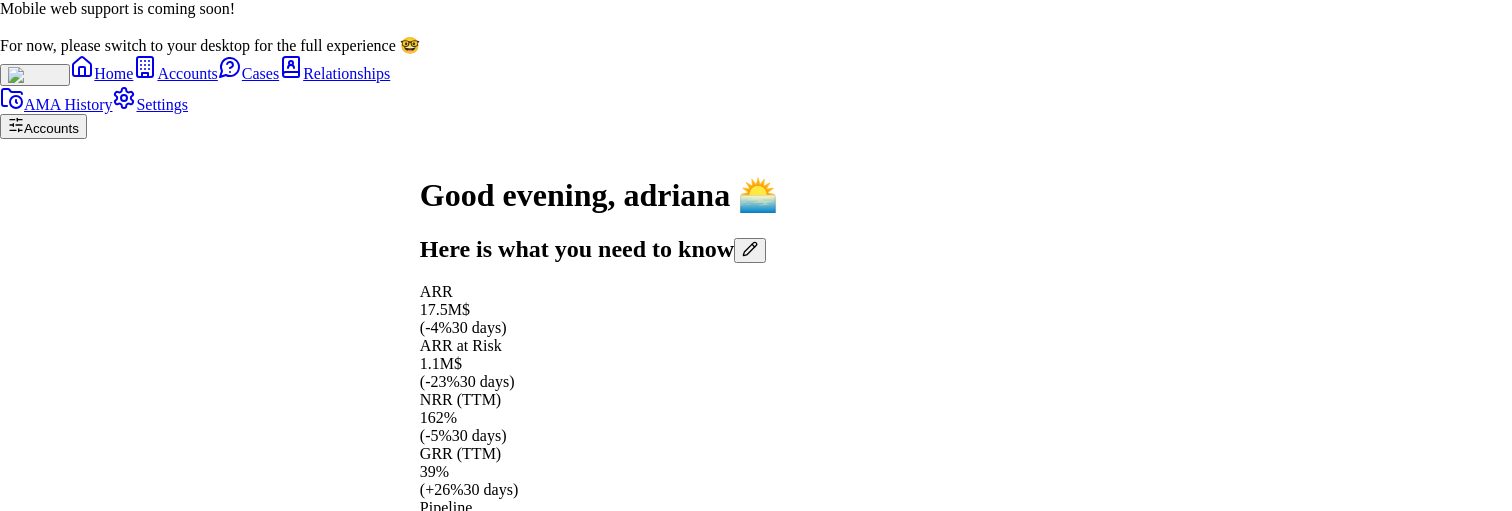 click on "Close Customize metrics Choose which metrics you want to see on your home screen : ARR ARR at Risk NRR (TTM) GRR (TTM) Pipeline Upcoming Renewals Drag to reorder: Pipeline GRR (TTM) ARR Upcoming Renewals Cancel Save" at bounding box center (756, 1772) 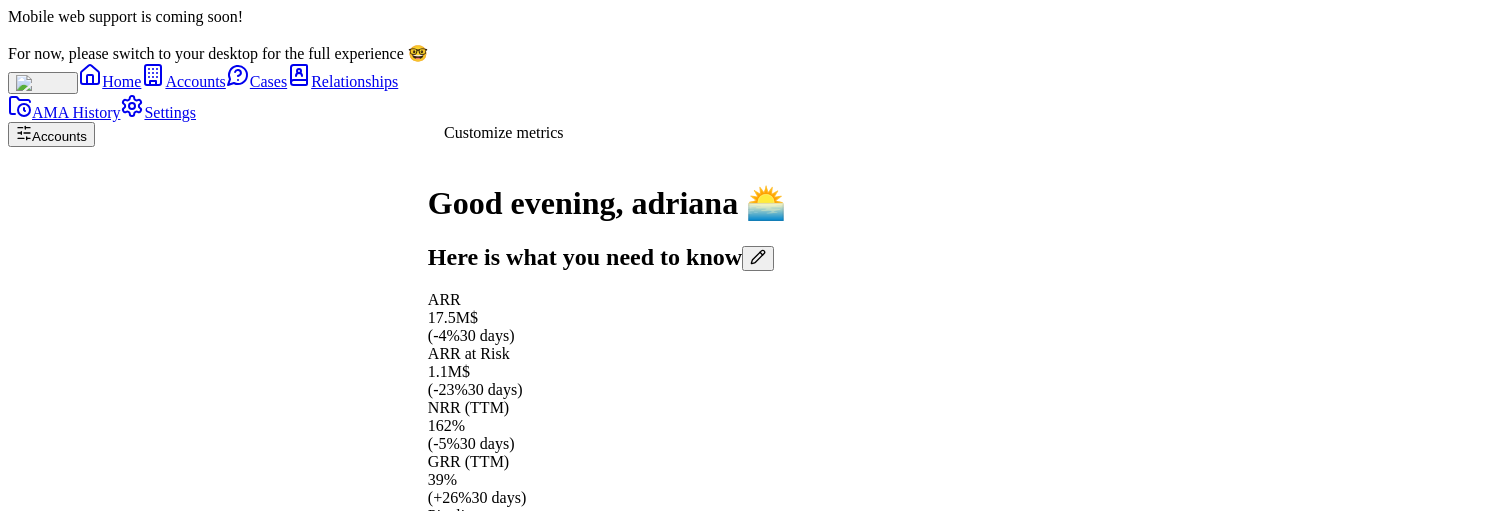 click 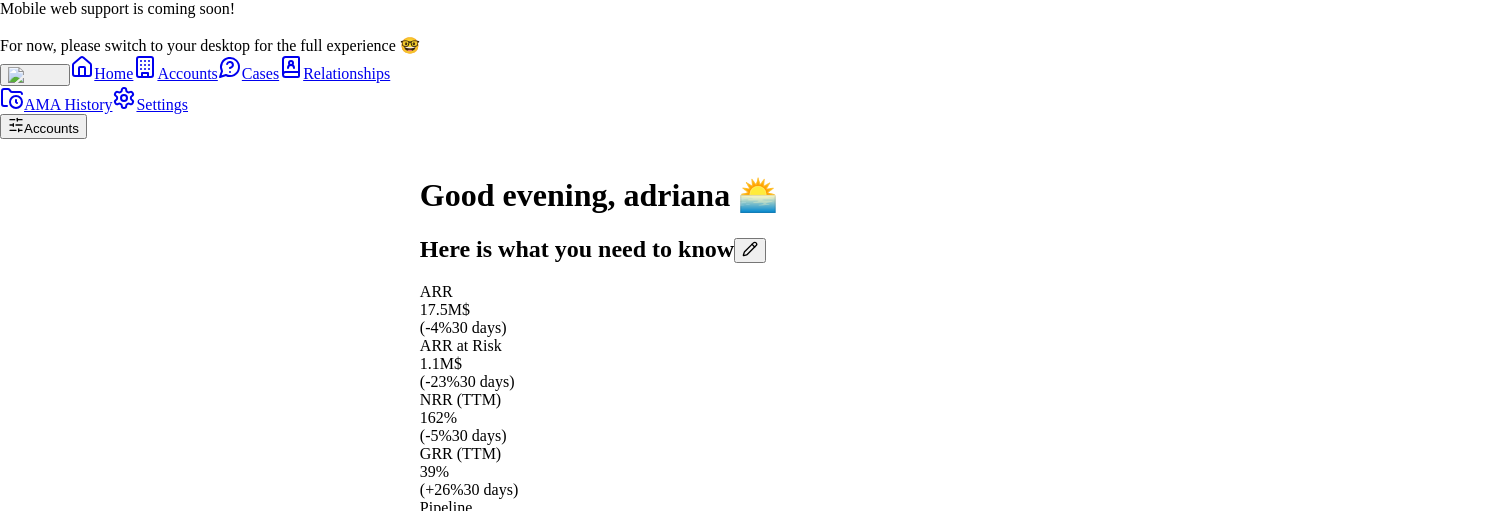 click on "Cancel" at bounding box center (29, 2049) 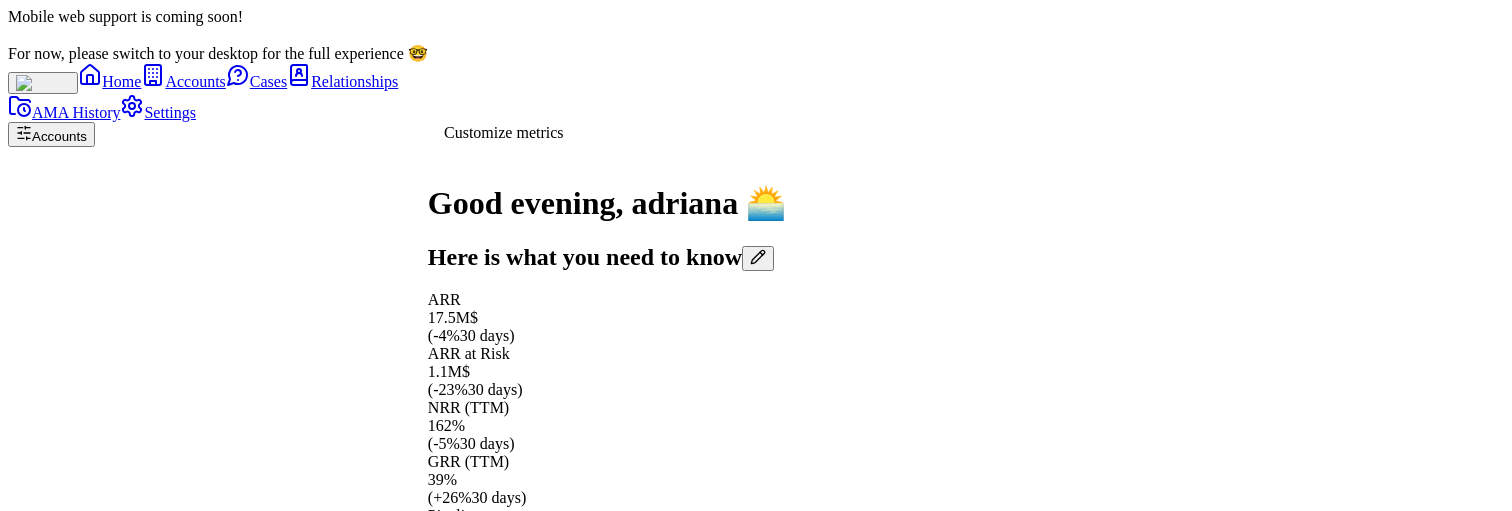 click 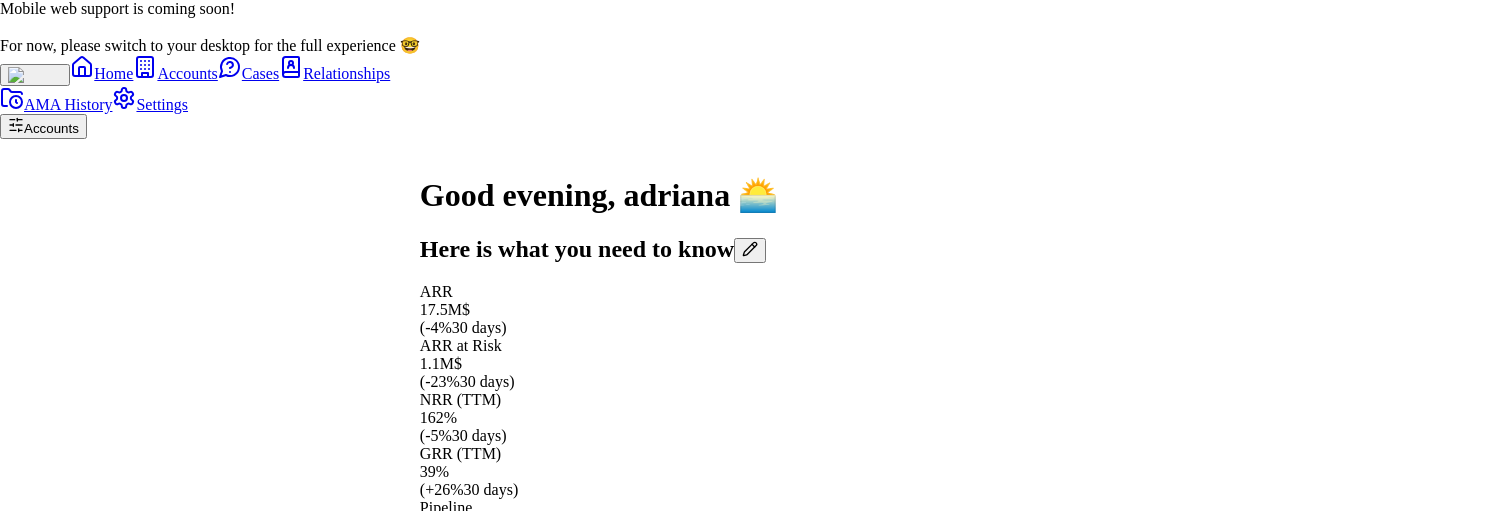 click on "NRR (TTM)" at bounding box center [80, 1770] 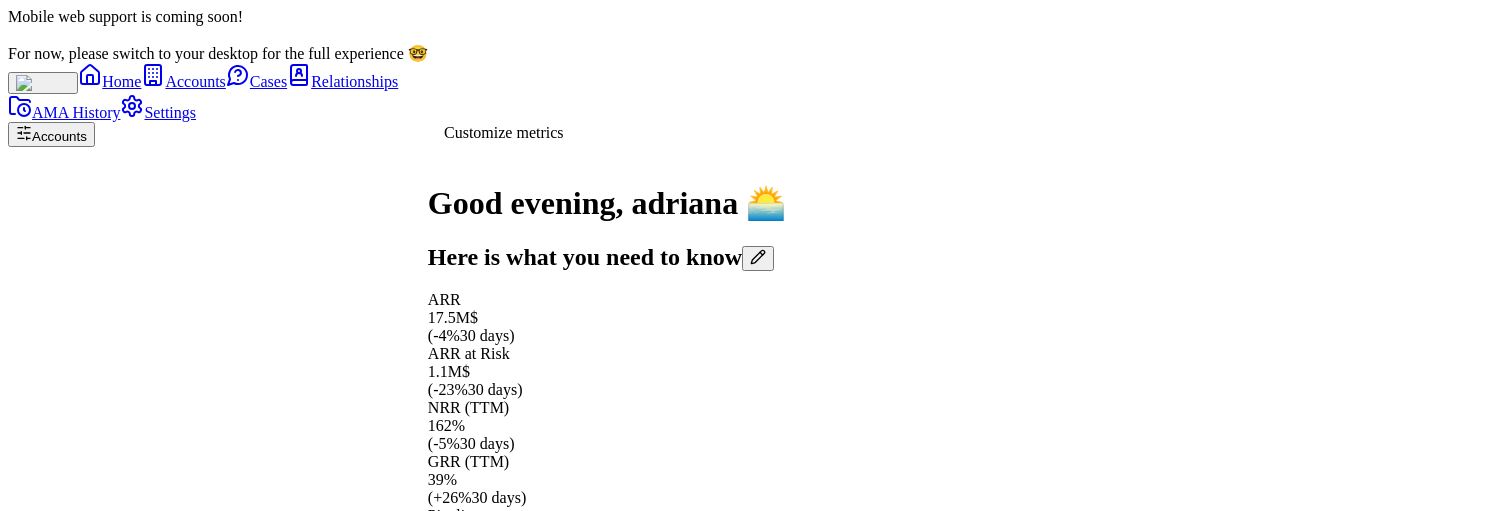 click 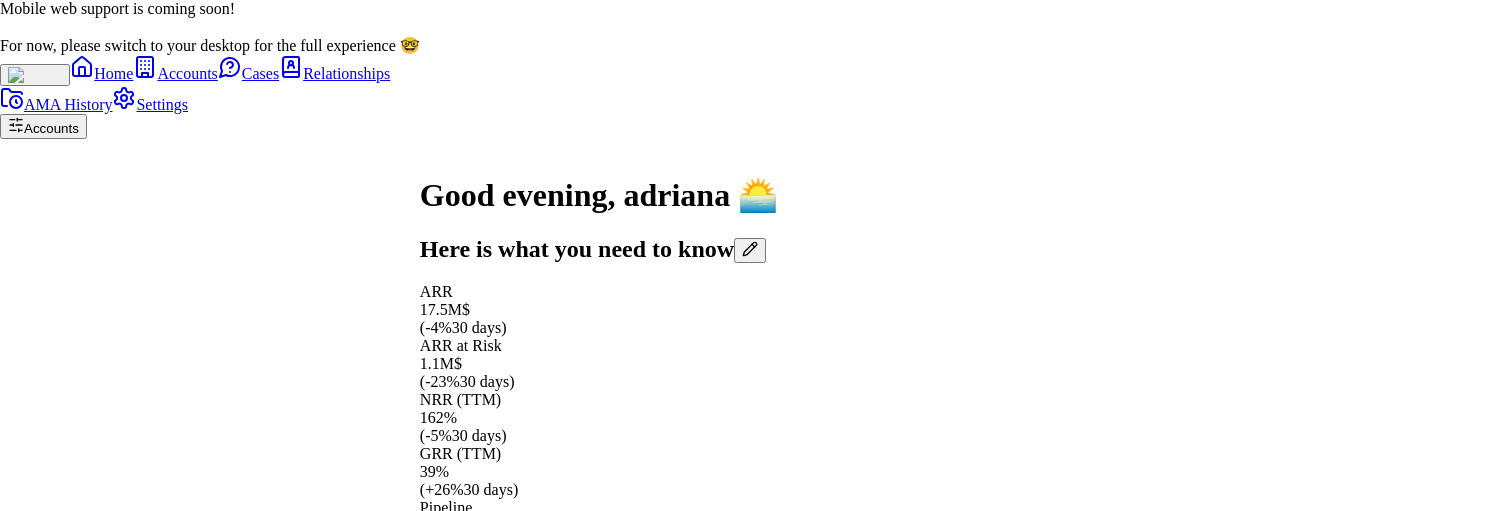 type 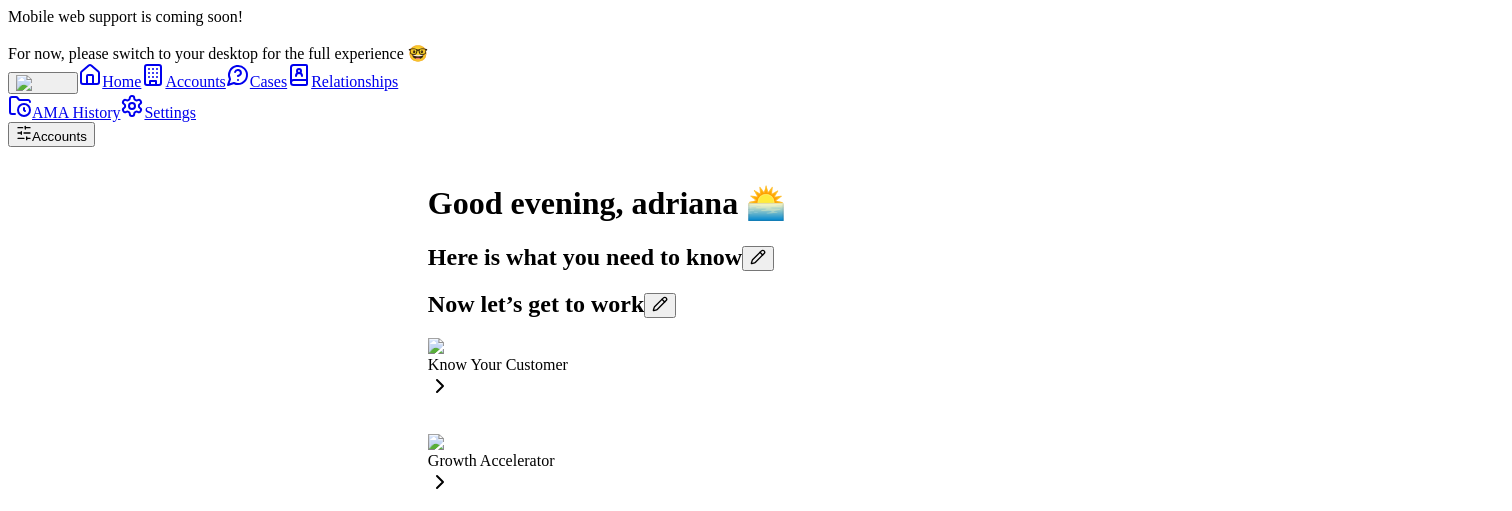 scroll, scrollTop: -403, scrollLeft: 0, axis: vertical 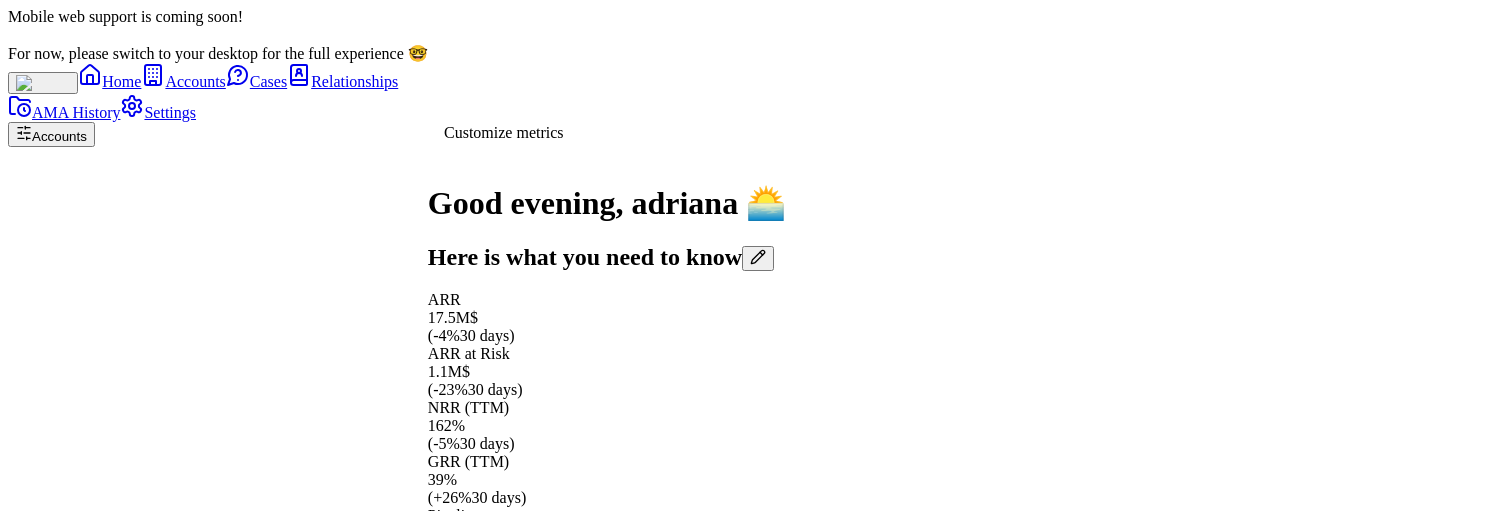 click 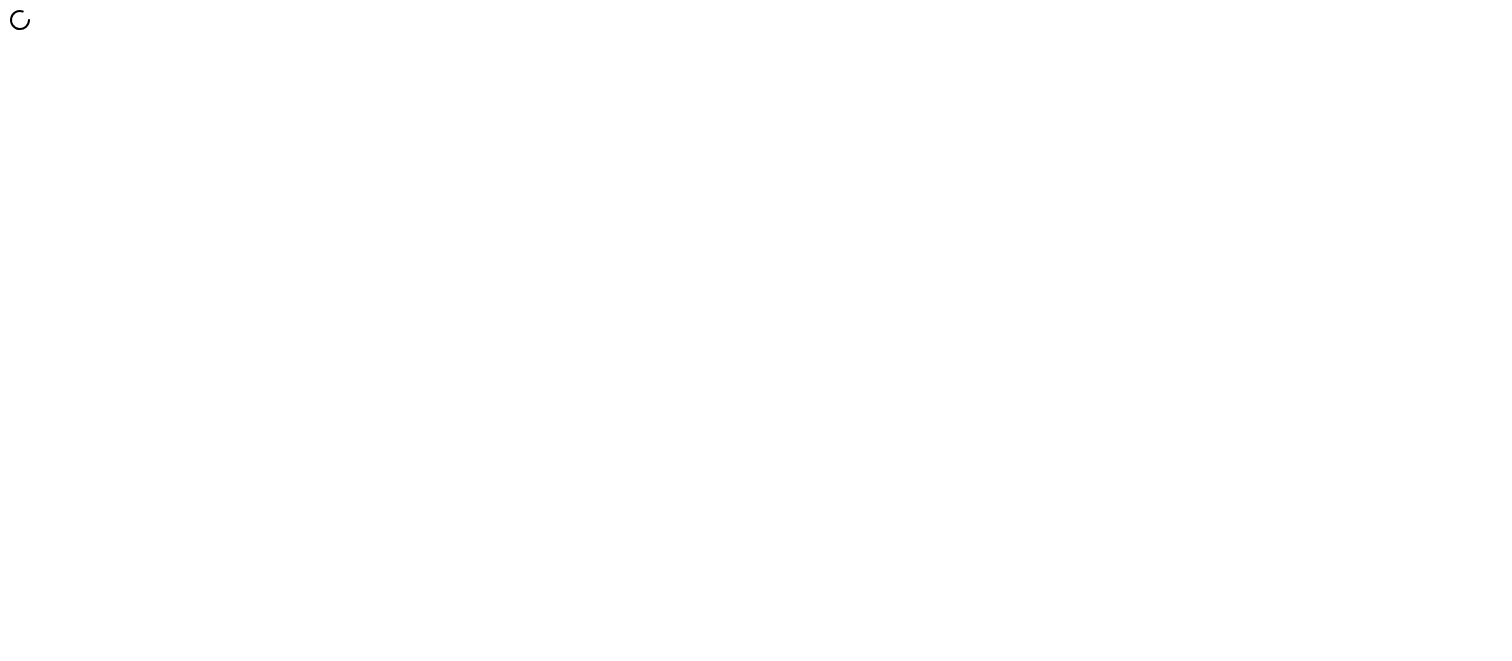 scroll, scrollTop: 0, scrollLeft: 0, axis: both 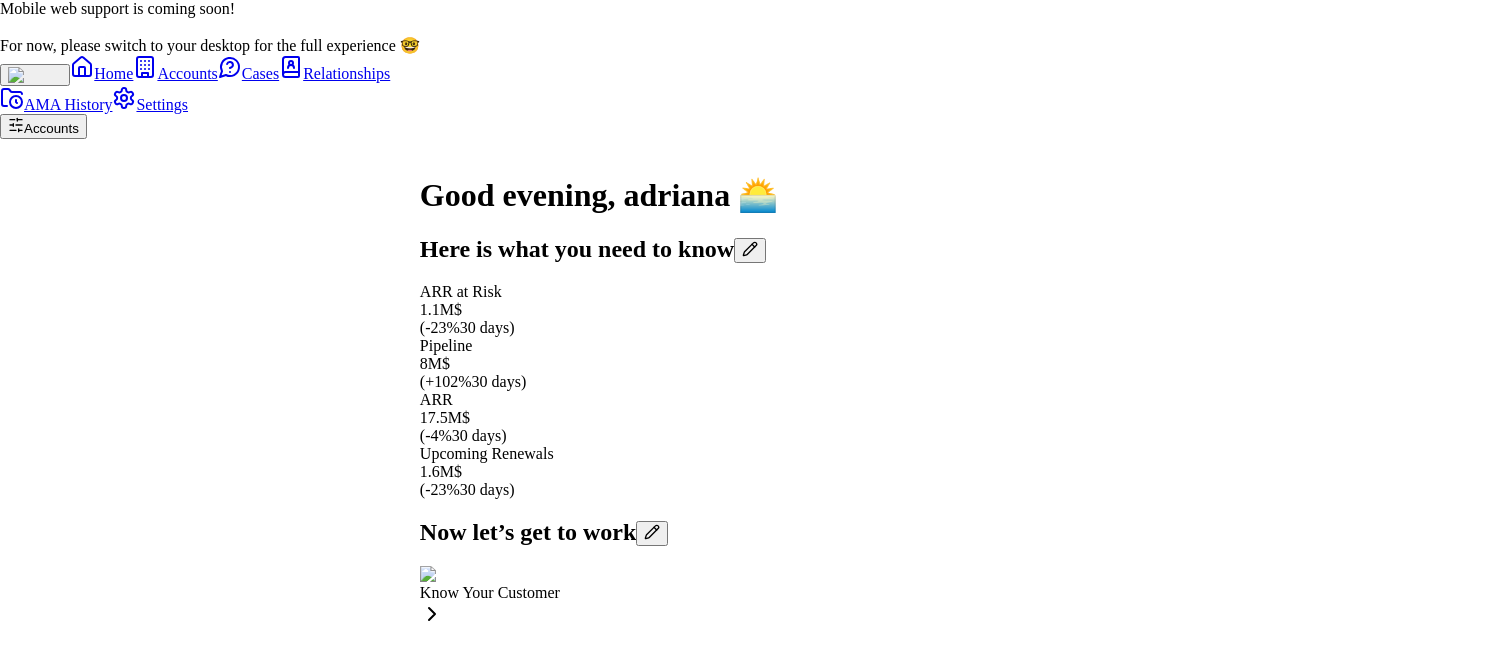 type 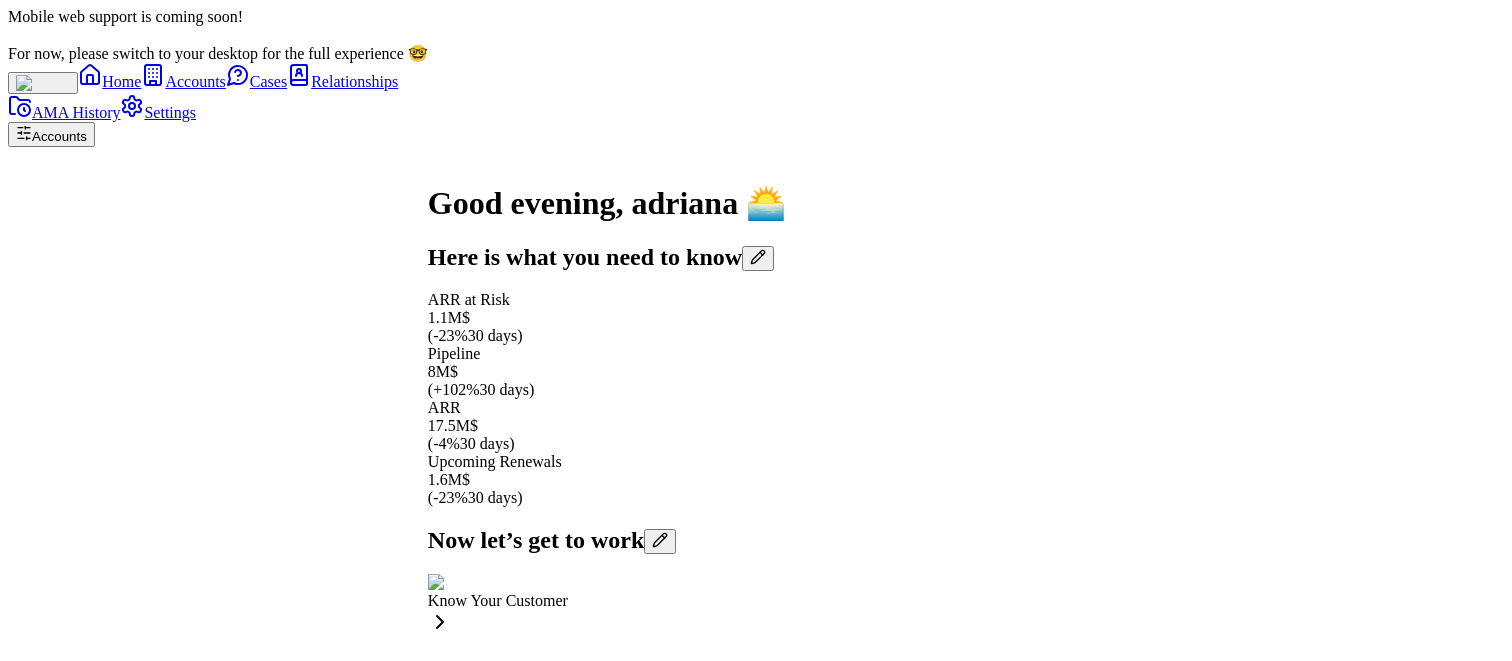 scroll, scrollTop: -191, scrollLeft: 0, axis: vertical 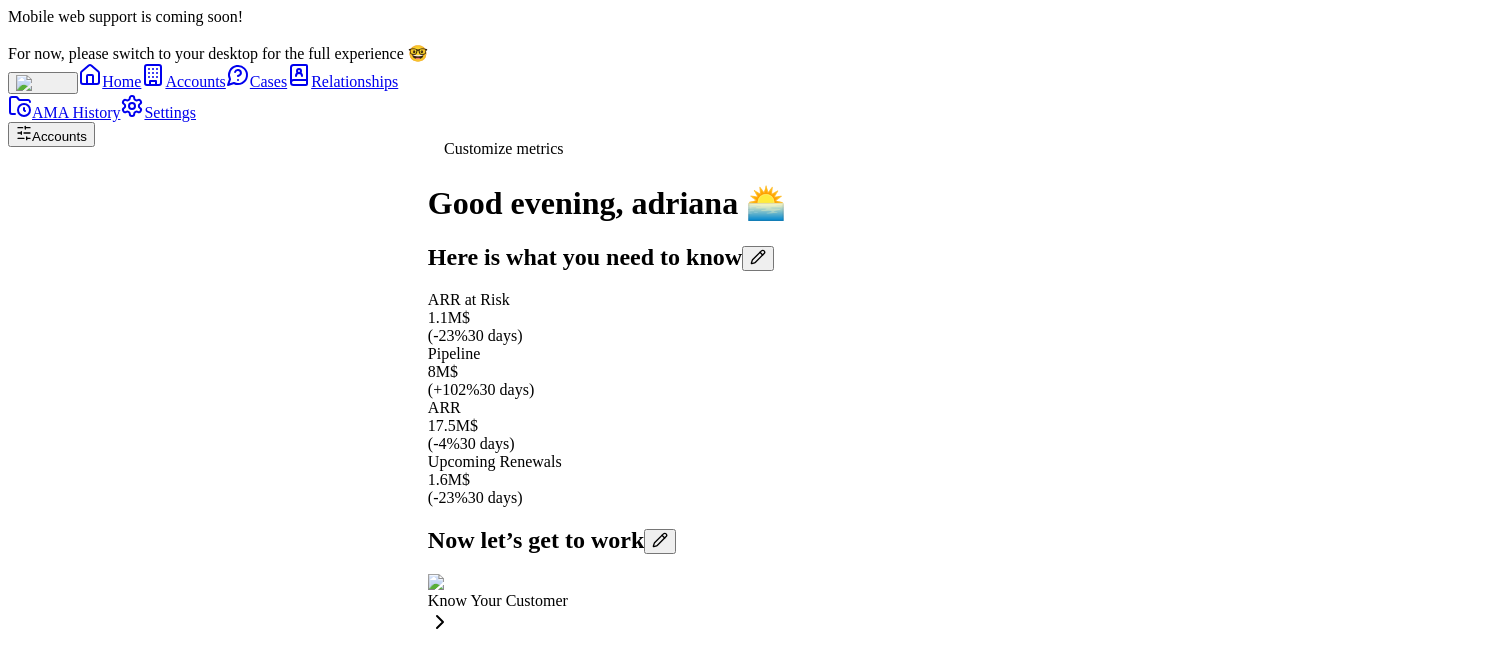 click 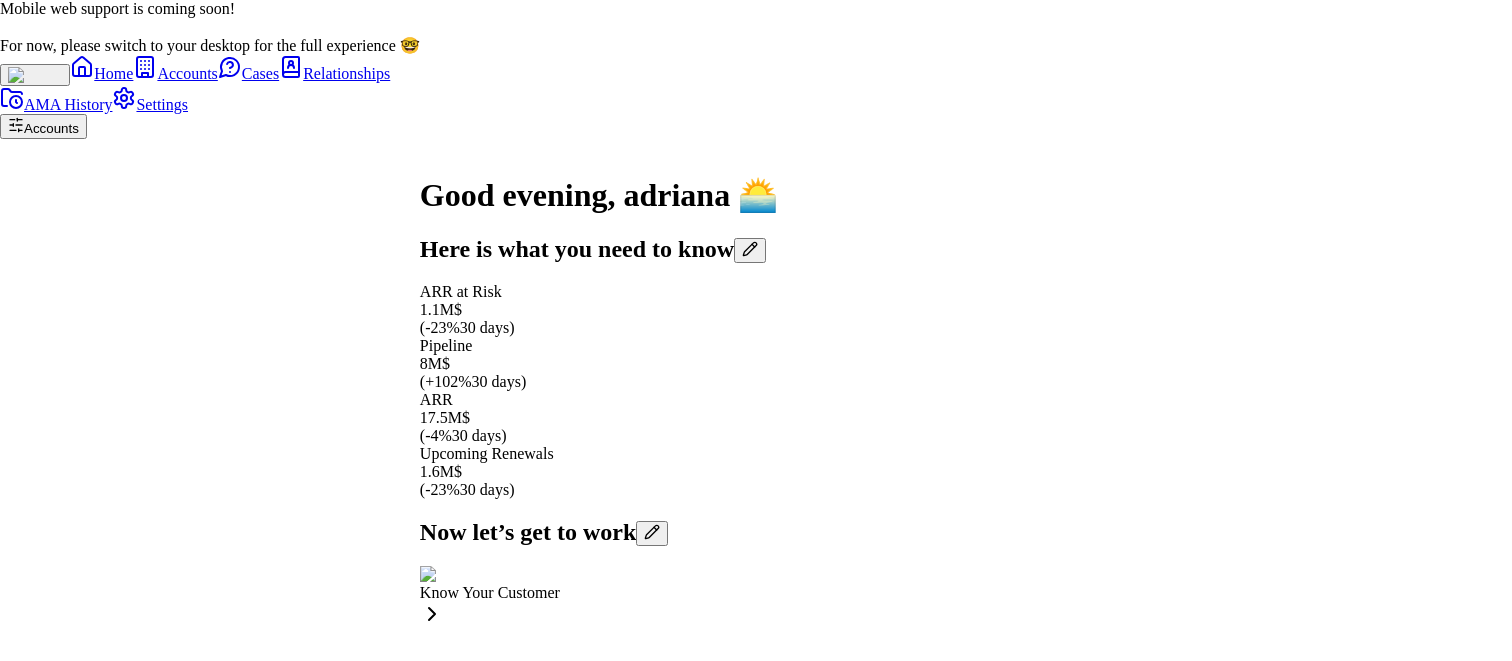 type 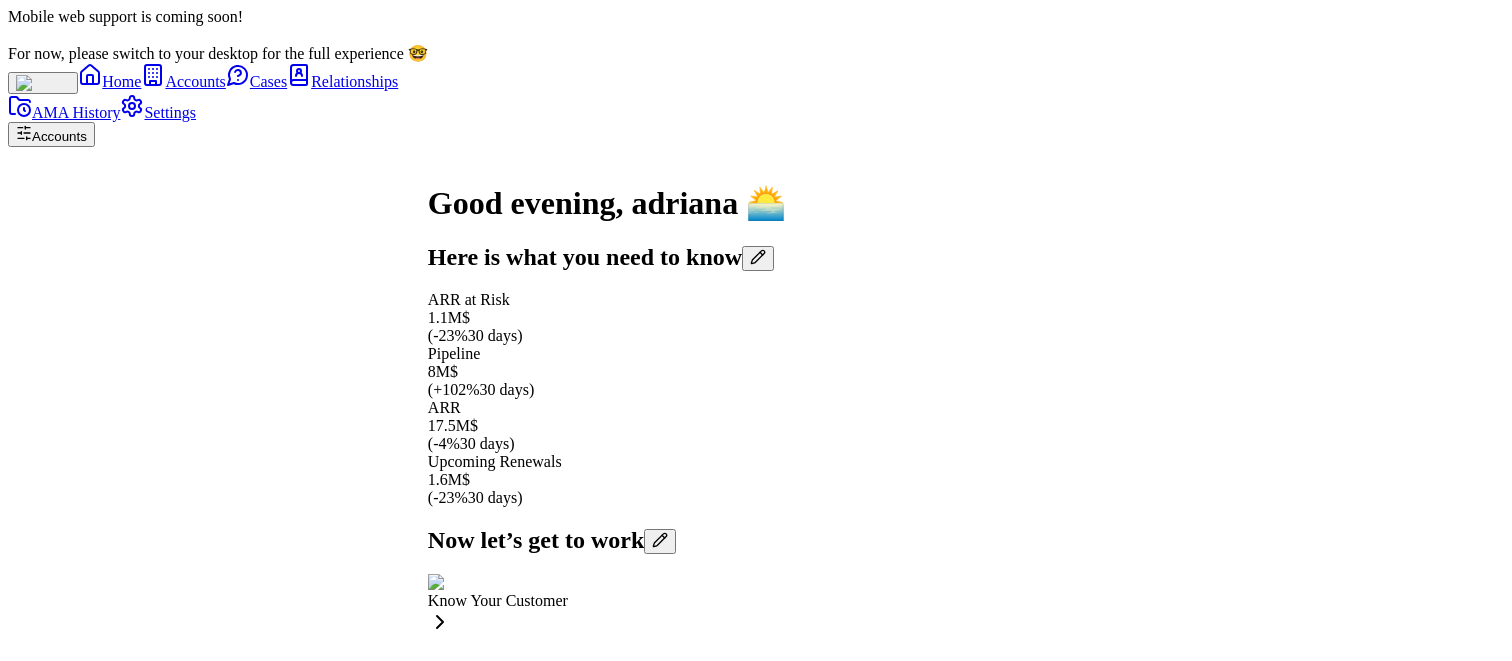 drag, startPoint x: 1225, startPoint y: 167, endPoint x: 519, endPoint y: 195, distance: 706.555 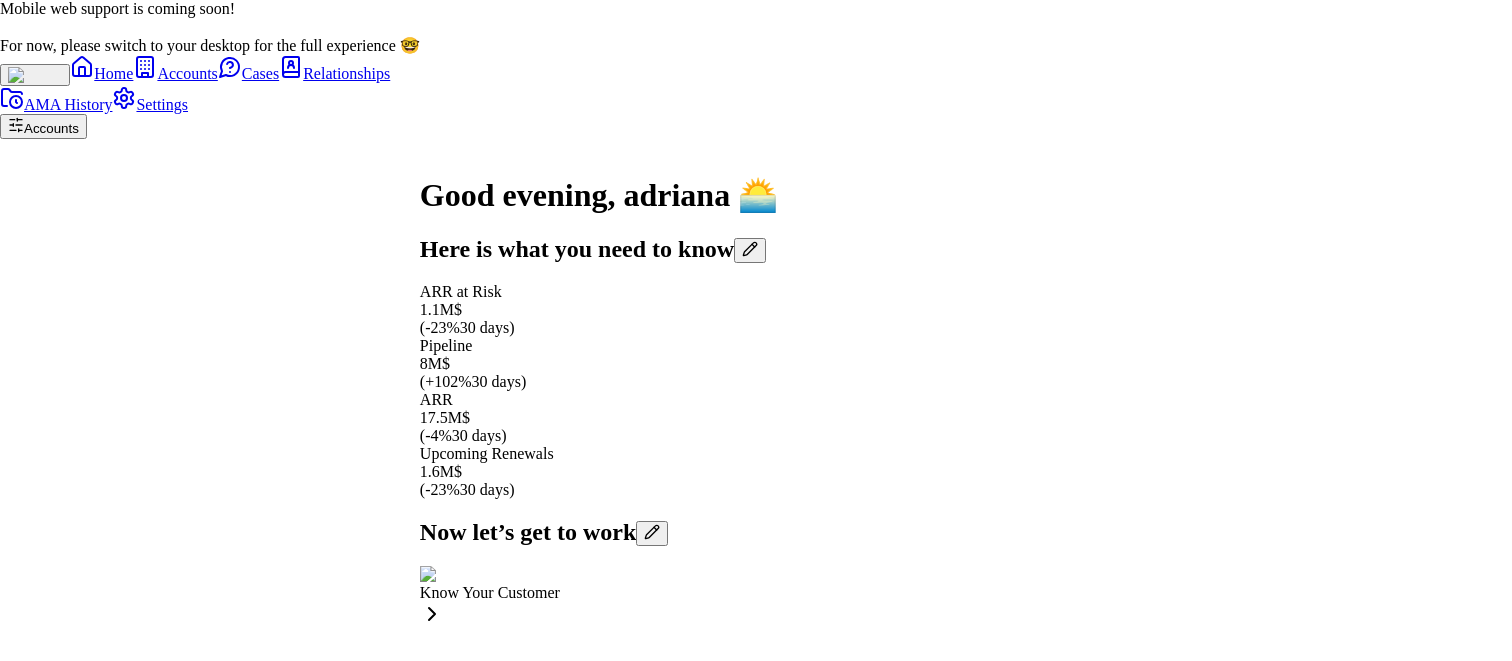 type 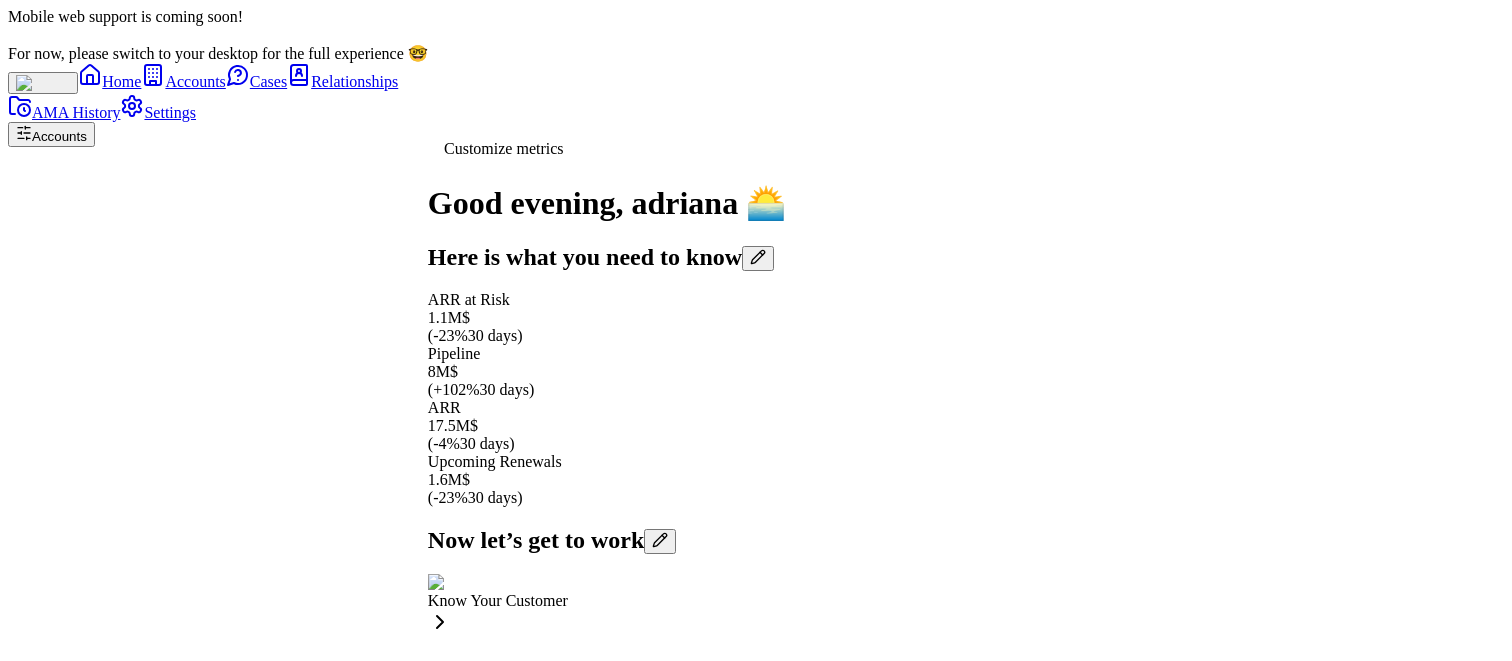 click at bounding box center [758, 258] 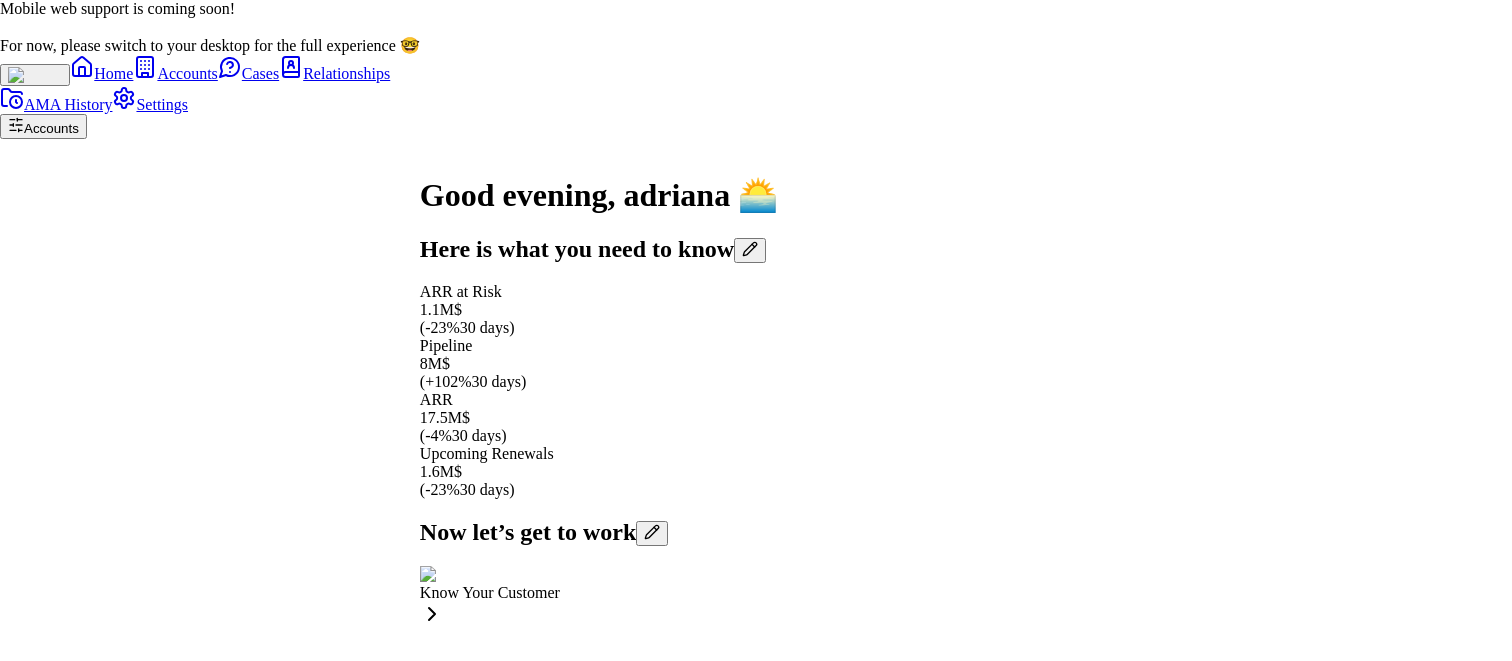 click on "NRR (TTM)" at bounding box center (56, 1649) 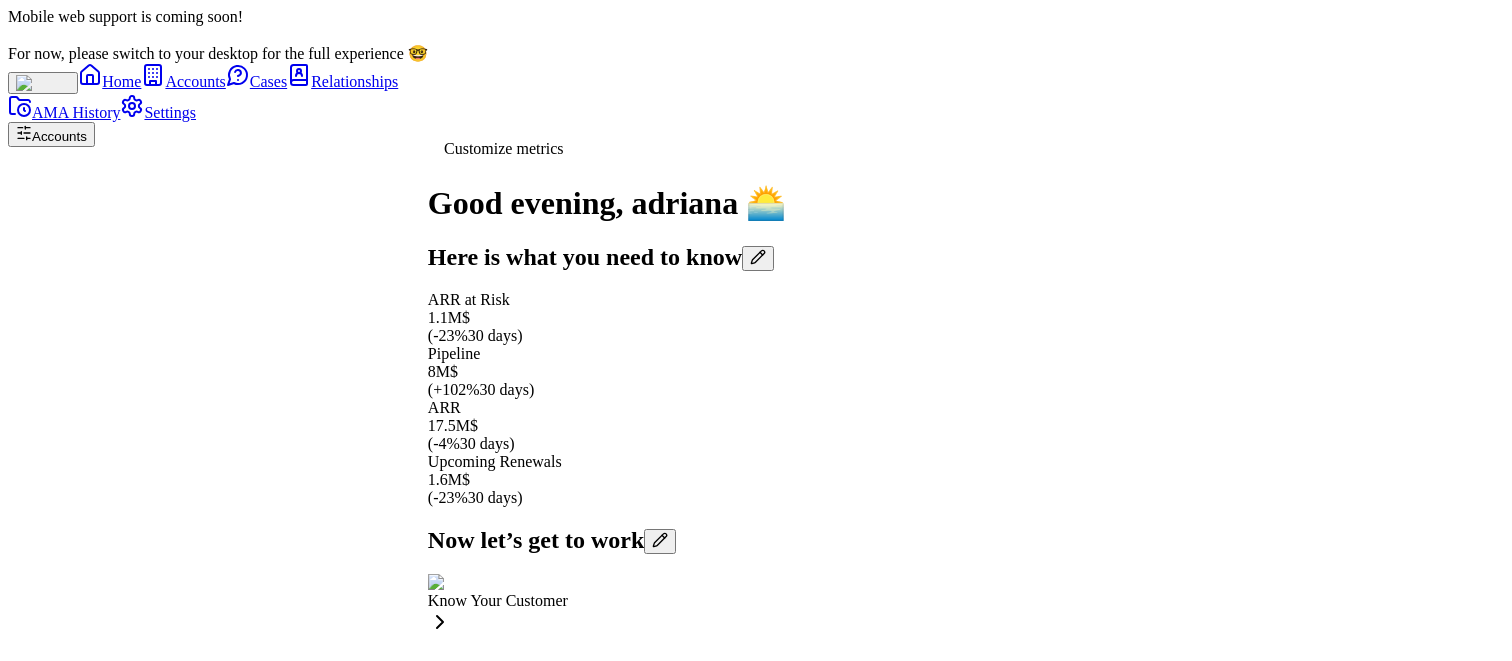 click at bounding box center (758, 258) 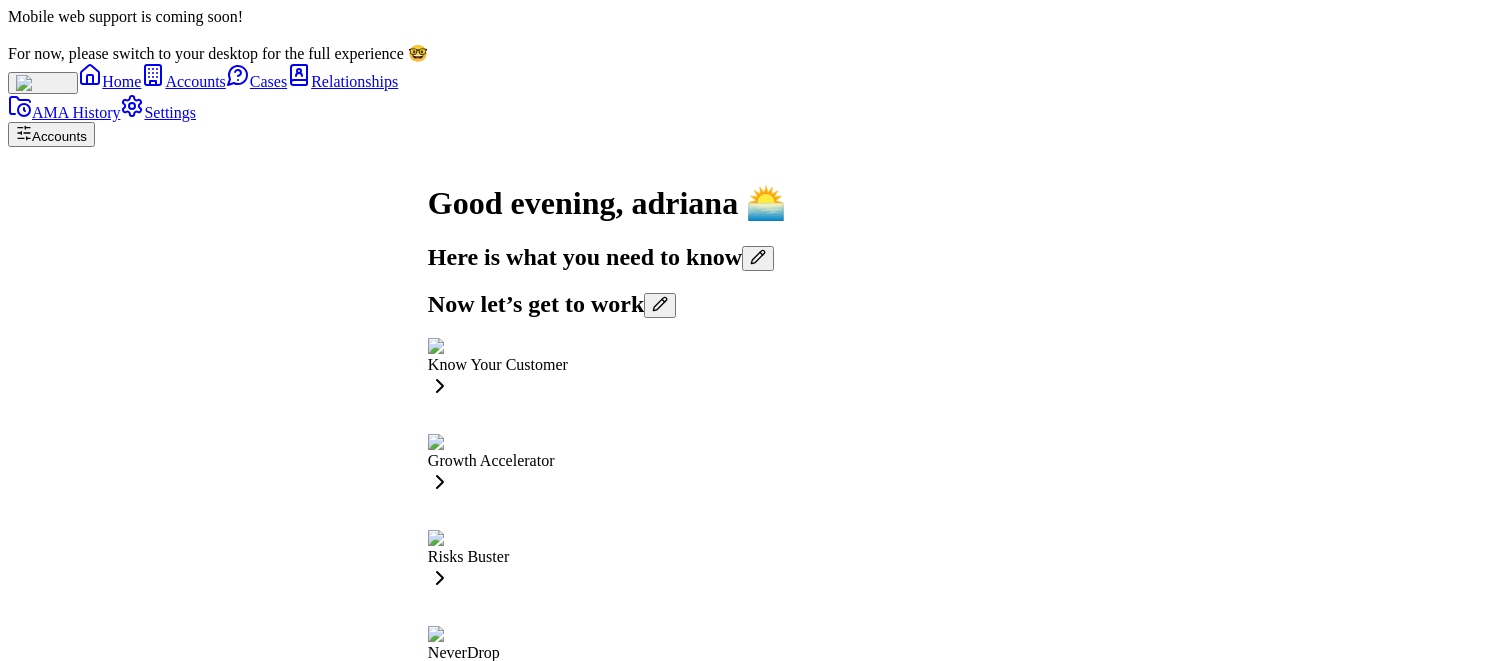 scroll, scrollTop: -281, scrollLeft: 0, axis: vertical 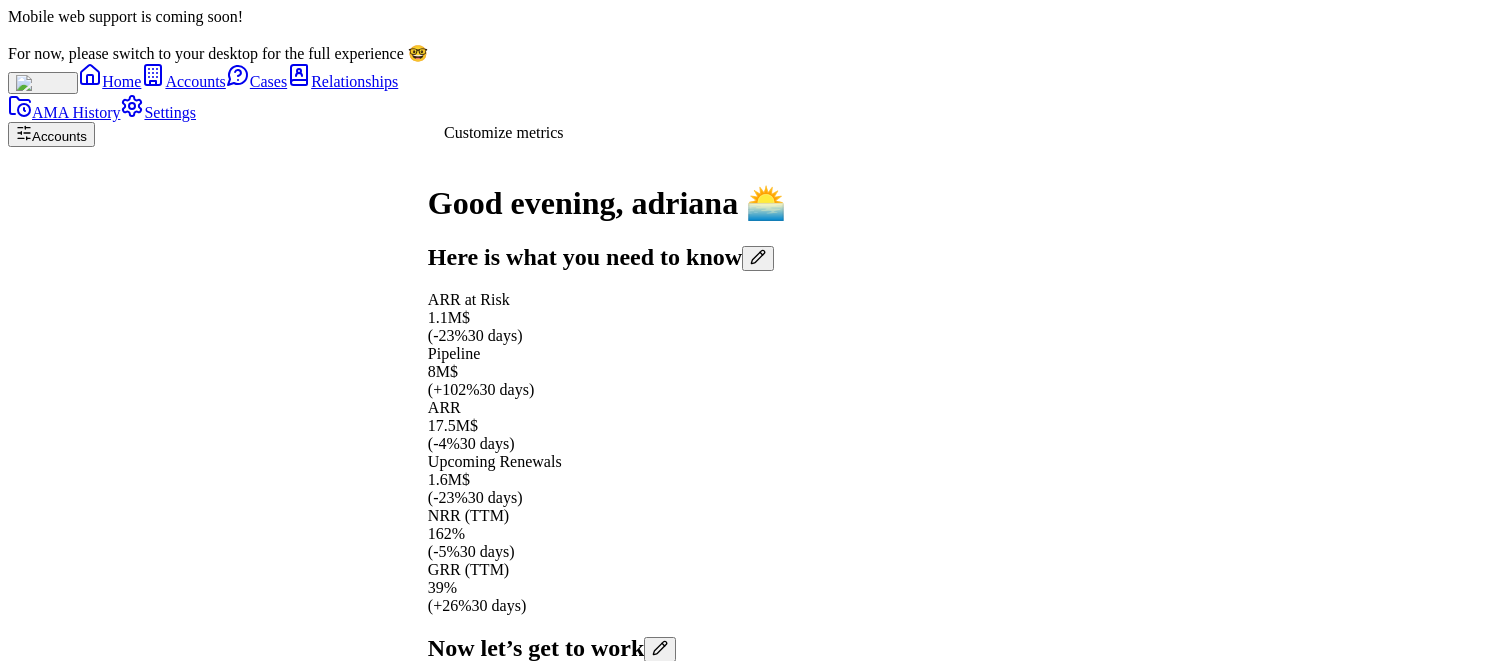click 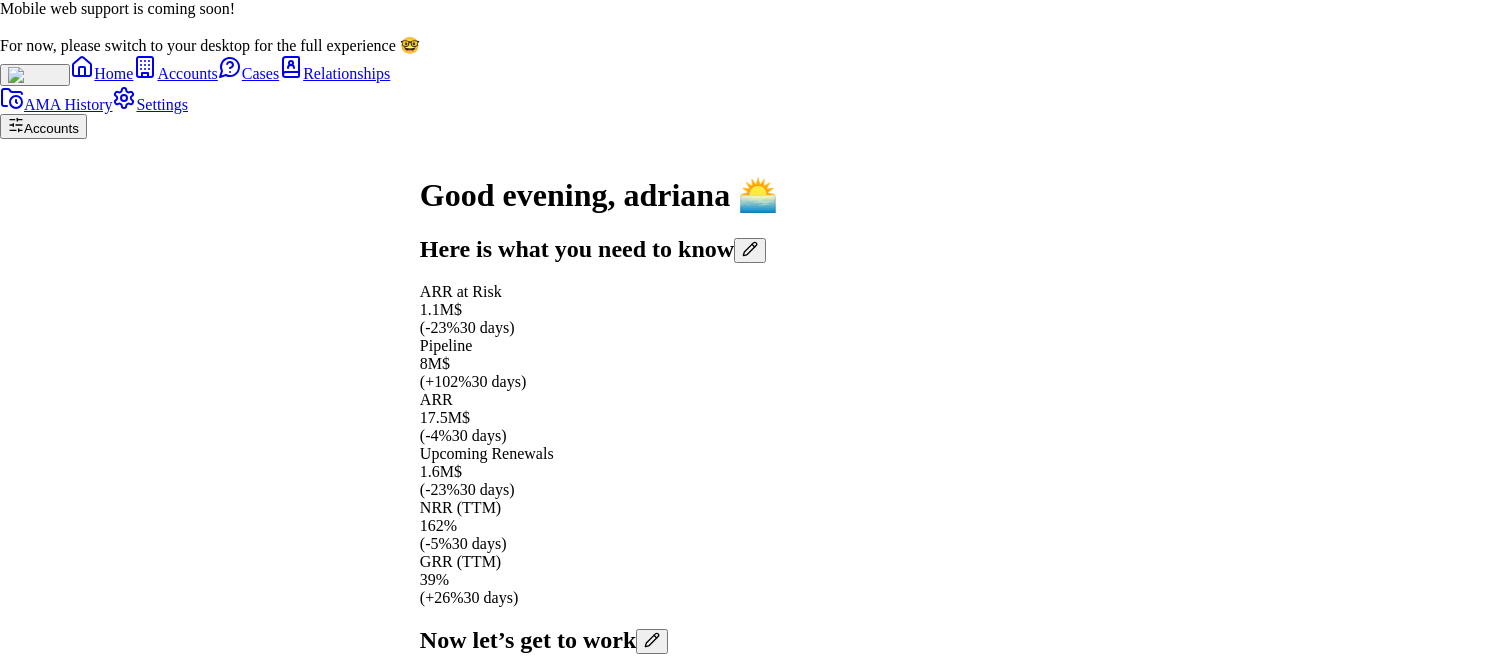type 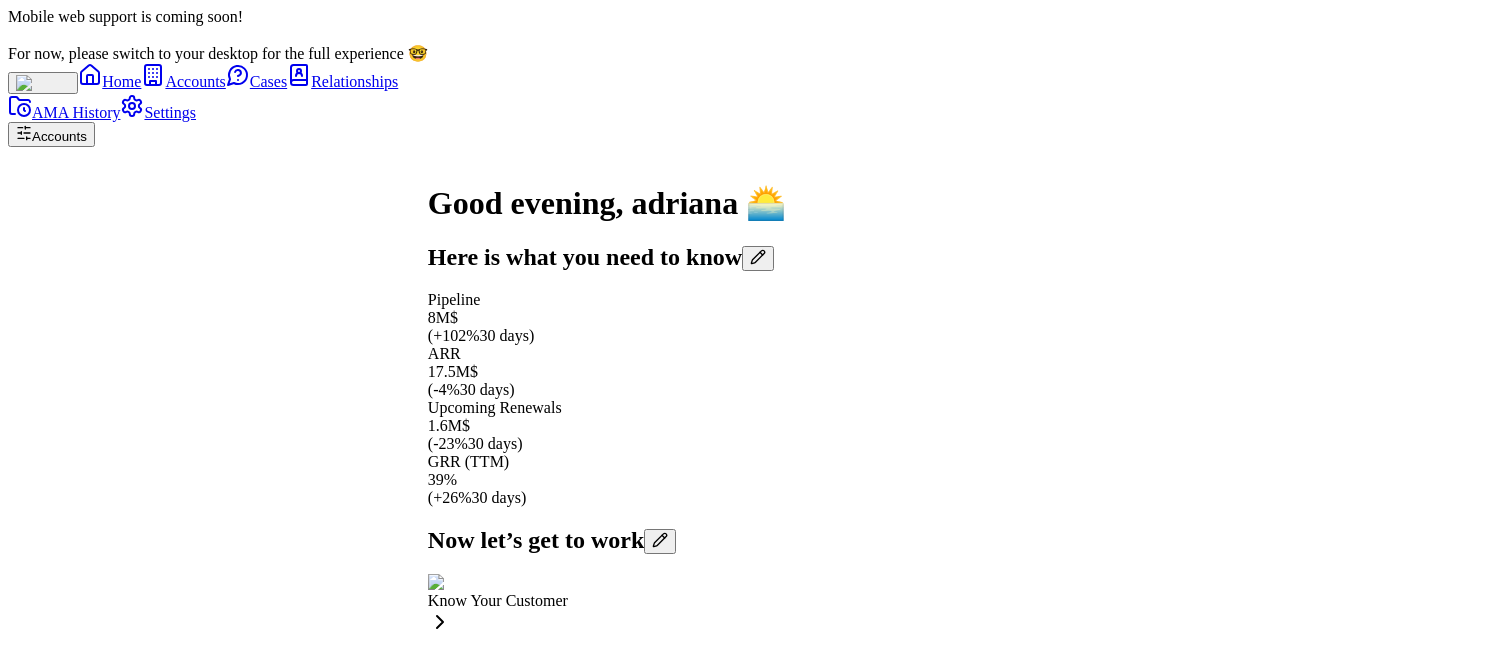 scroll, scrollTop: -191, scrollLeft: 0, axis: vertical 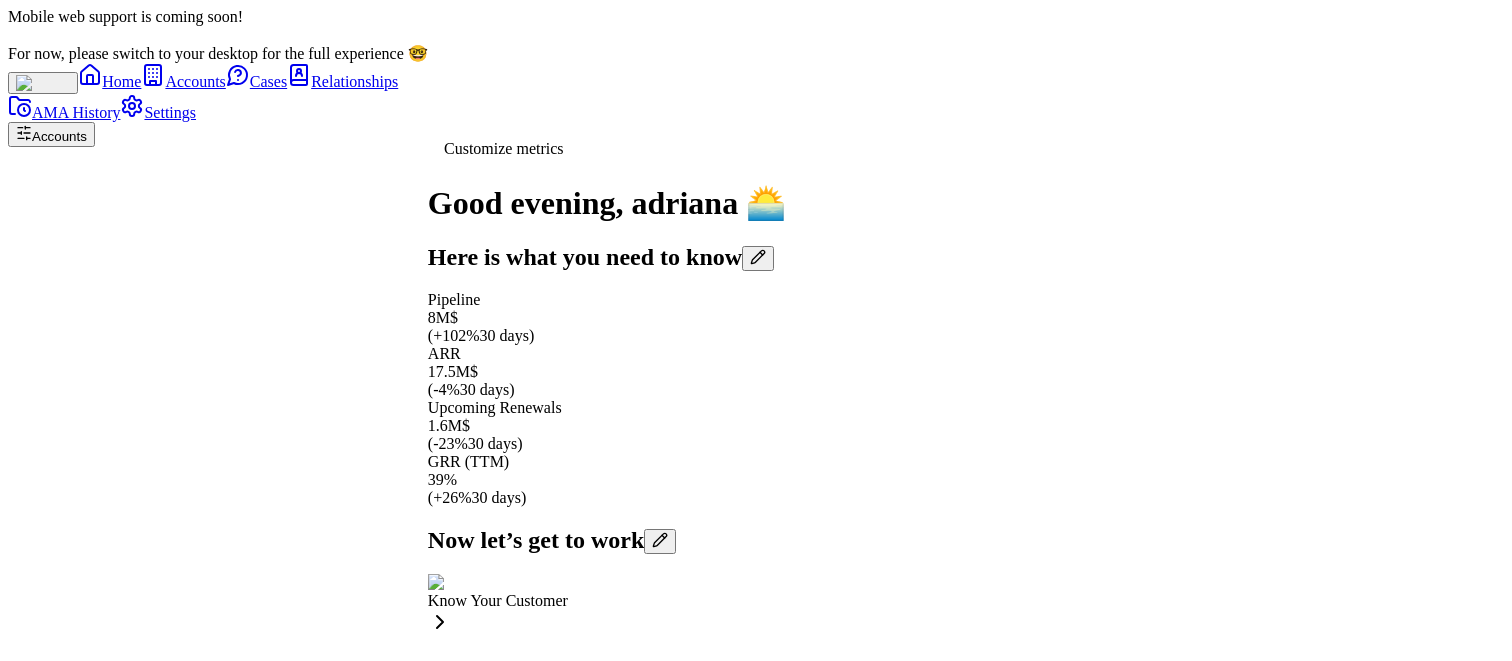click at bounding box center [758, 258] 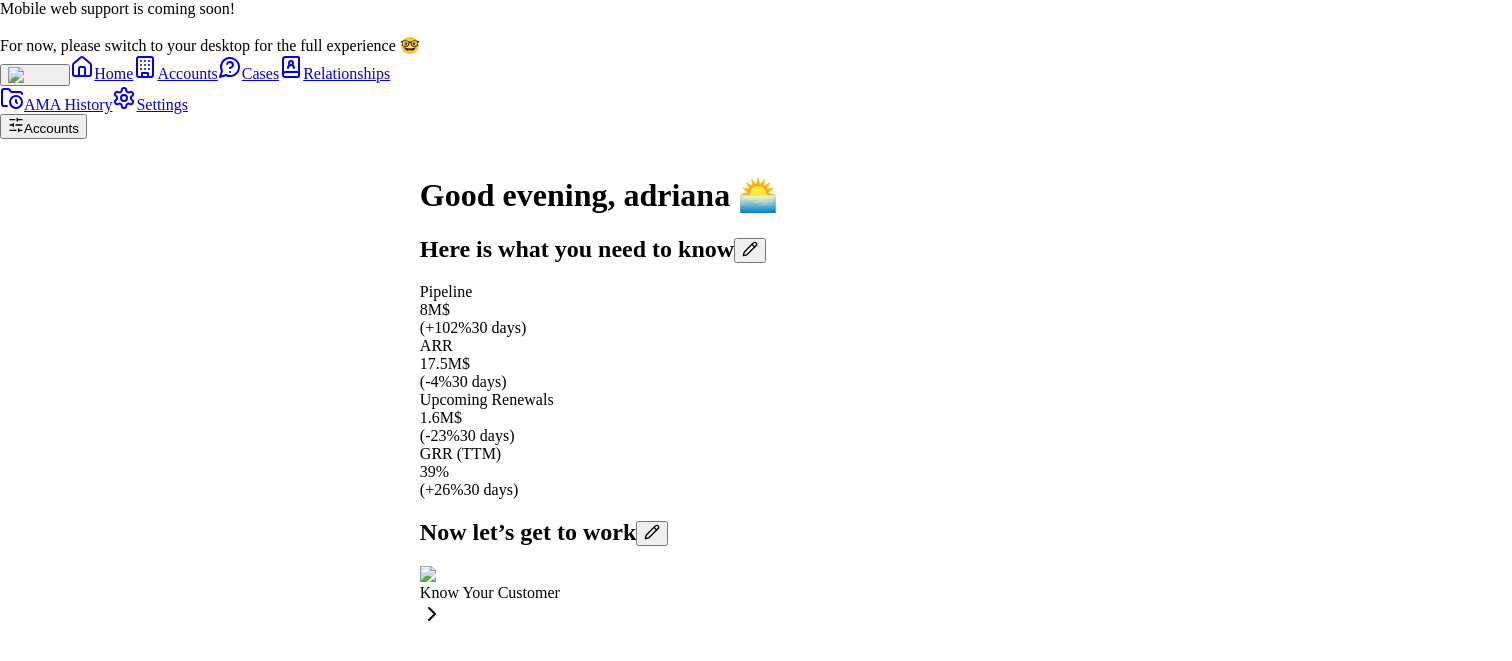 type 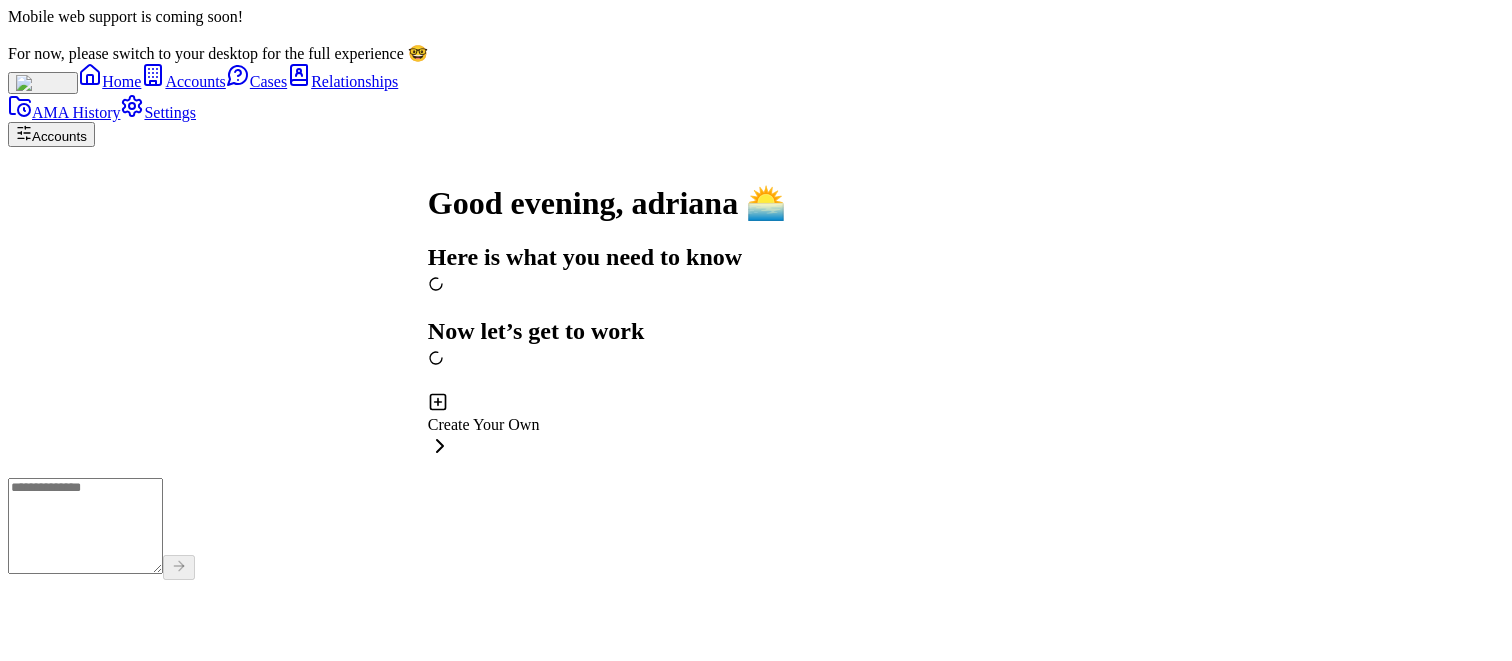 scroll, scrollTop: -175, scrollLeft: 0, axis: vertical 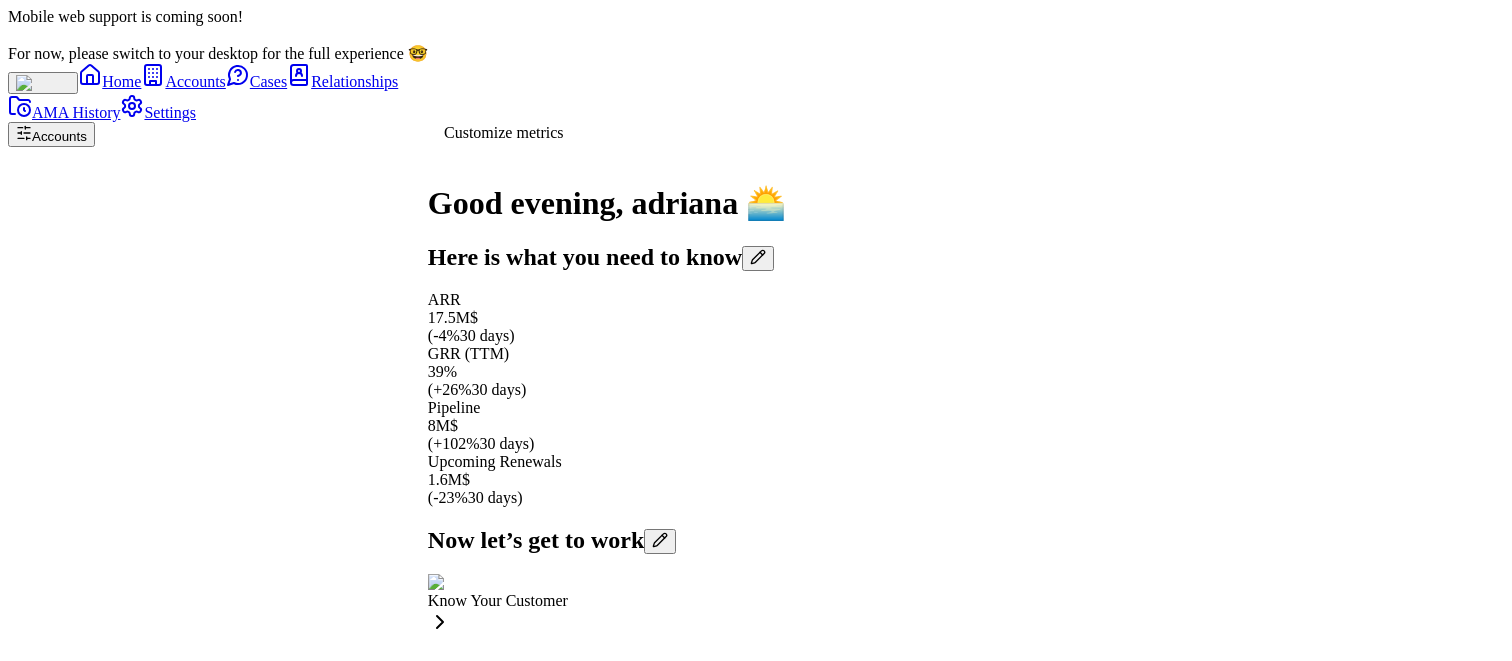 click 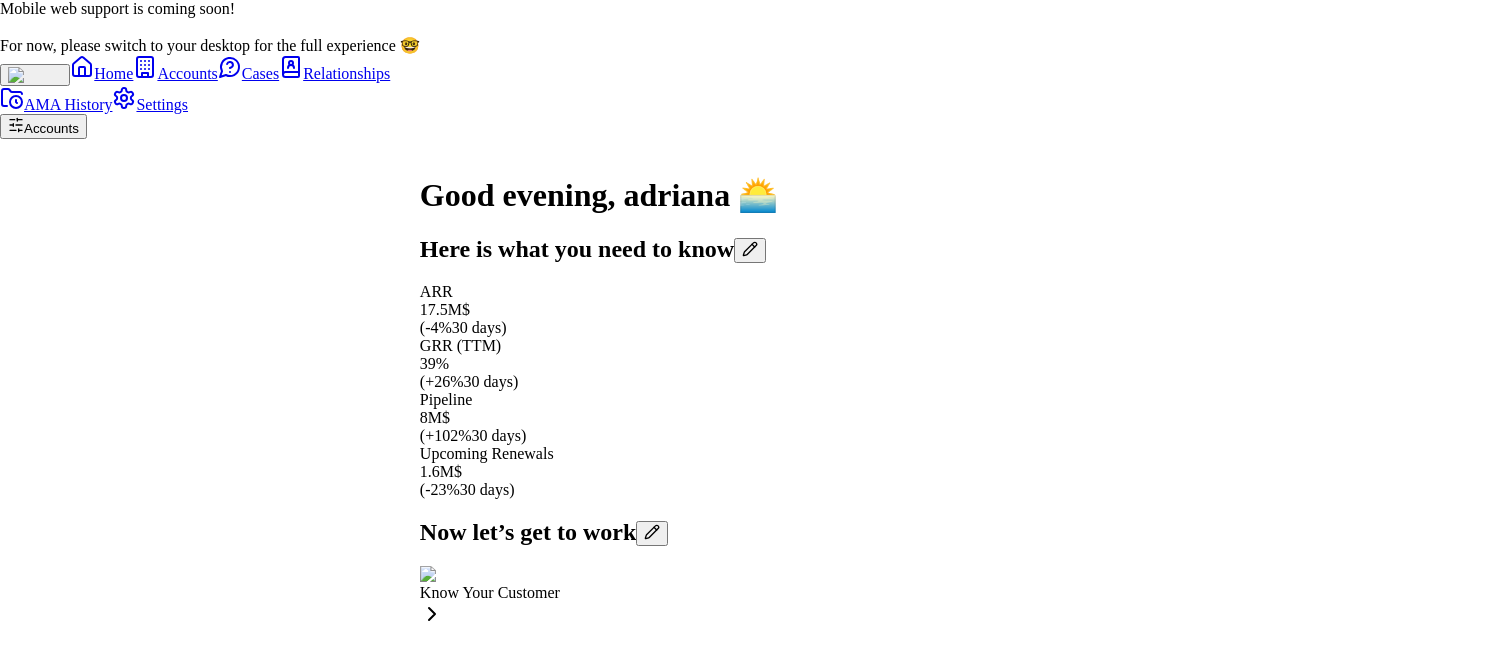 click on "ARR at Risk" at bounding box center (57, 1616) 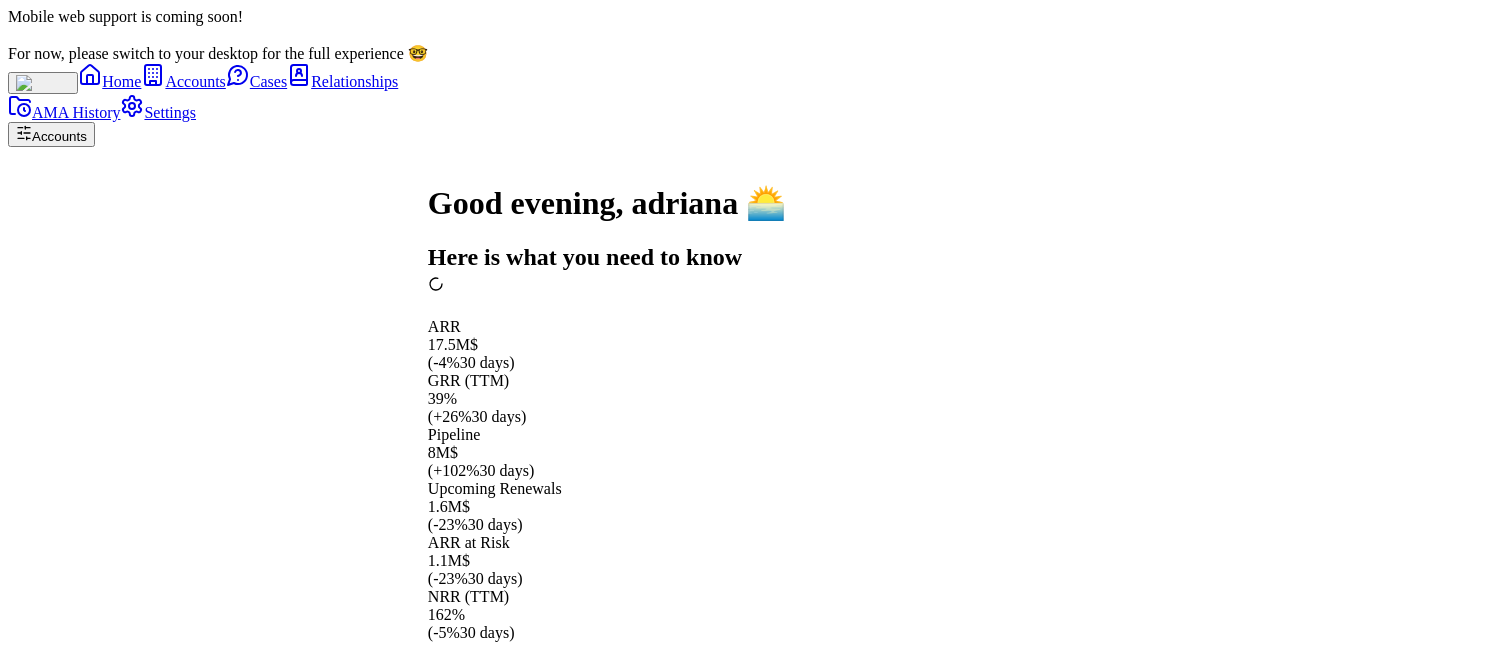 scroll, scrollTop: -311, scrollLeft: 0, axis: vertical 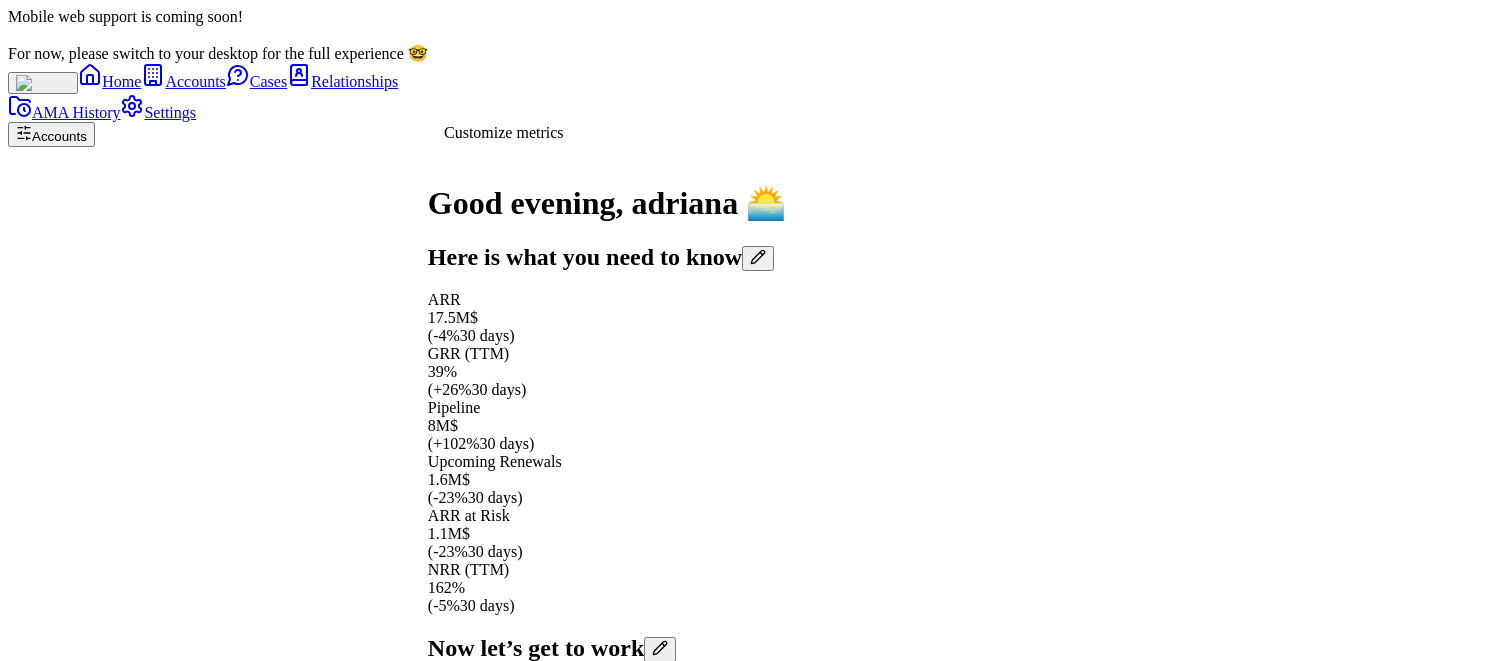 click 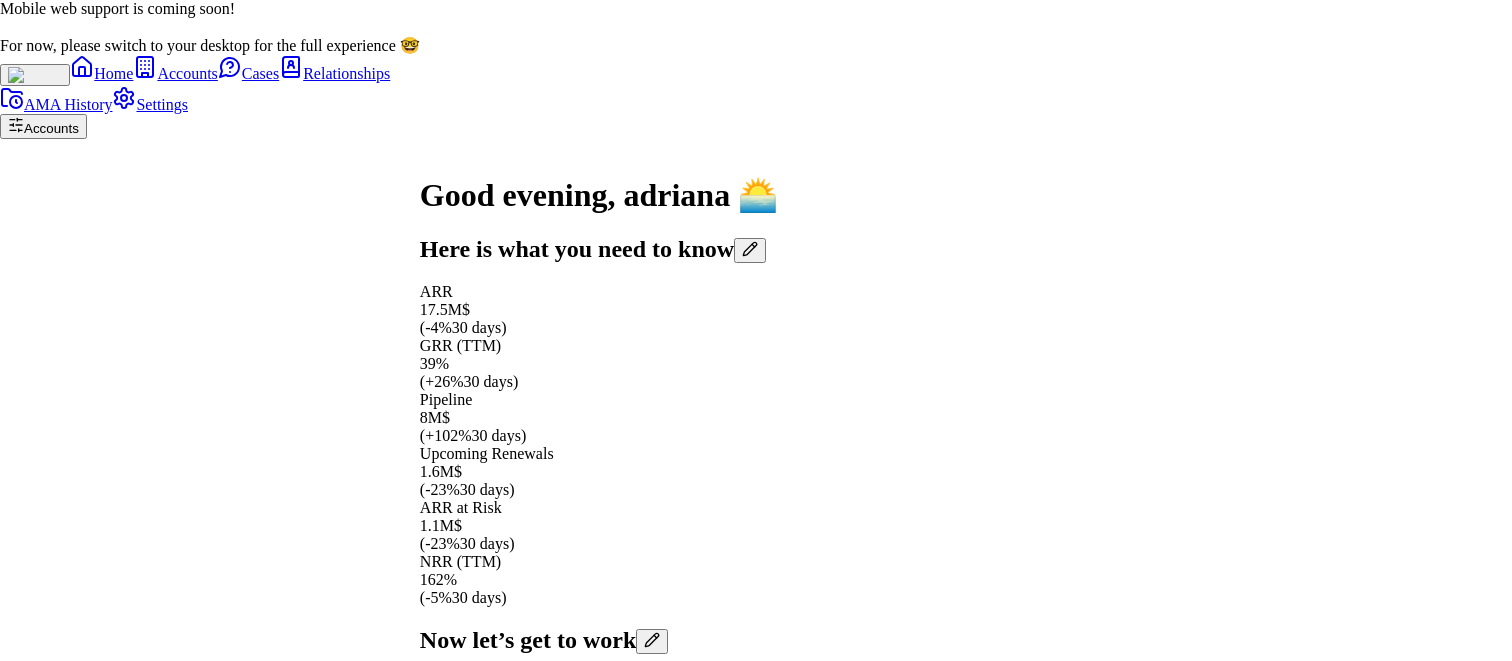 click 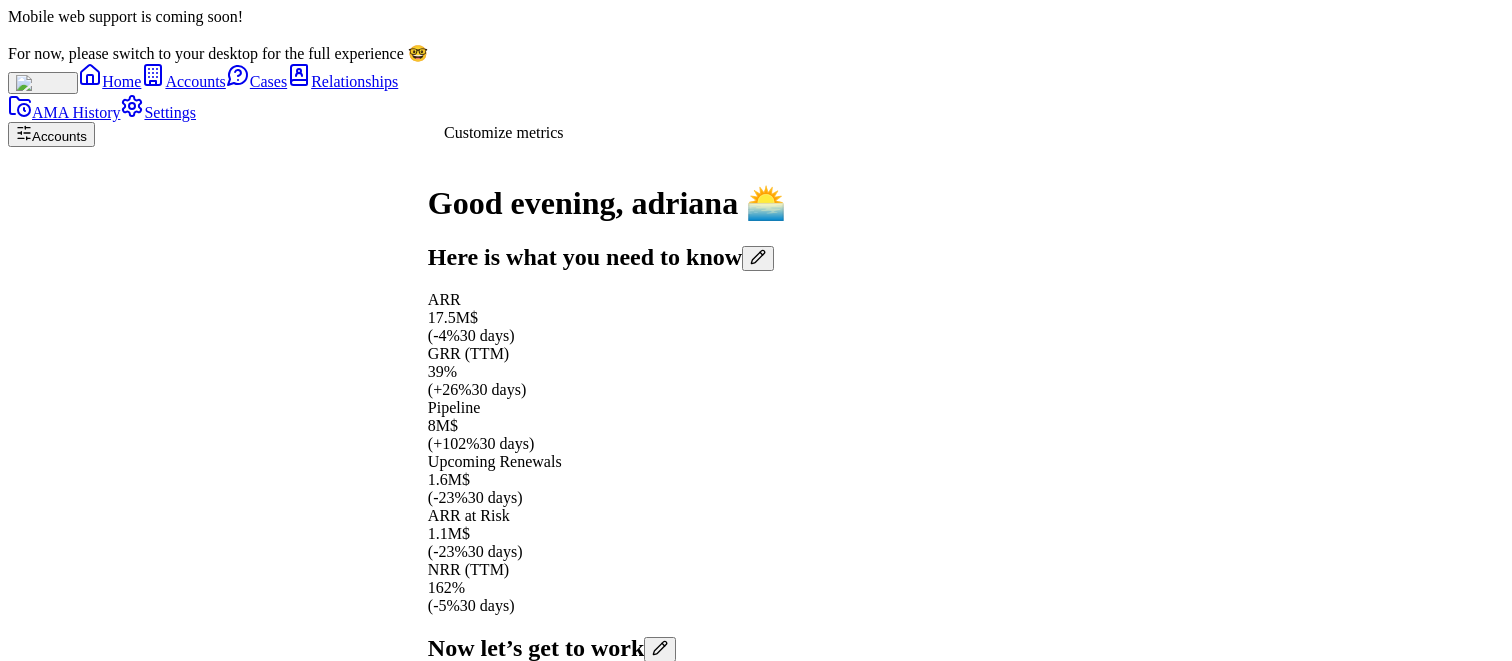 click 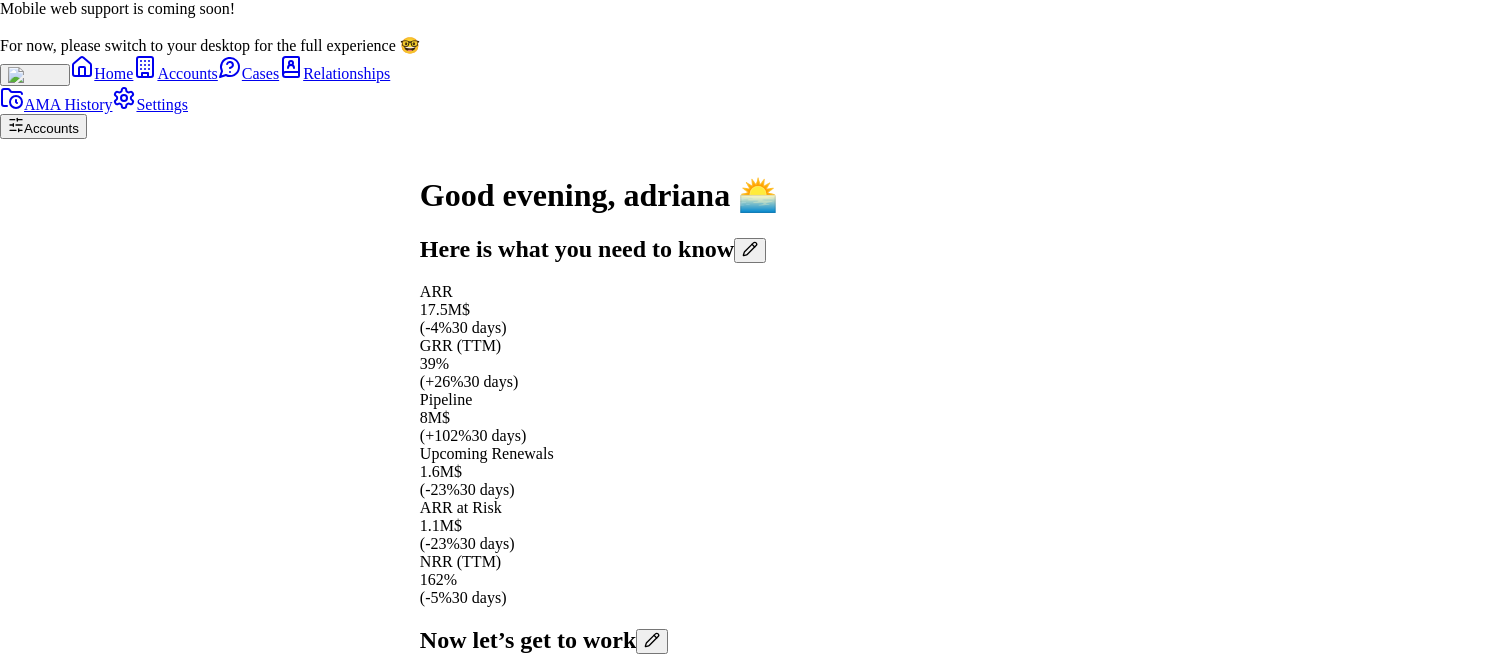 click on "Upcoming Renewals" at bounding box center (107, 1869) 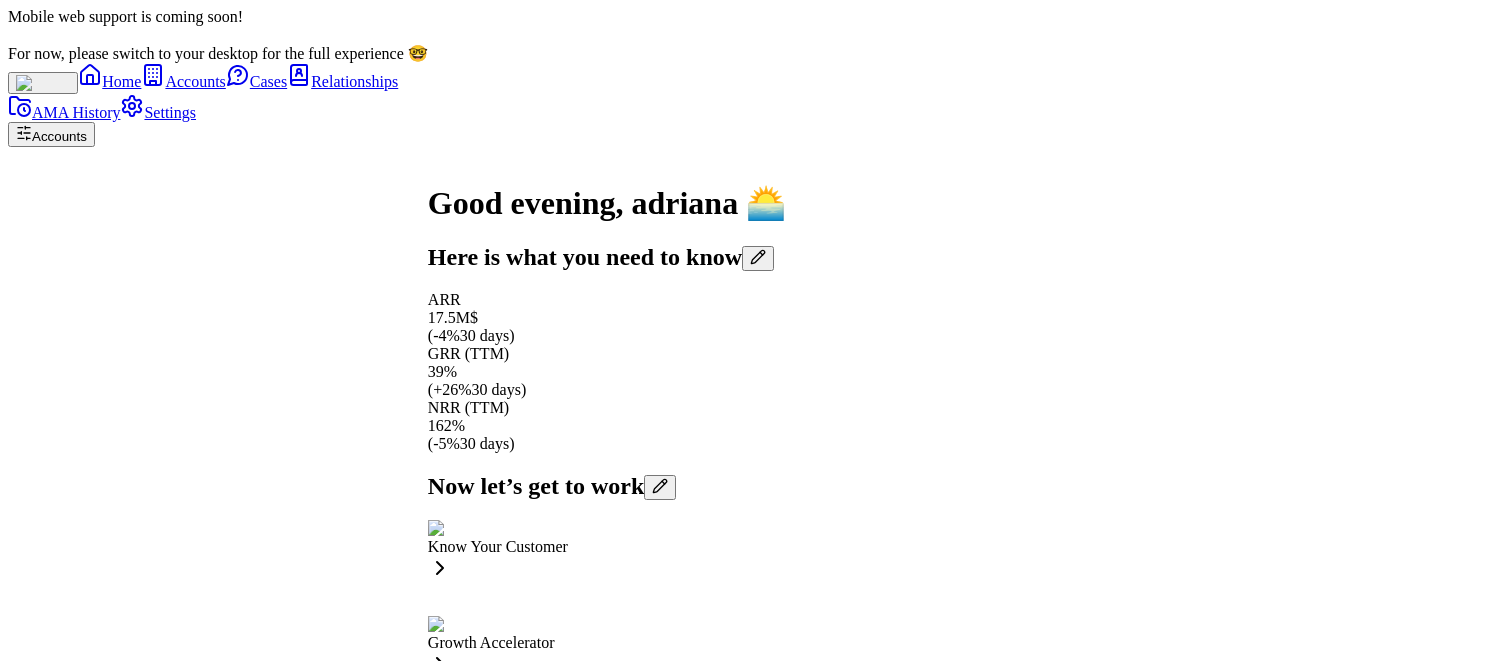 scroll, scrollTop: -191, scrollLeft: 0, axis: vertical 